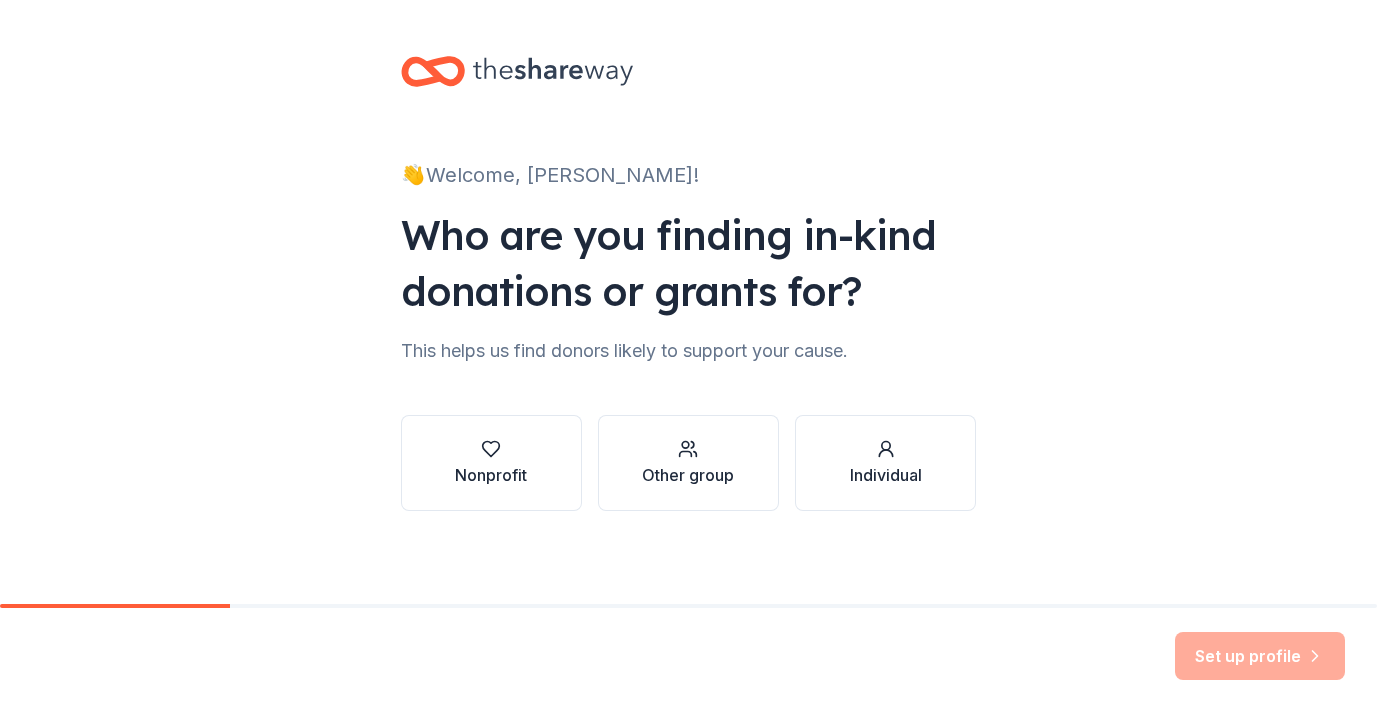 scroll, scrollTop: 0, scrollLeft: 0, axis: both 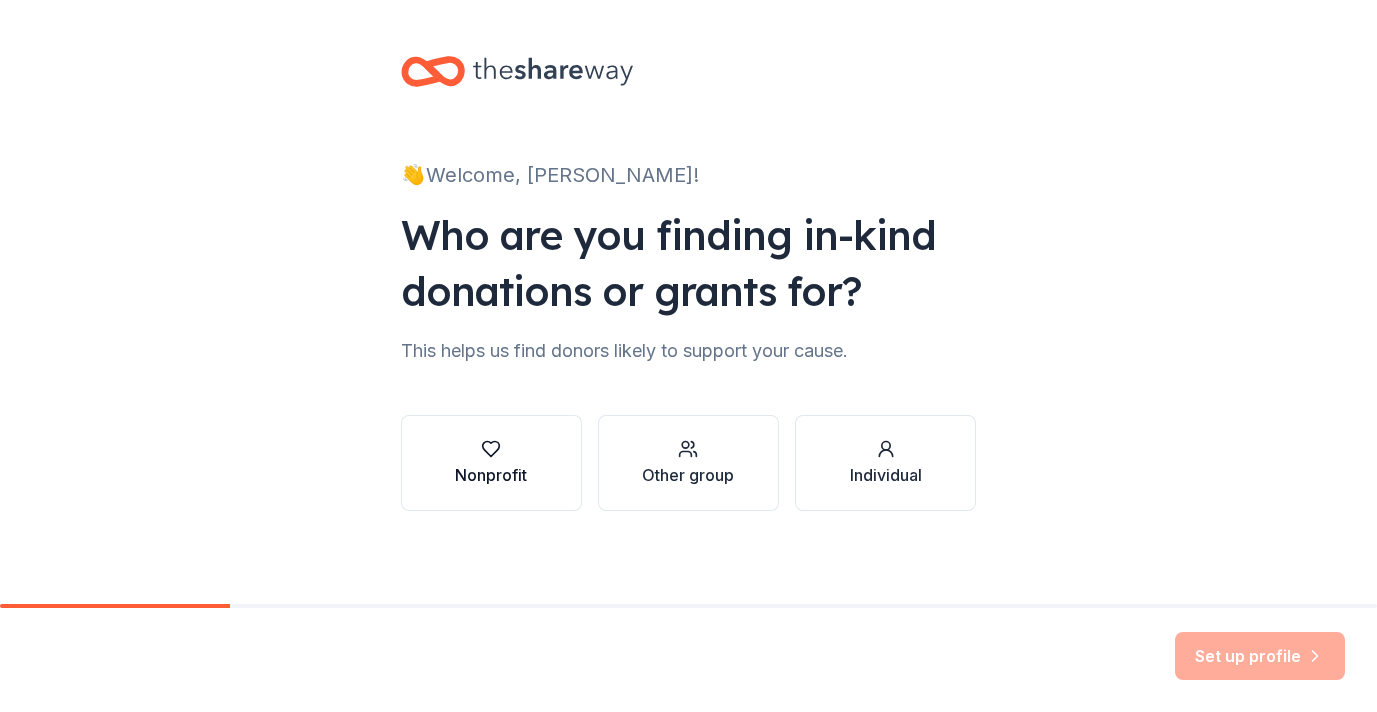 click on "Nonprofit" at bounding box center [491, 475] 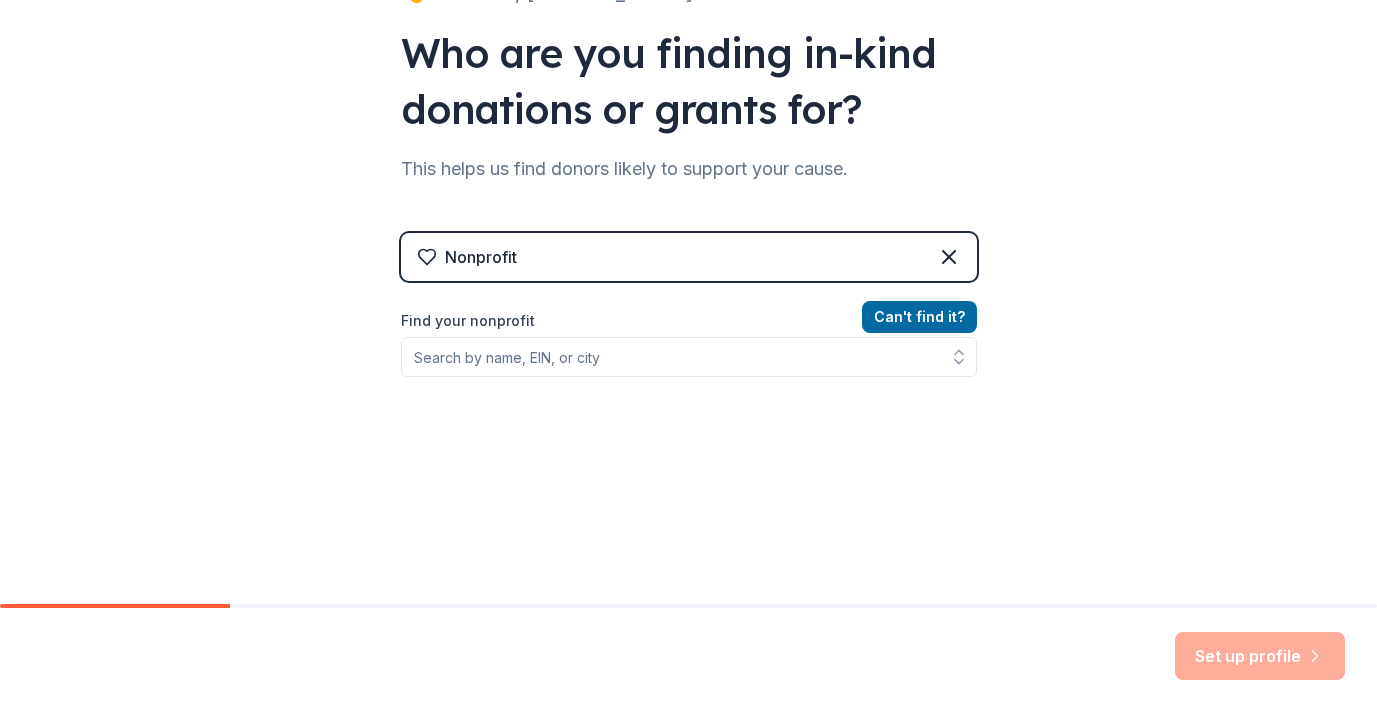 scroll, scrollTop: 251, scrollLeft: 0, axis: vertical 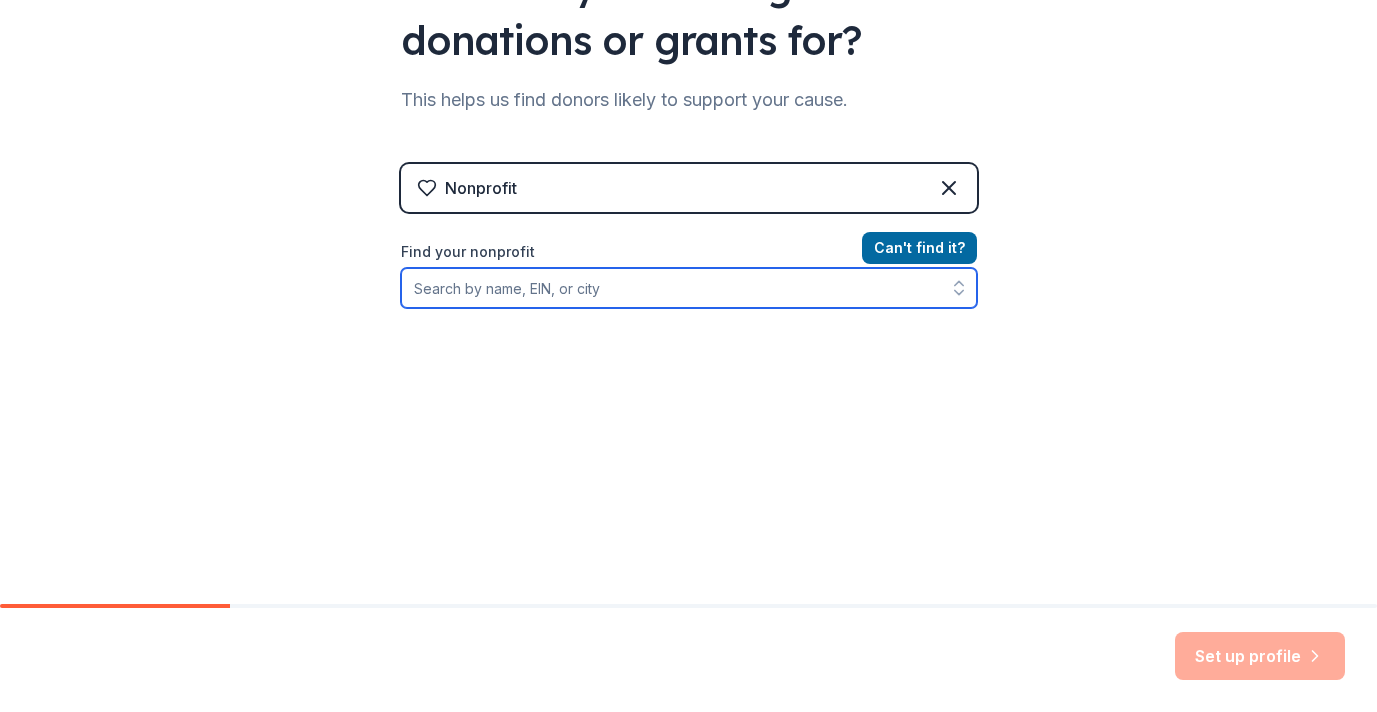 click on "Find your nonprofit" at bounding box center [689, 288] 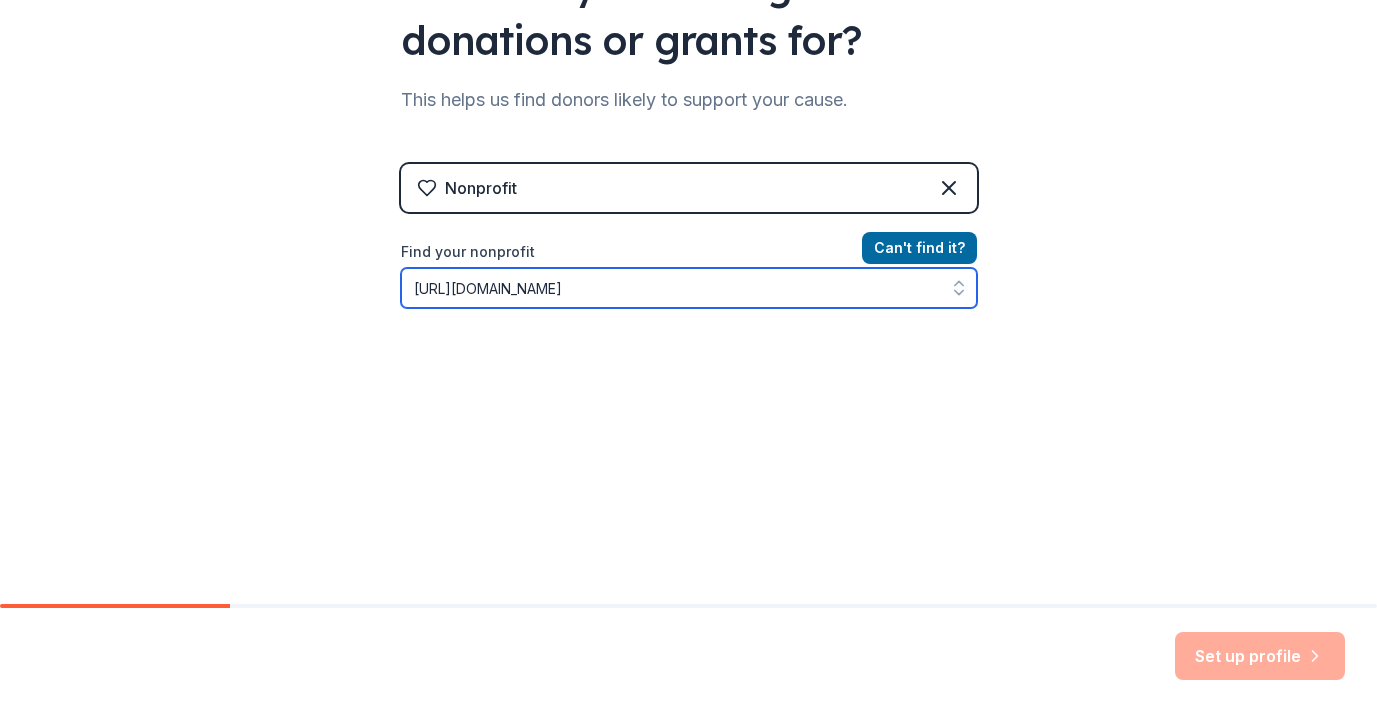 scroll, scrollTop: 0, scrollLeft: 134, axis: horizontal 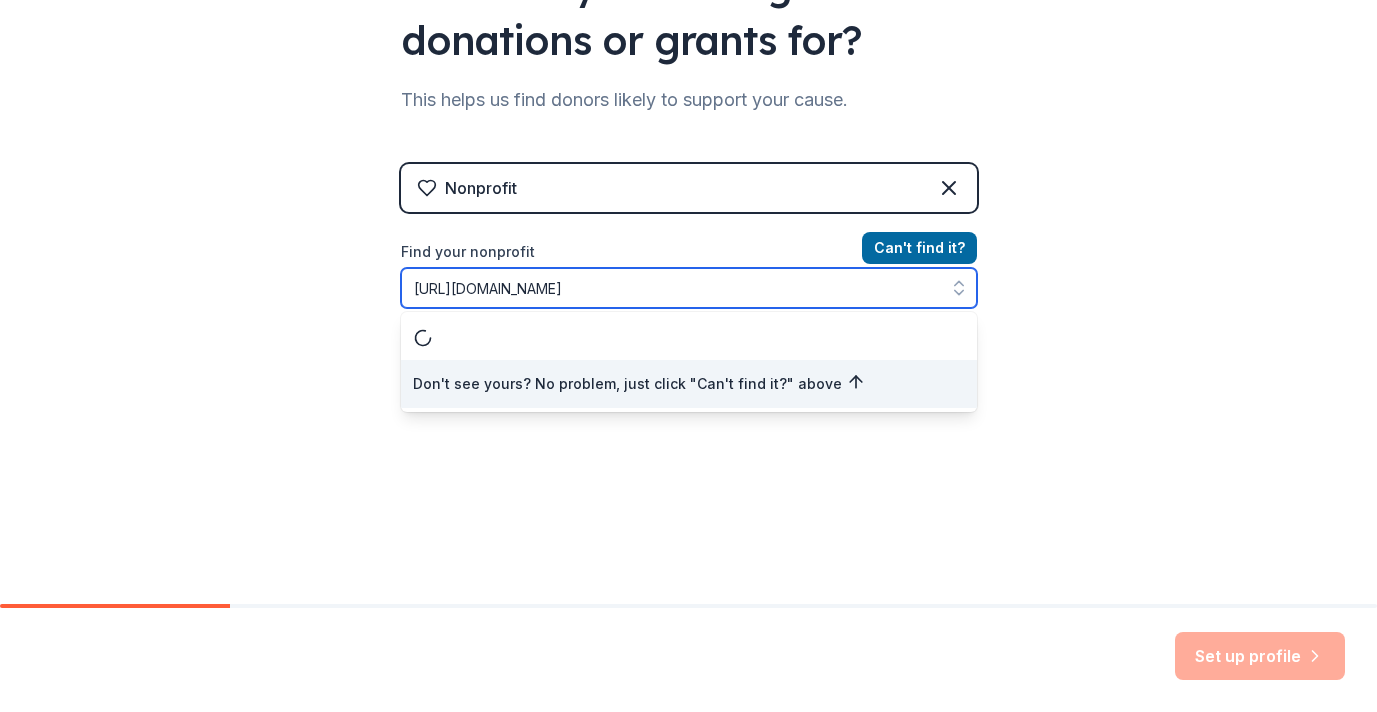 click on "https://www.theshareway.com/company/benihana?eventId=9b7fd84b-2245-469f-a481-ebb9c07d6bee" at bounding box center [689, 288] 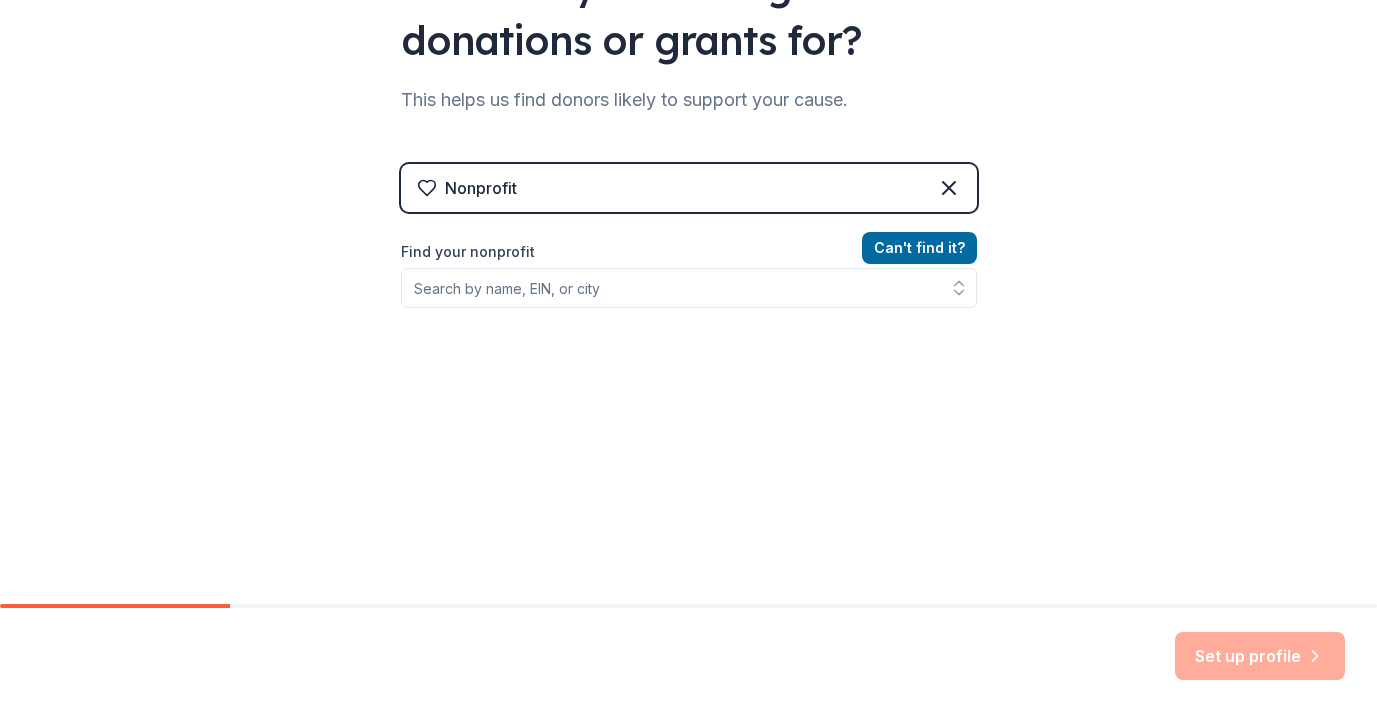 scroll, scrollTop: 219, scrollLeft: 0, axis: vertical 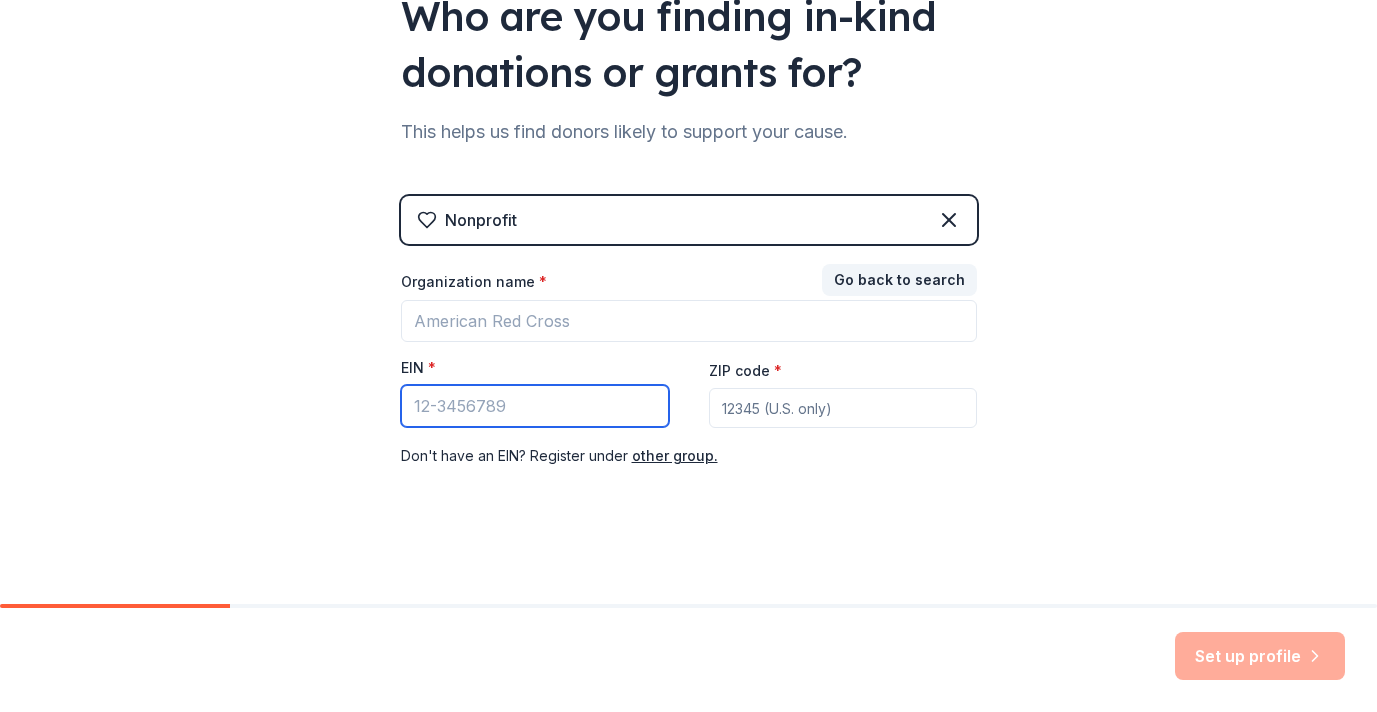 click on "EIN *" at bounding box center (535, 406) 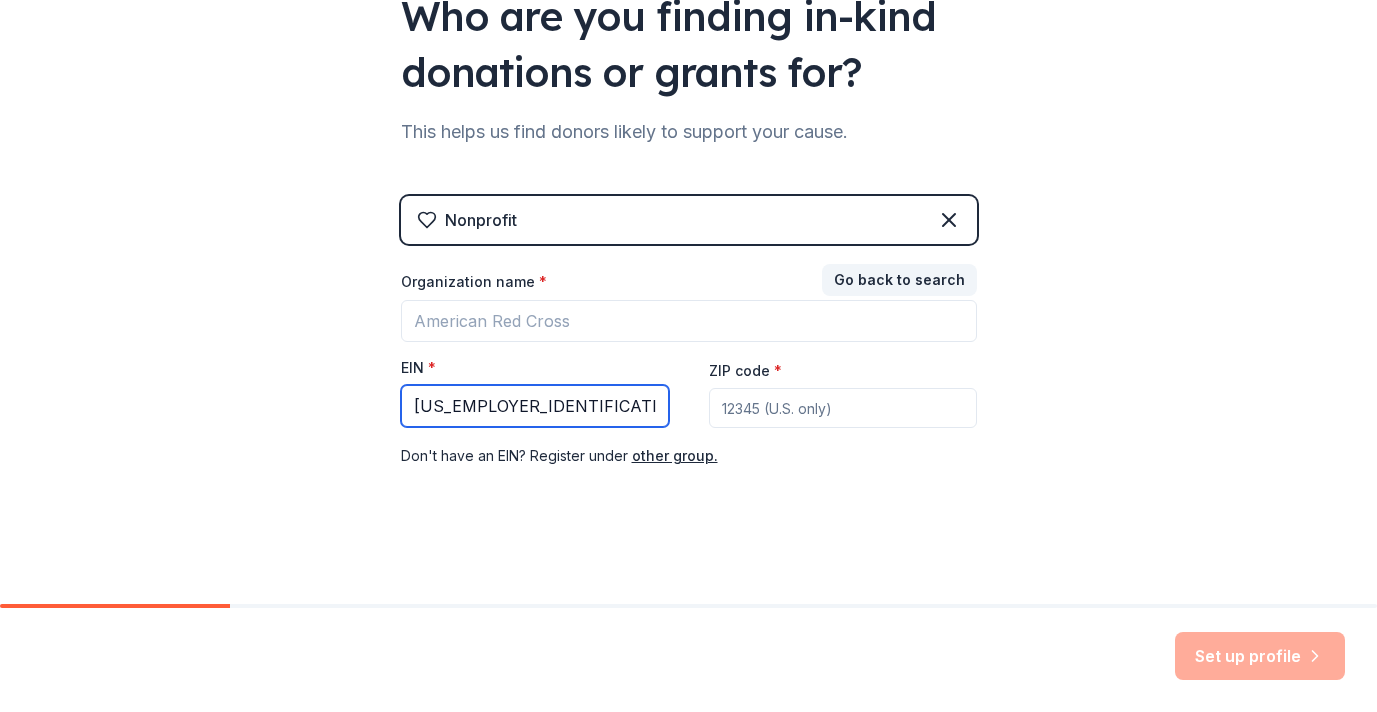 type on "91-0668368" 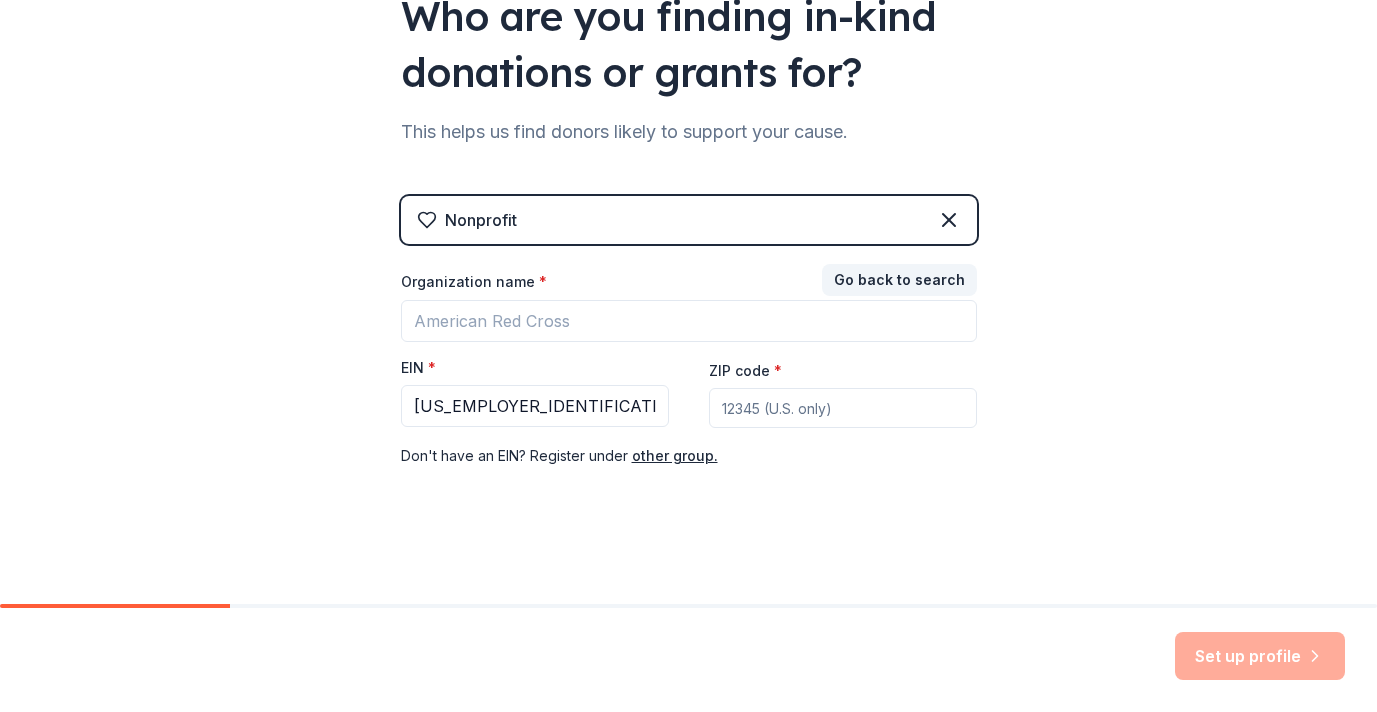 click on "Don ' t have an EIN? Register under other group." at bounding box center [689, 456] 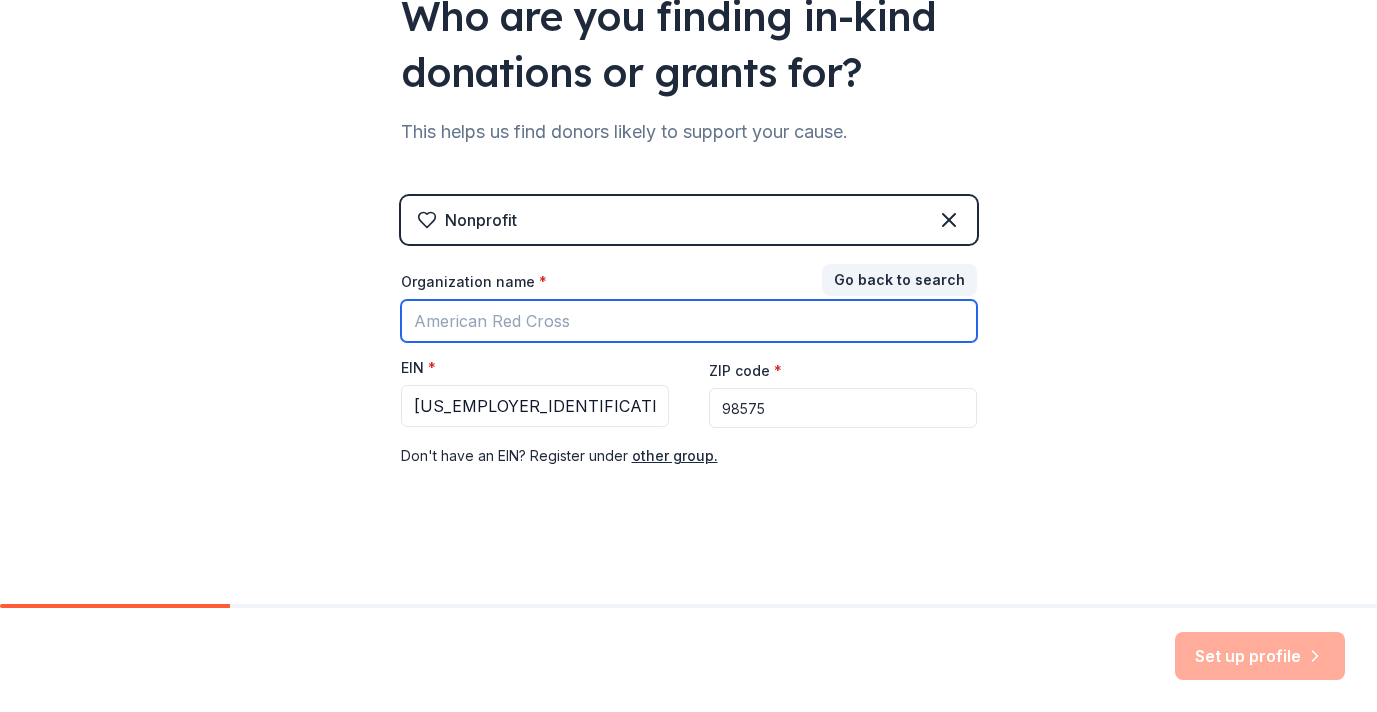click on "Organization name *" at bounding box center [689, 321] 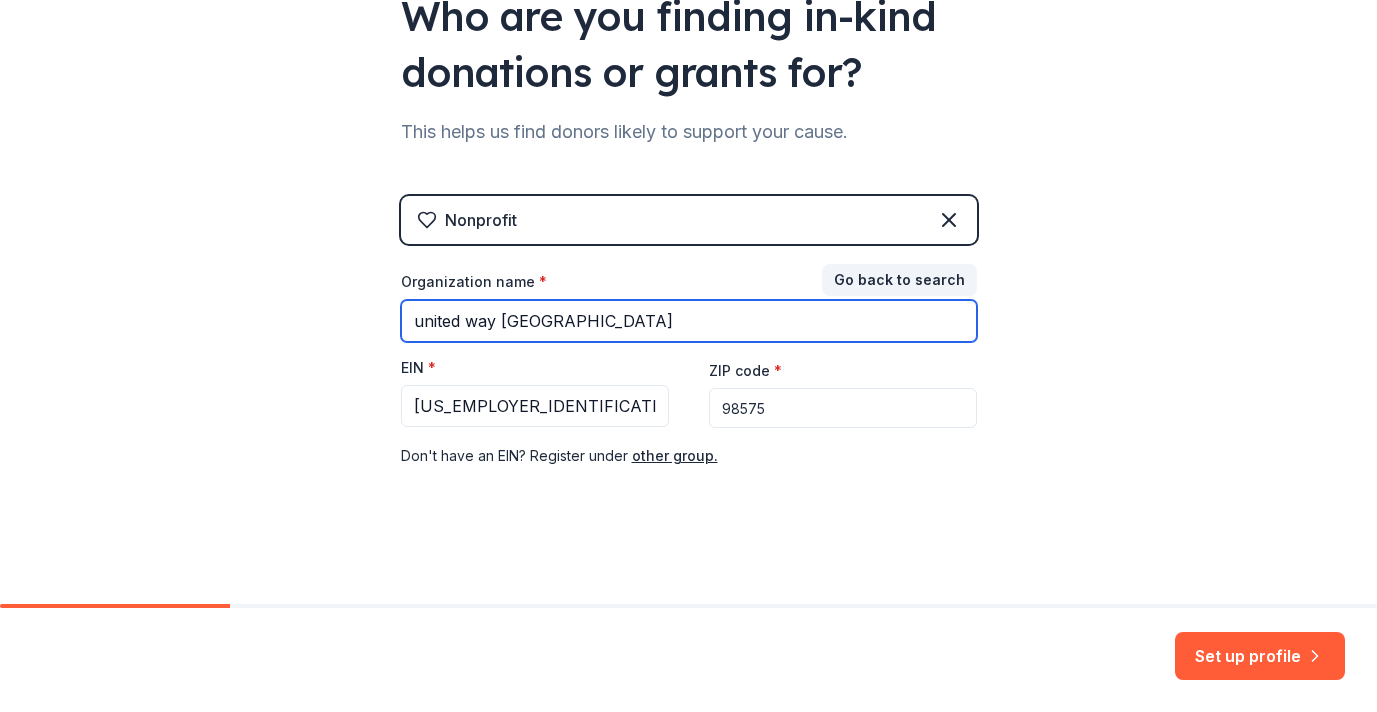 type on "united way grays harbor" 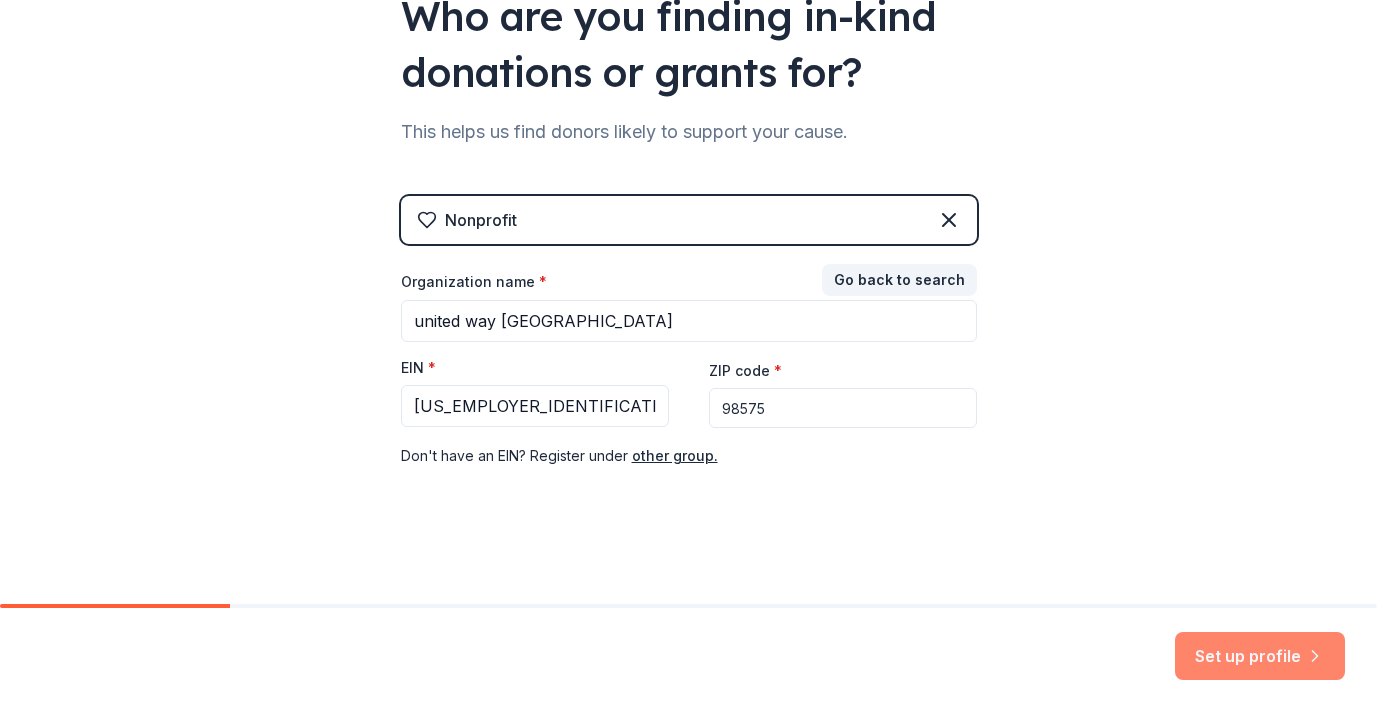 click on "Set up profile" at bounding box center (1260, 656) 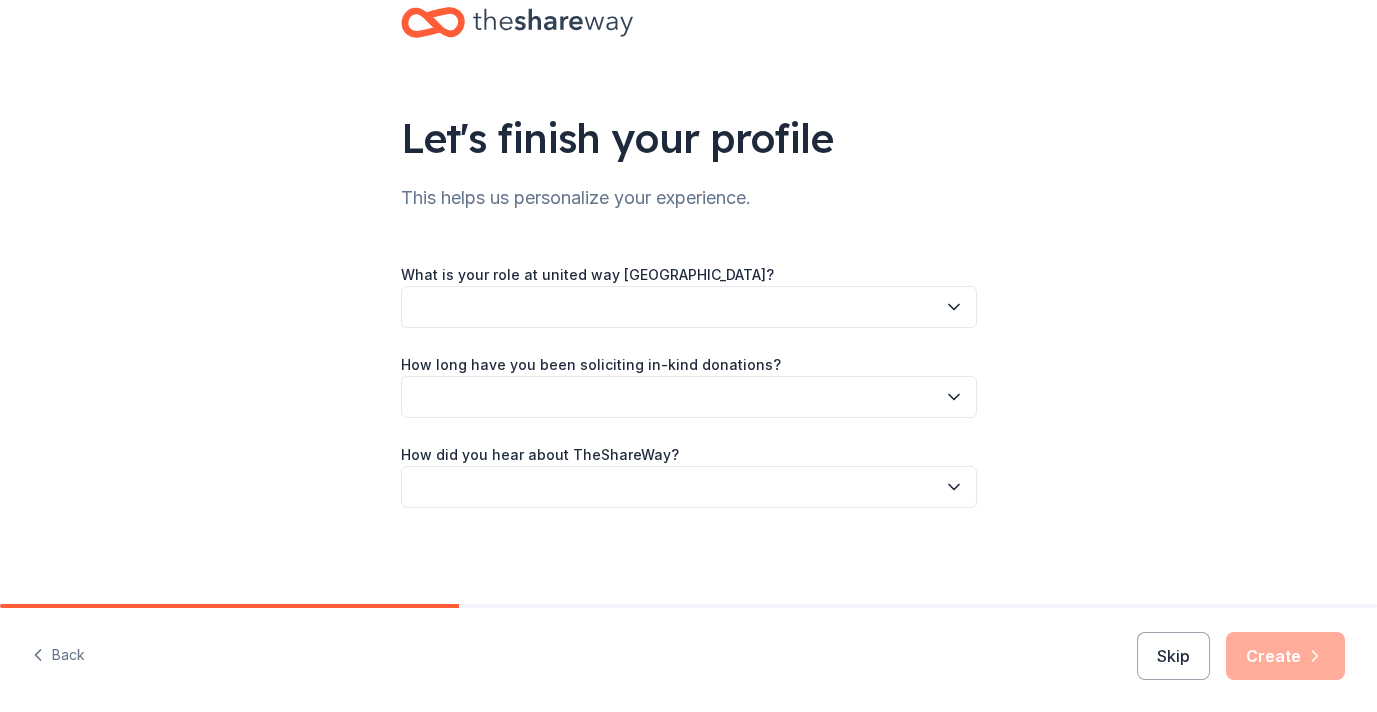 scroll, scrollTop: 0, scrollLeft: 0, axis: both 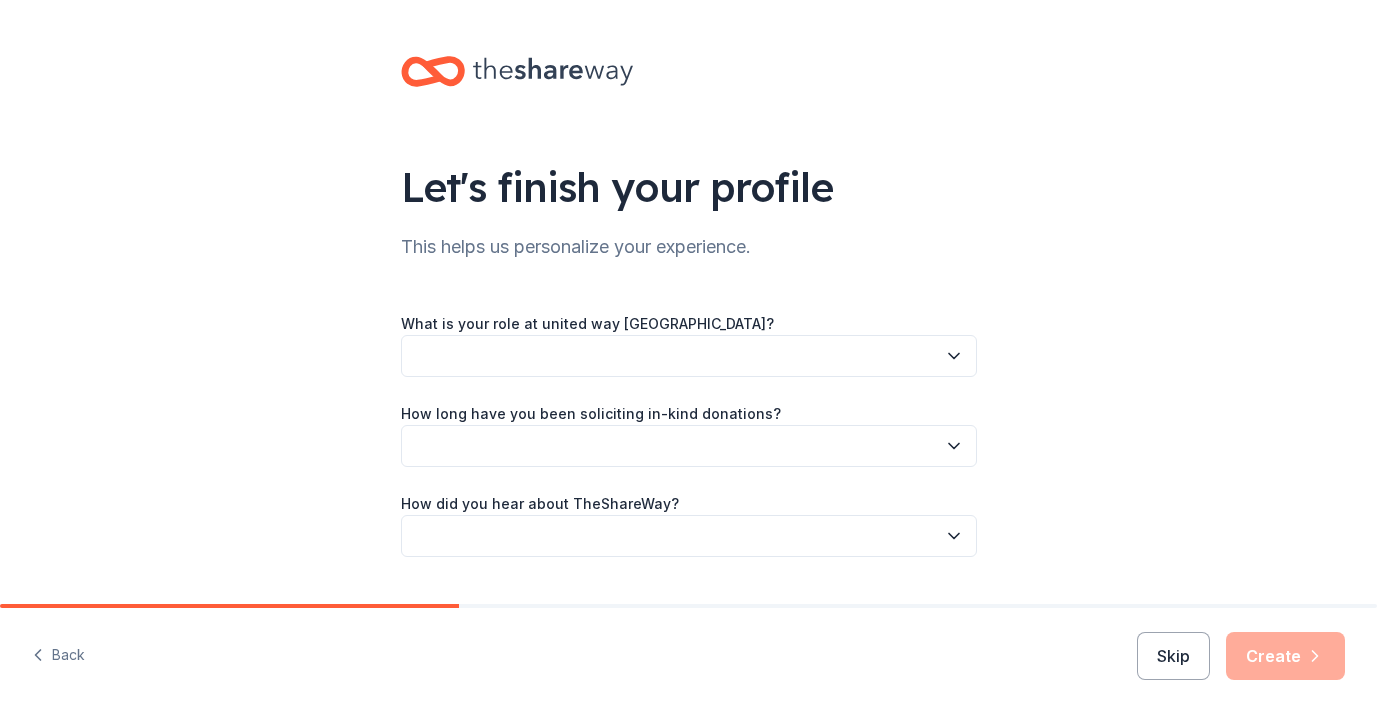 click on "What is your role at united way grays harbor? How long have you been soliciting in-kind donations? How did you hear about TheShareWay?" at bounding box center (689, 434) 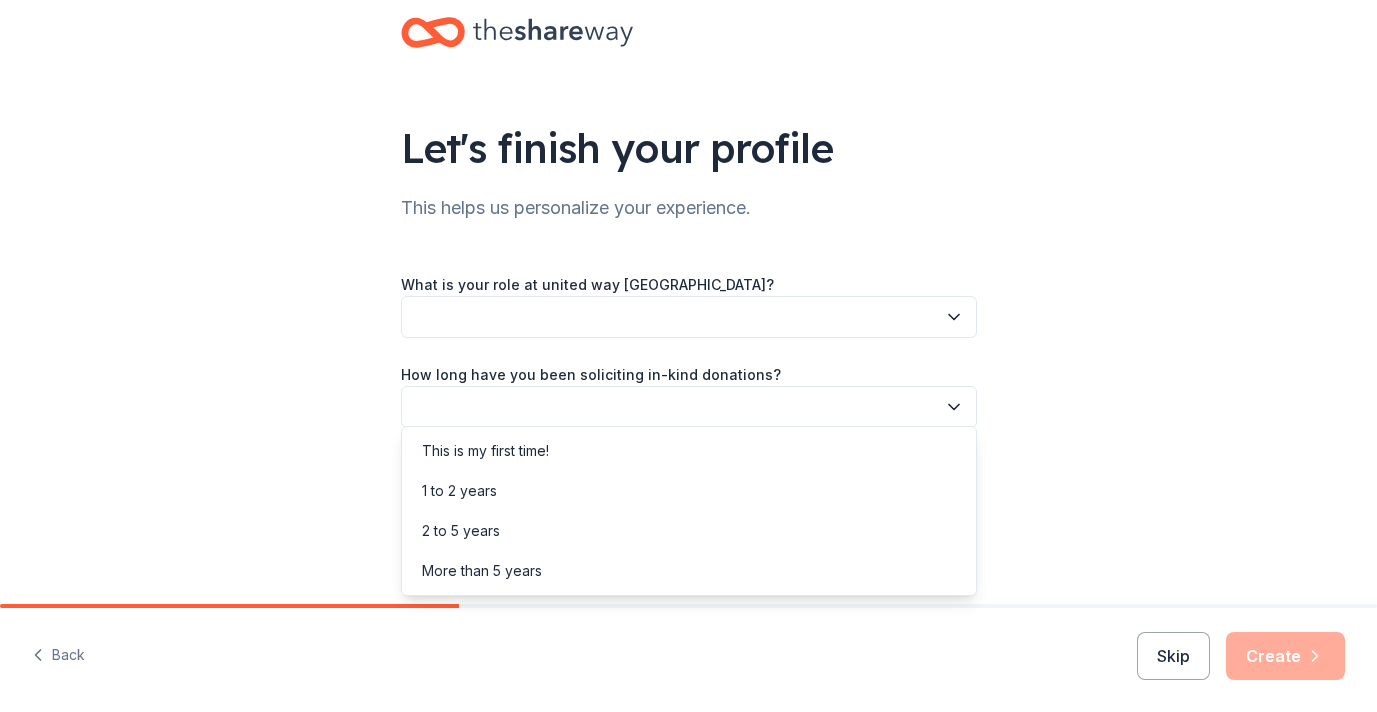 scroll, scrollTop: 49, scrollLeft: 0, axis: vertical 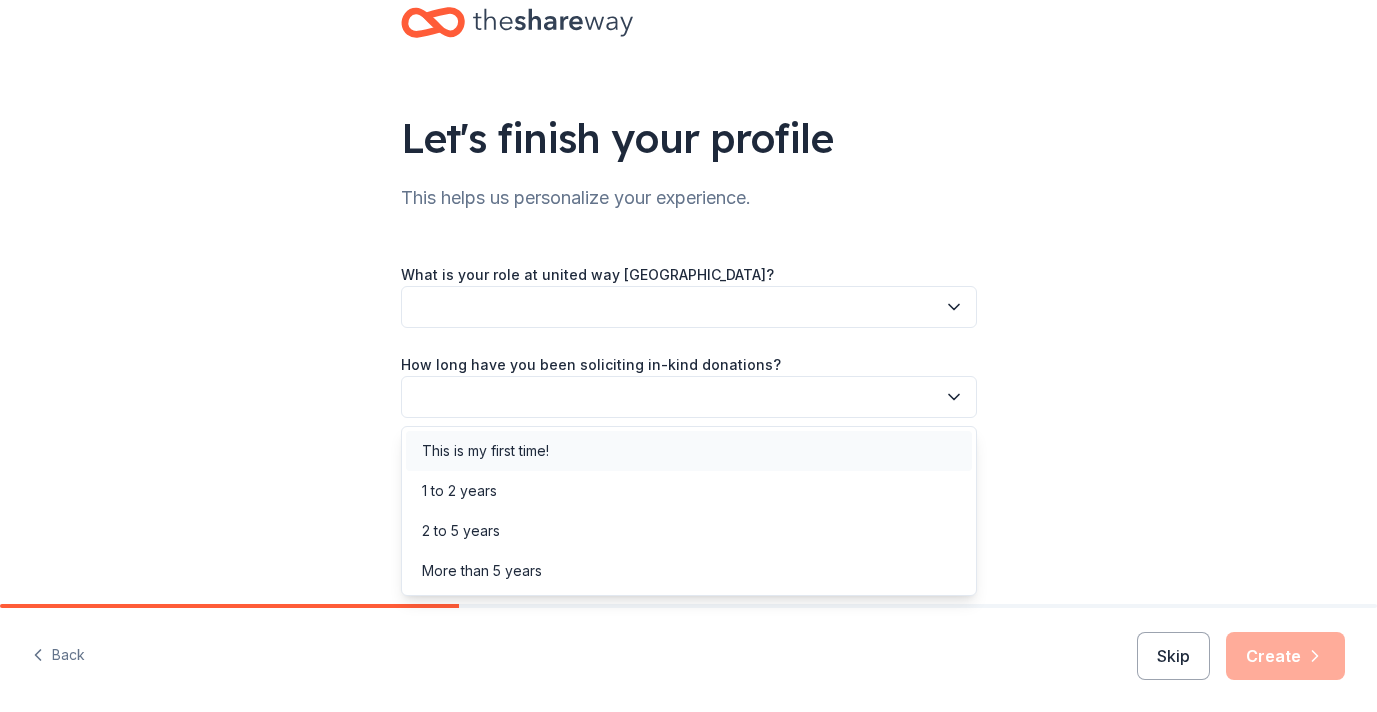 click on "This is my first time!" at bounding box center [689, 451] 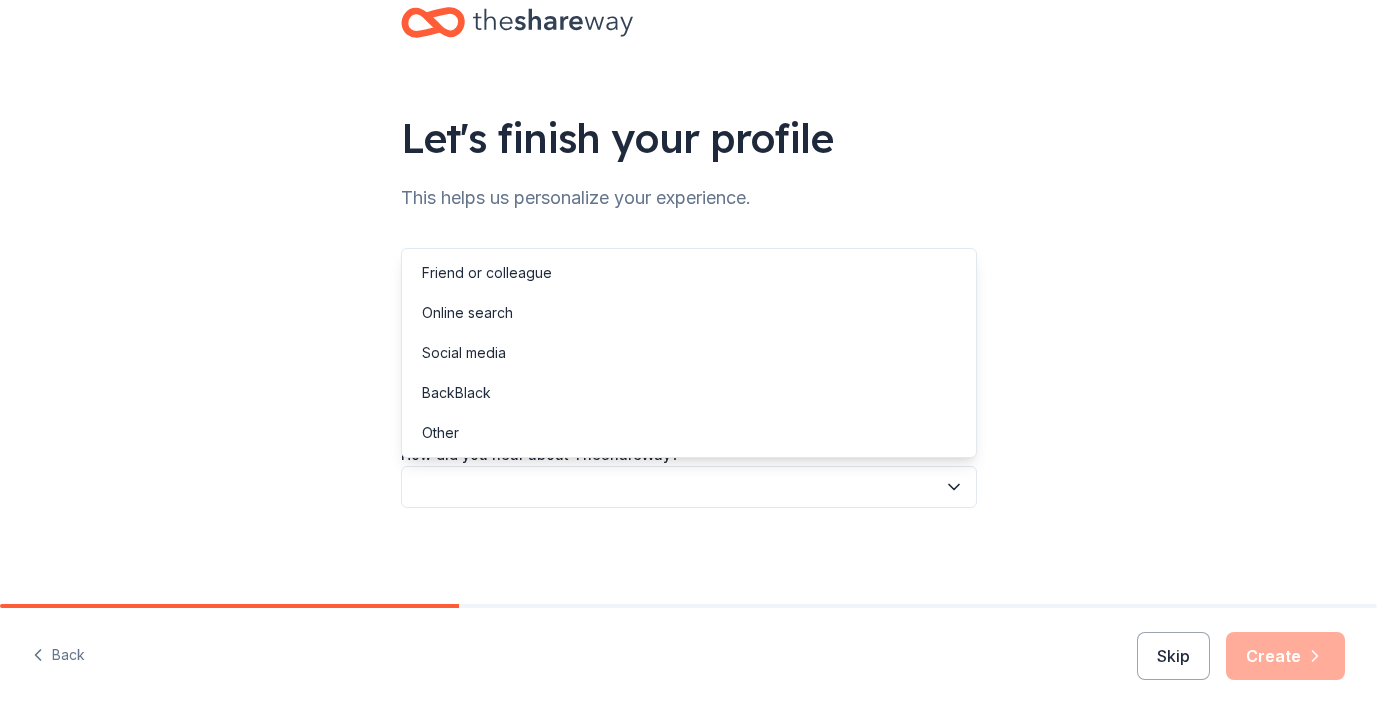 click at bounding box center (689, 487) 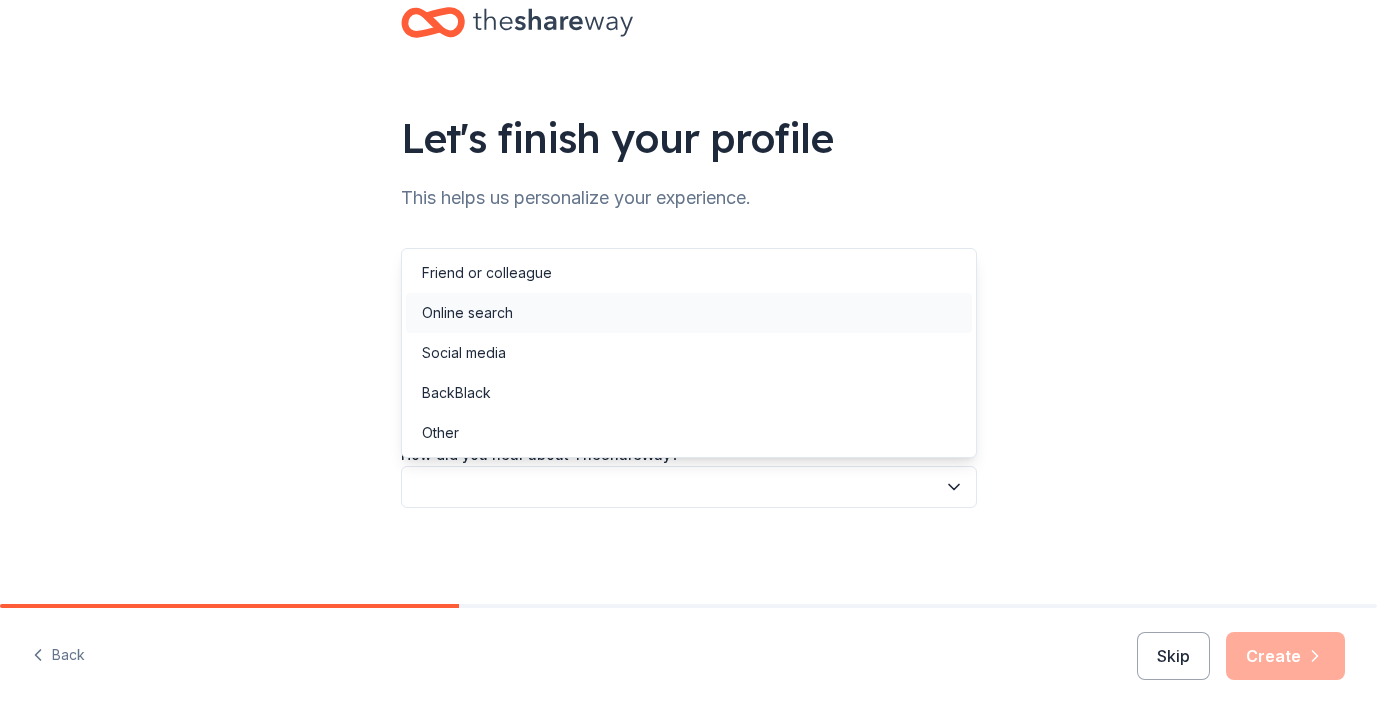 click on "Online search" at bounding box center [689, 313] 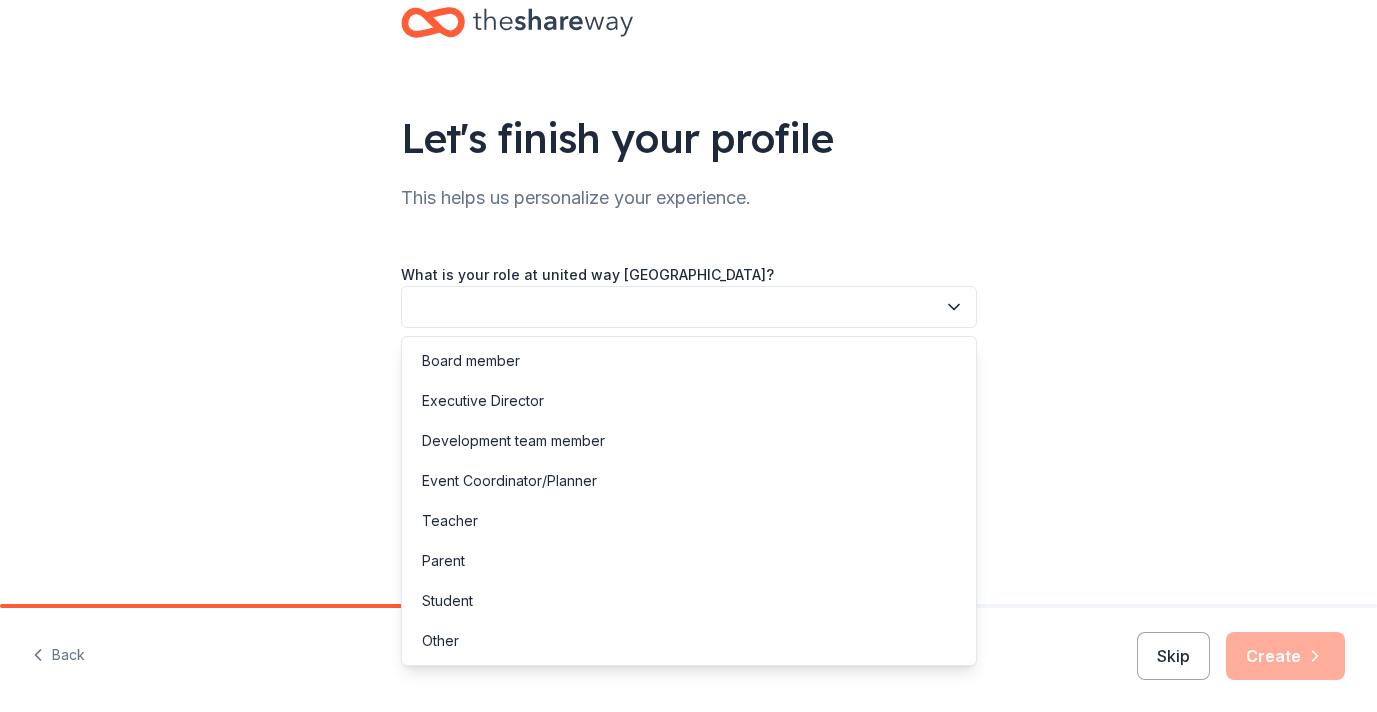 click at bounding box center [689, 307] 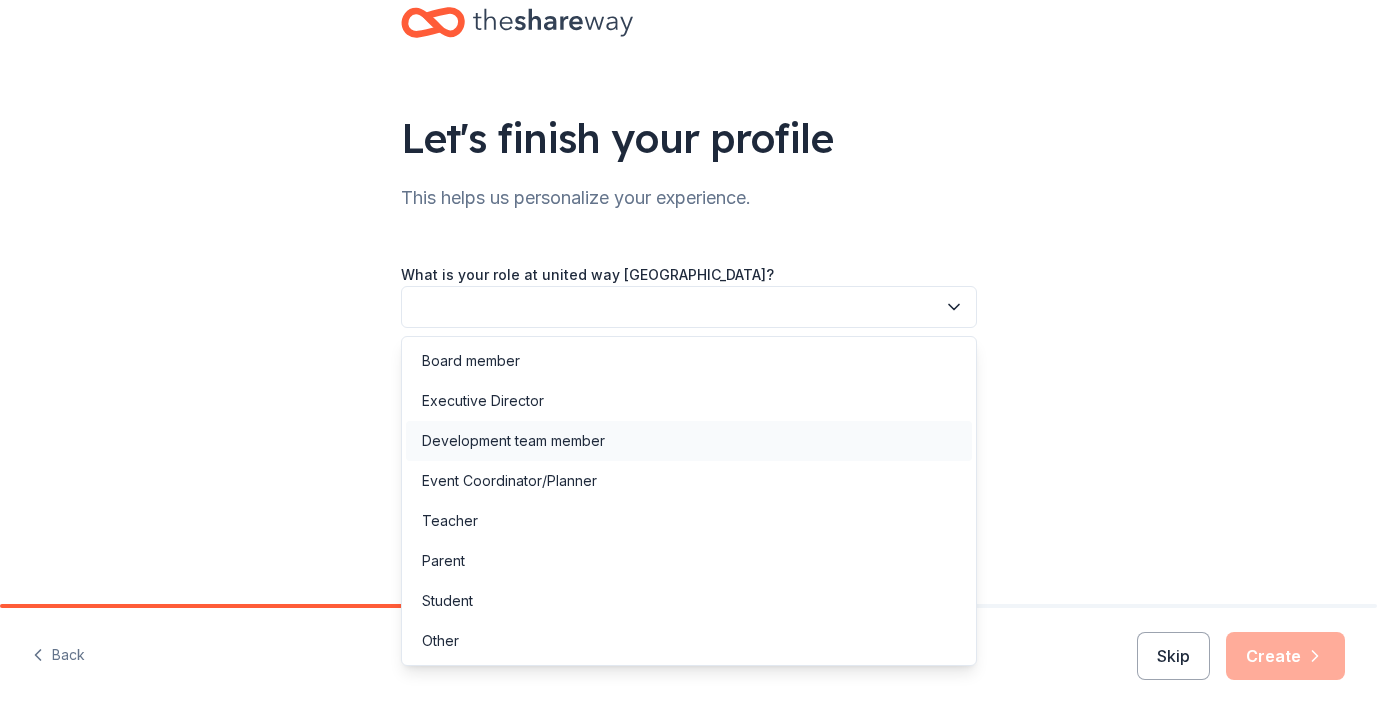 click on "Development team member" at bounding box center (689, 441) 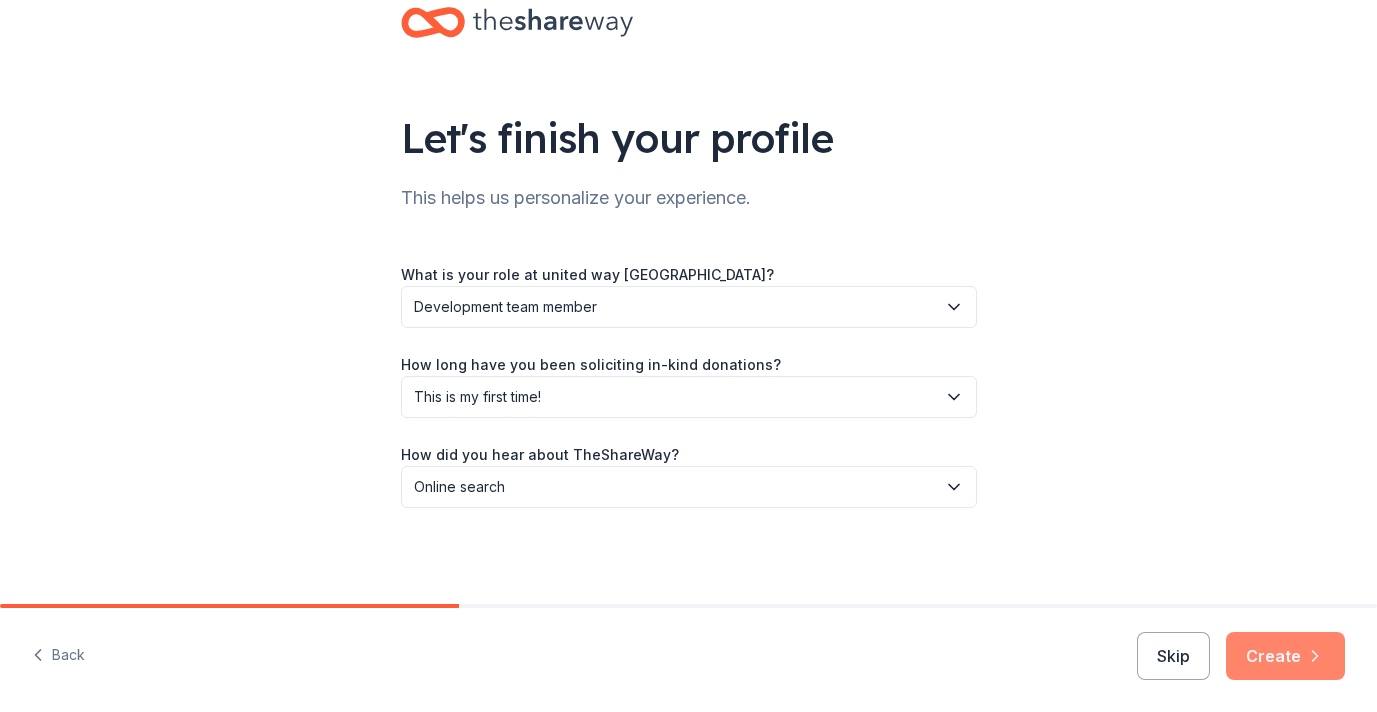 click on "Create" at bounding box center (1285, 656) 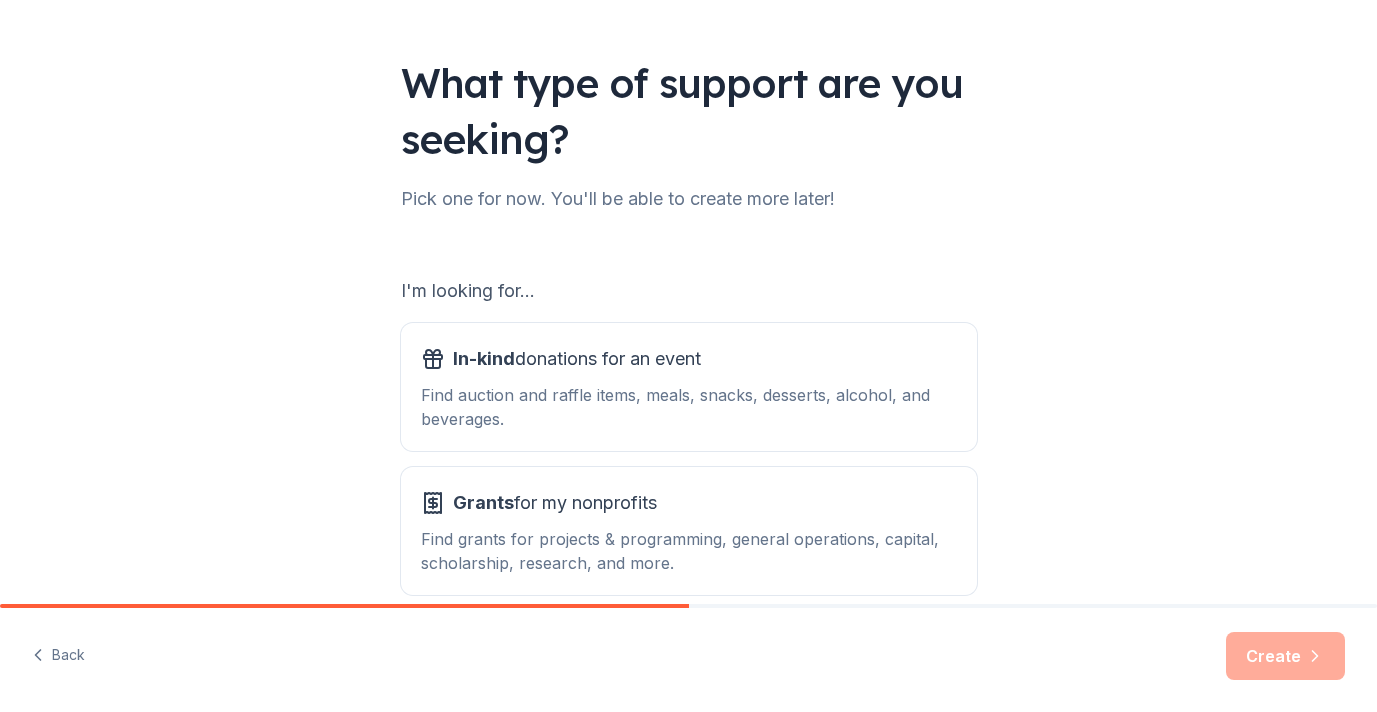 scroll, scrollTop: 203, scrollLeft: 0, axis: vertical 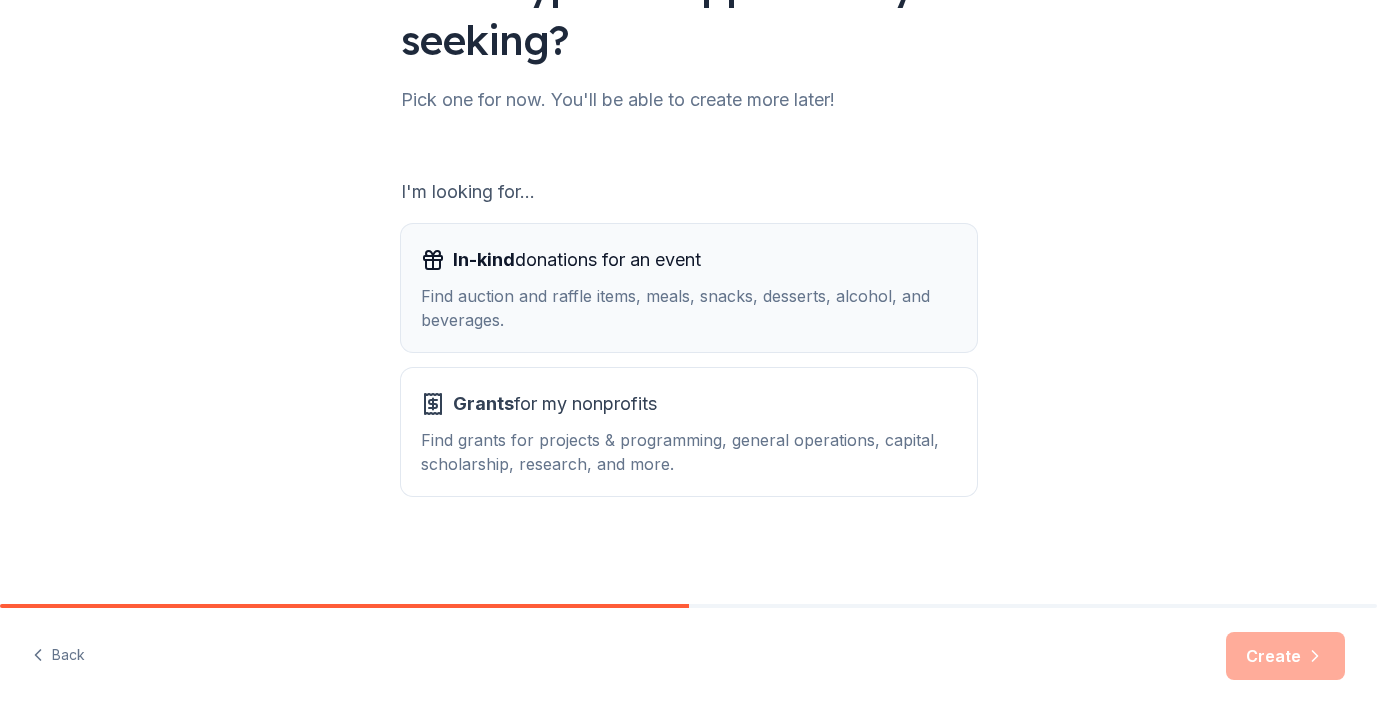 click on "In-kind  donations for an event Find auction and raffle items, meals, snacks, desserts, alcohol, and beverages." at bounding box center (689, 288) 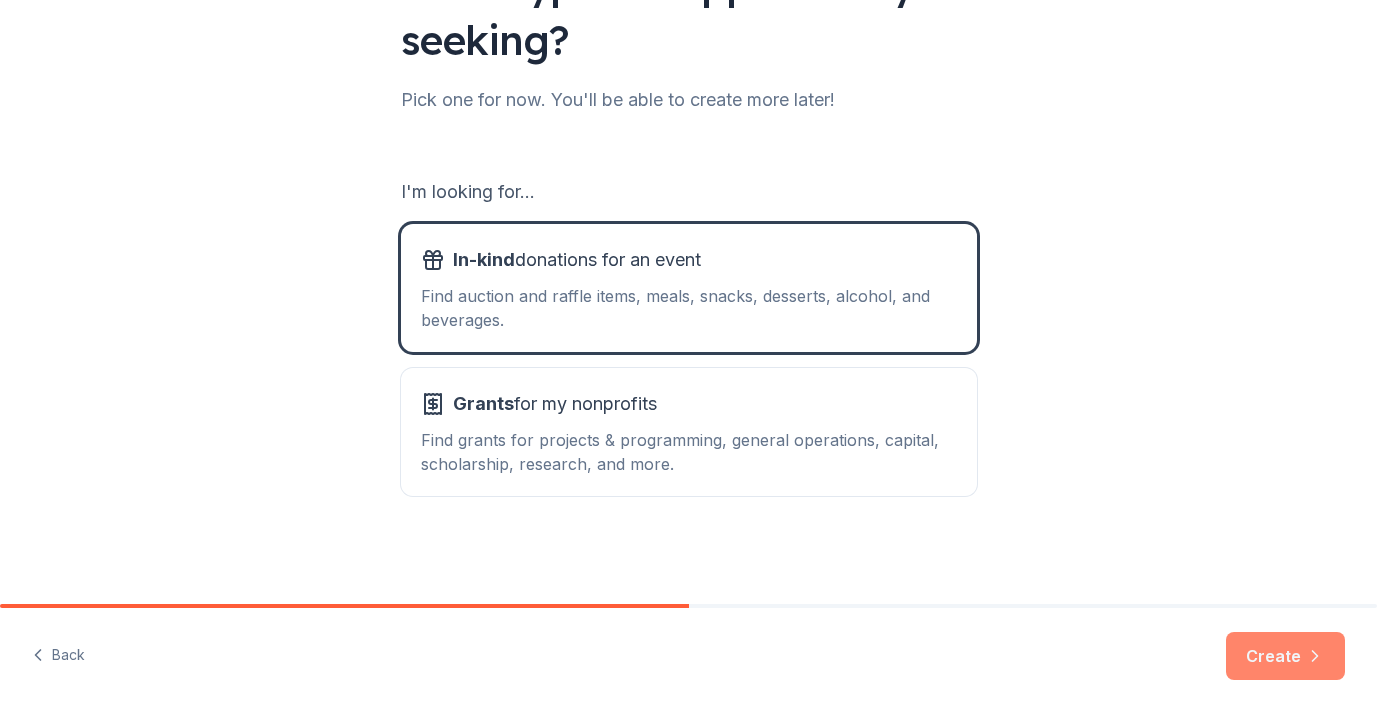 click on "Create" at bounding box center [1285, 656] 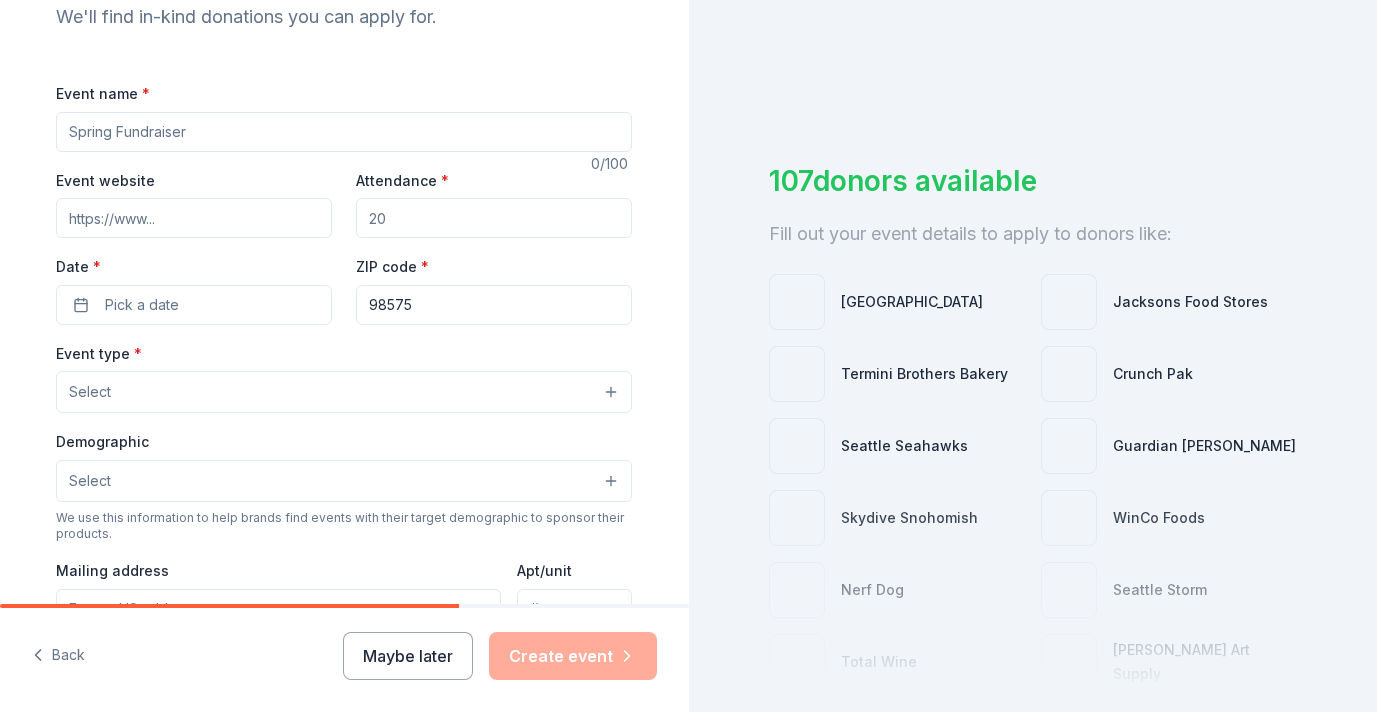 scroll, scrollTop: 233, scrollLeft: 0, axis: vertical 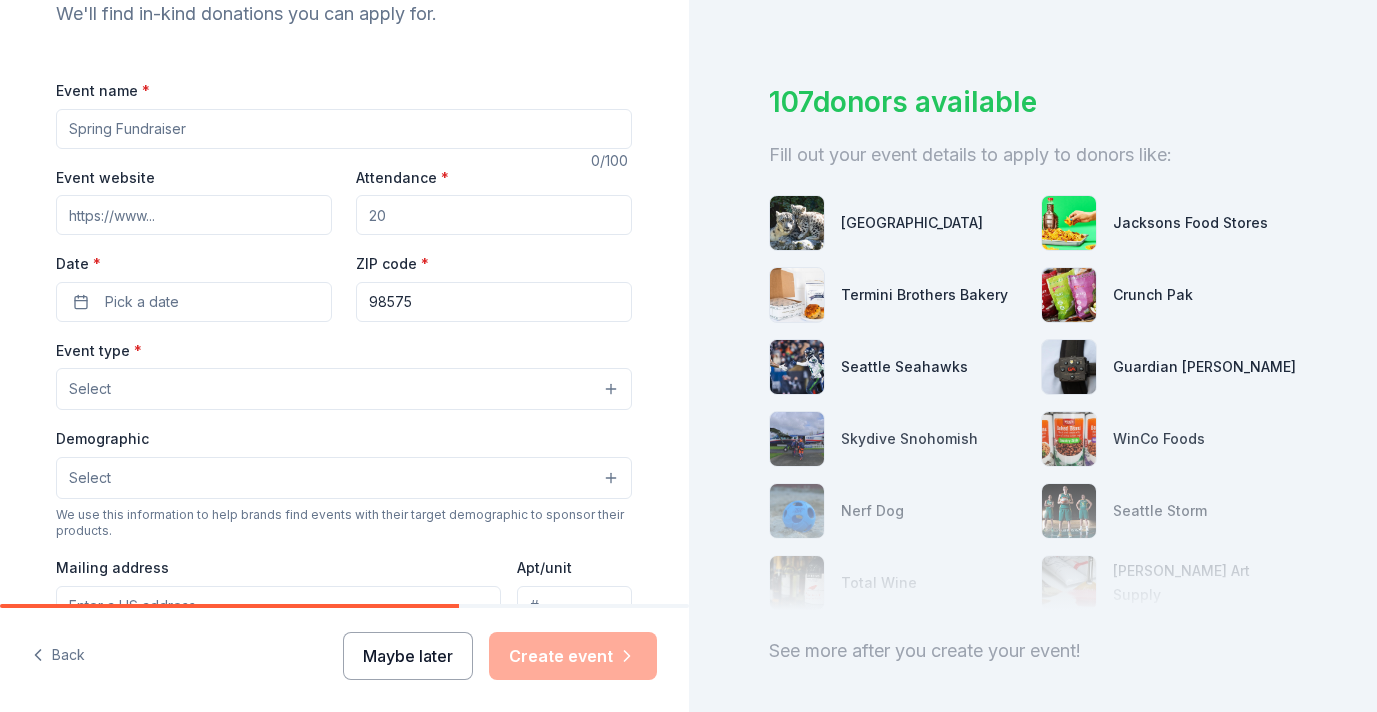 click on "Maybe later" at bounding box center (408, 656) 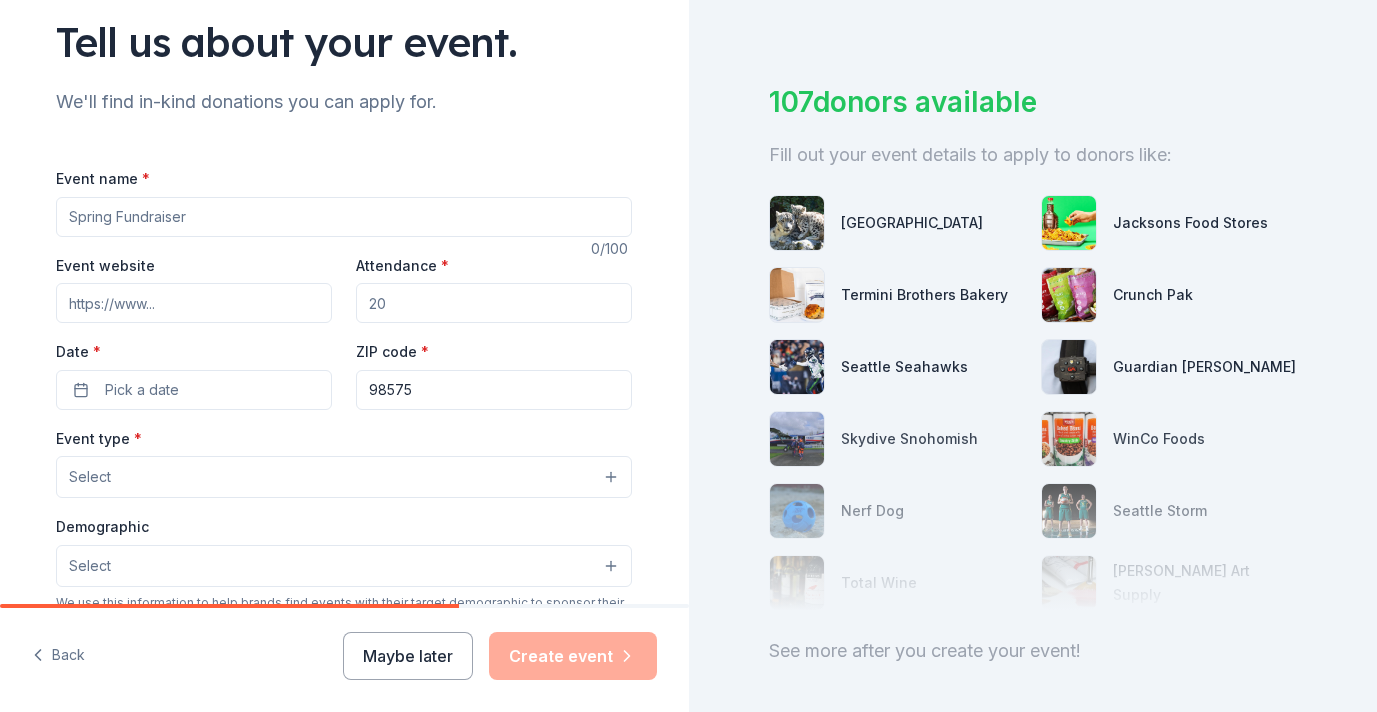 scroll, scrollTop: 117, scrollLeft: 0, axis: vertical 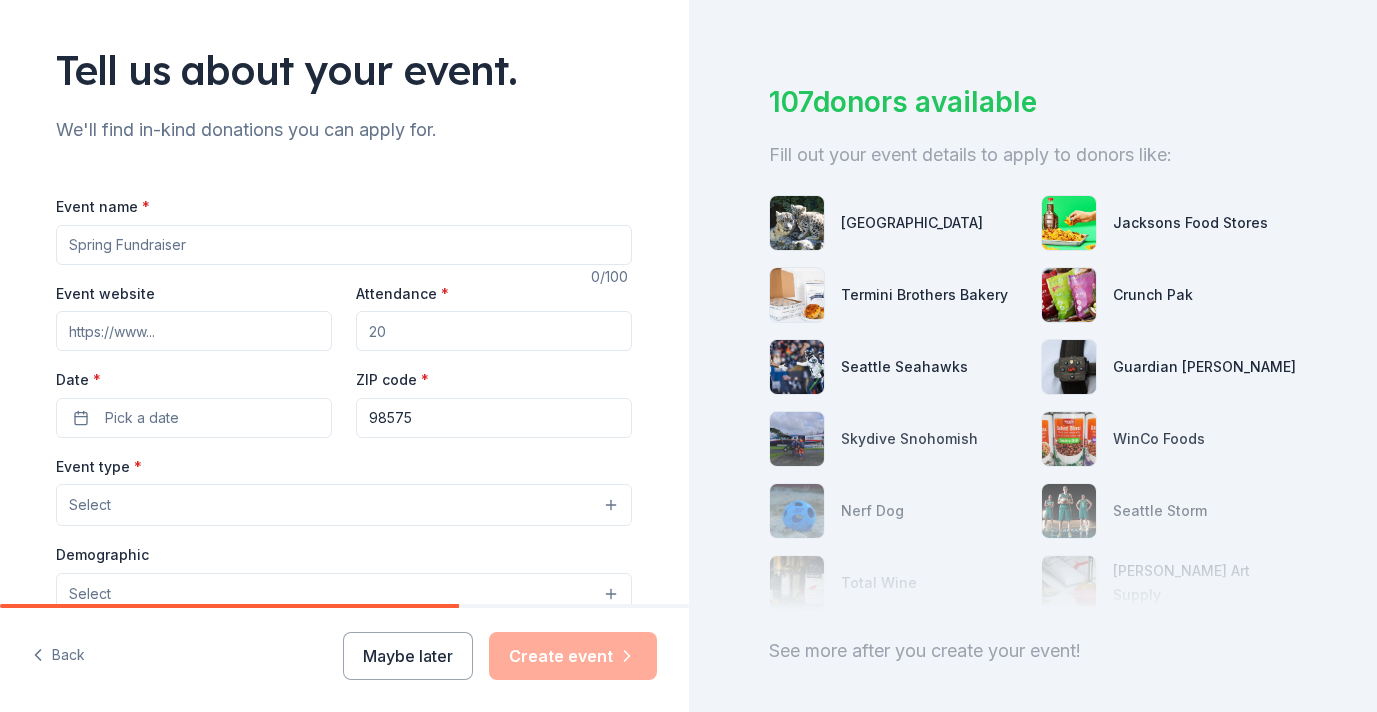 click on "Event name *" at bounding box center [344, 245] 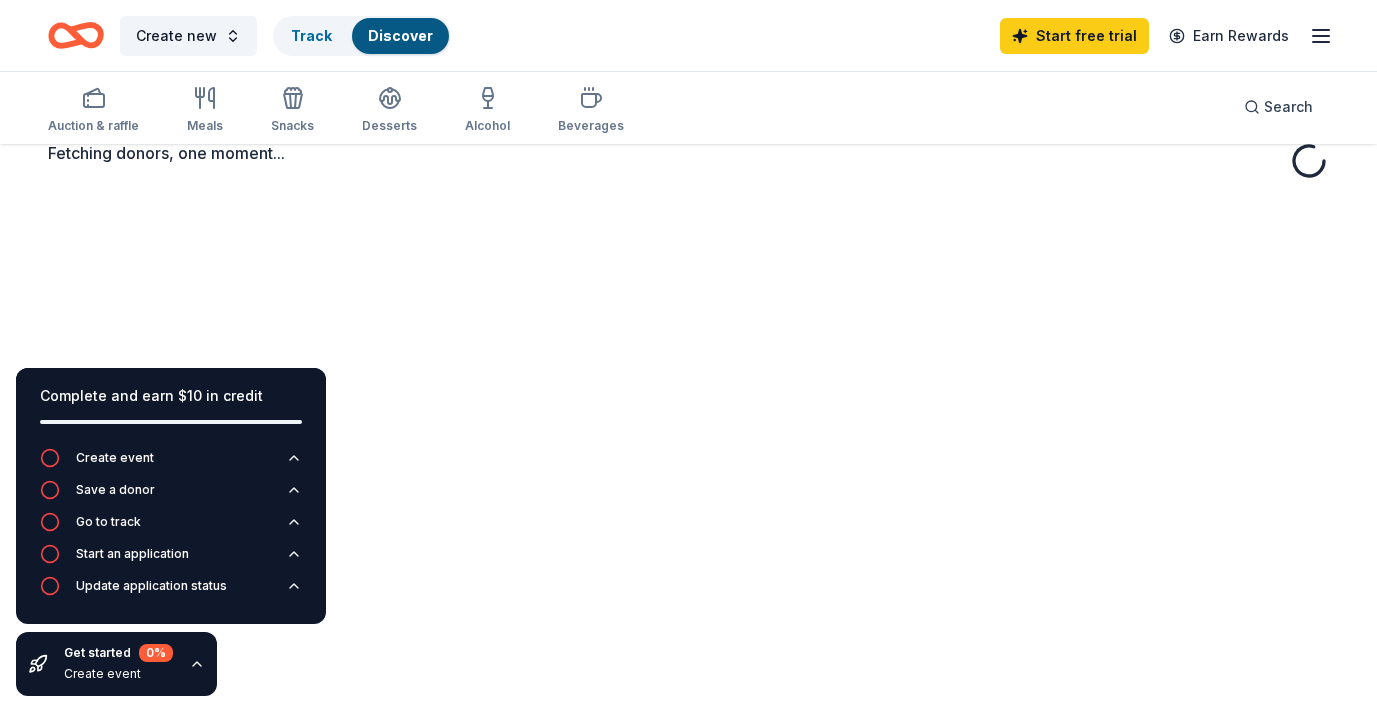 scroll, scrollTop: 0, scrollLeft: 0, axis: both 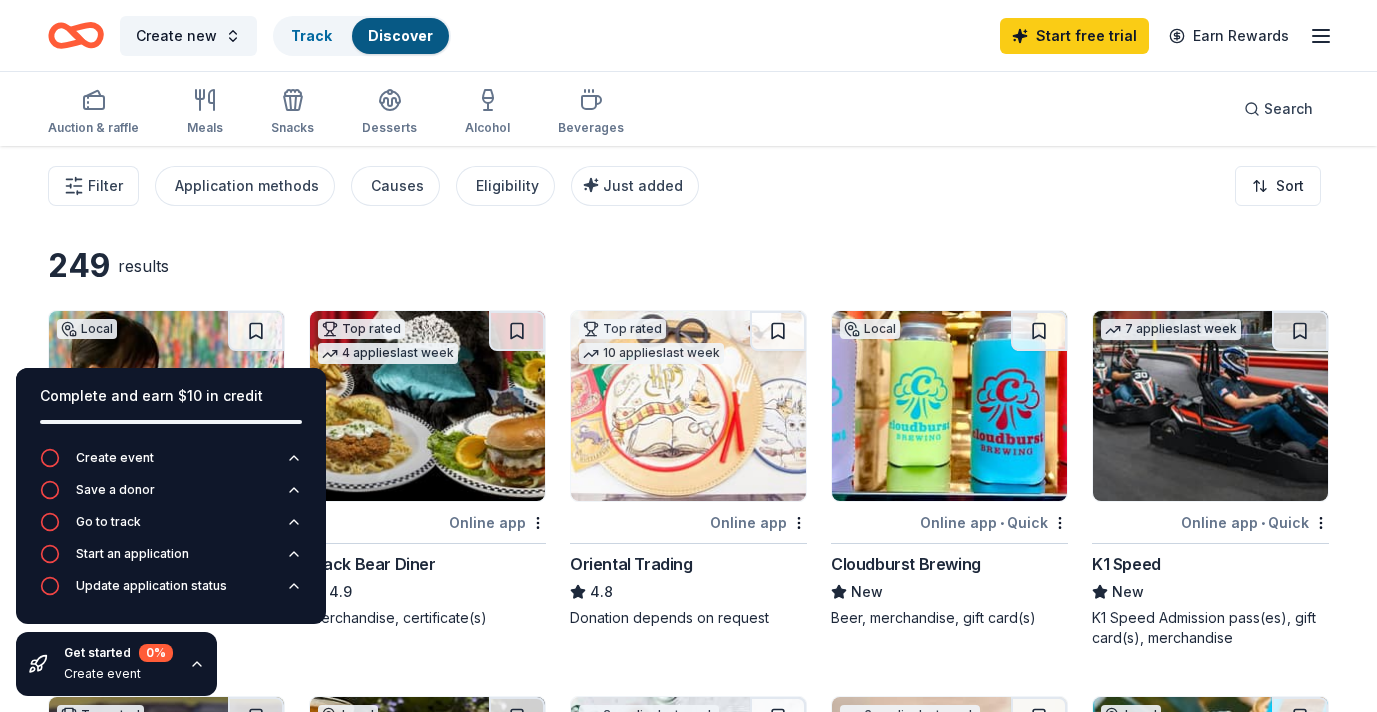 click 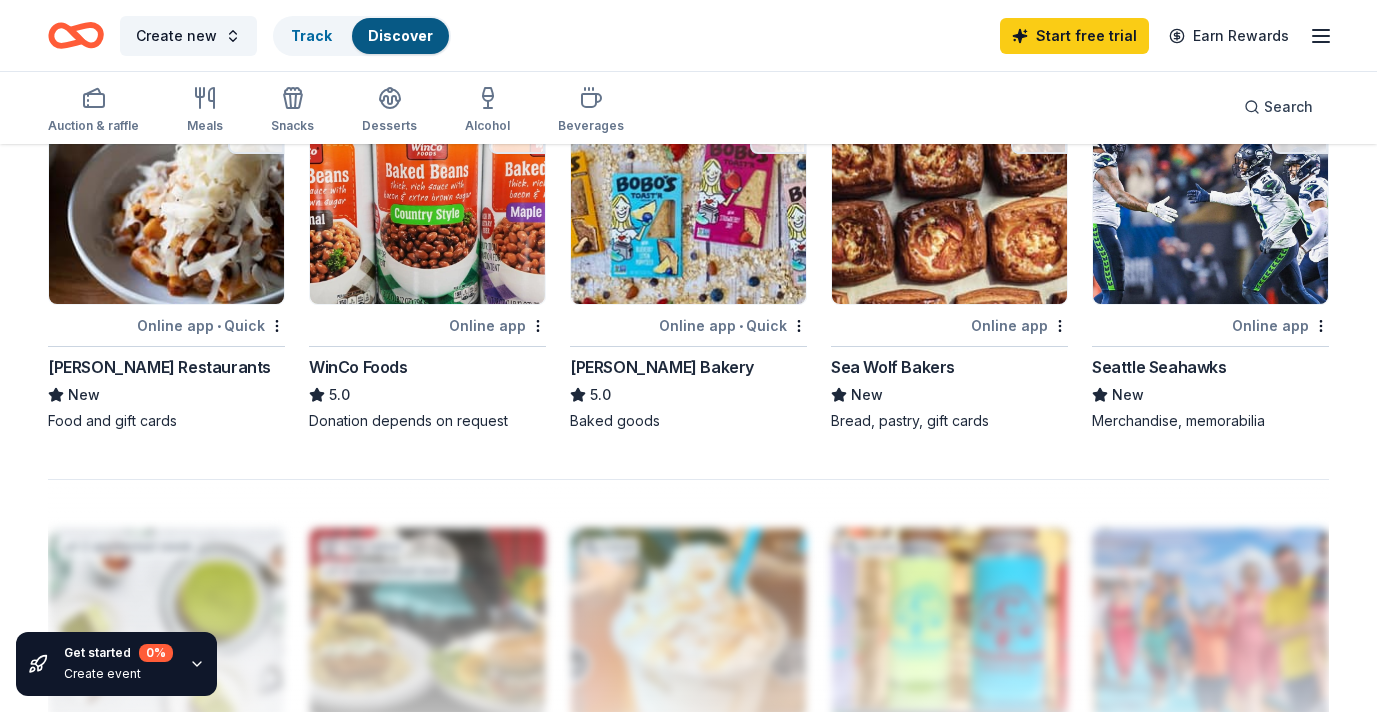 scroll, scrollTop: 1196, scrollLeft: 0, axis: vertical 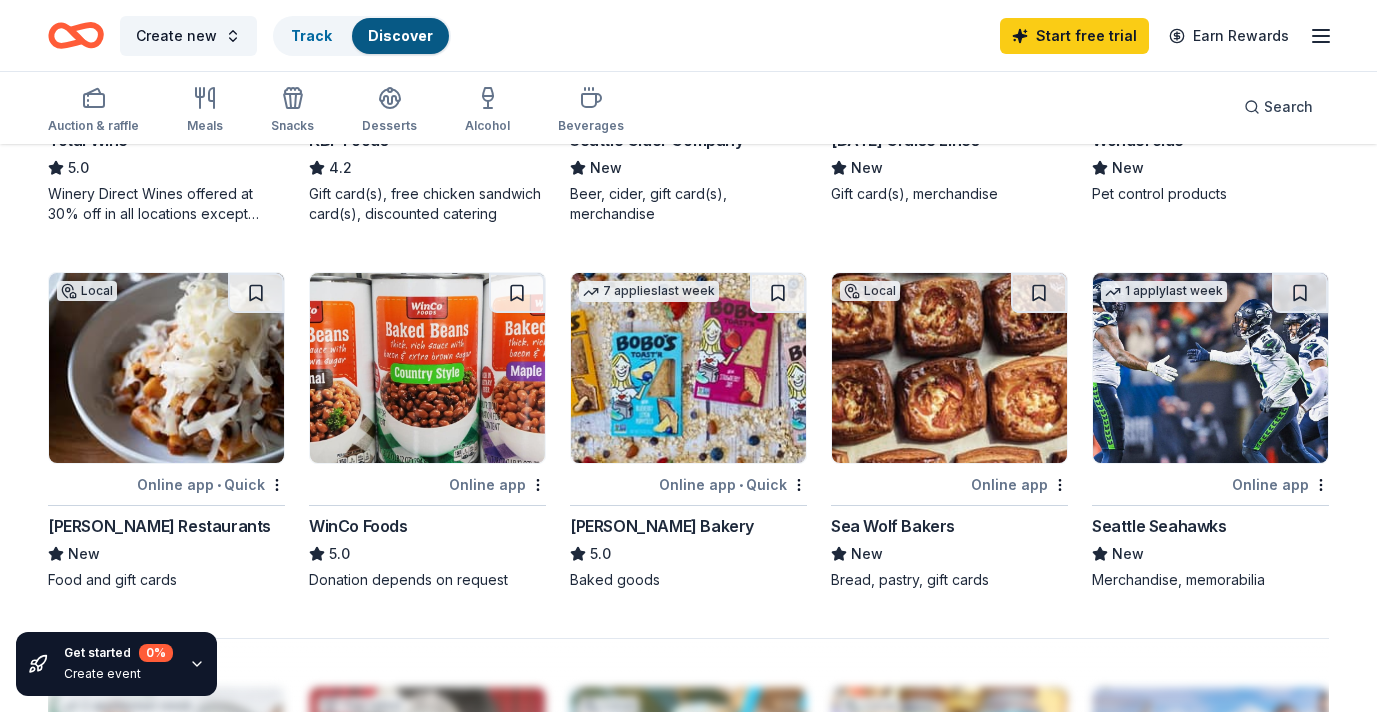 click at bounding box center (166, 368) 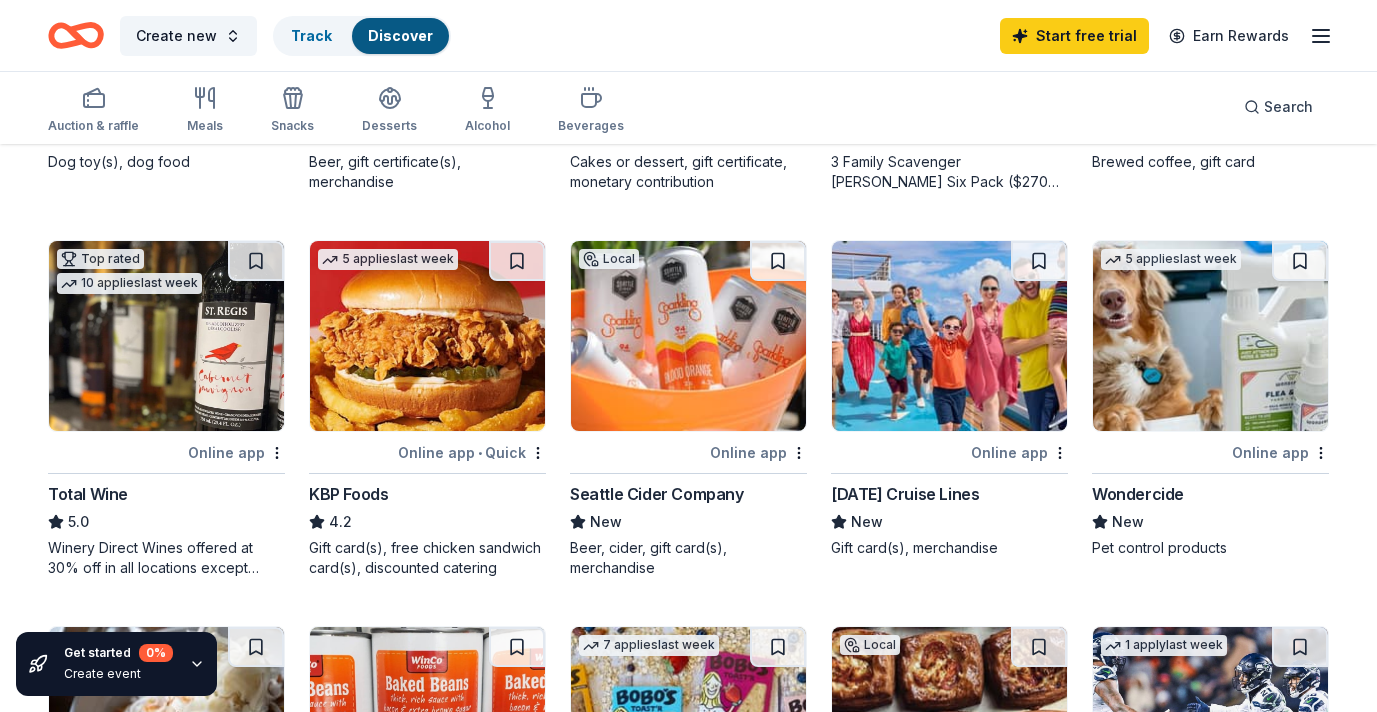 scroll, scrollTop: 886, scrollLeft: 0, axis: vertical 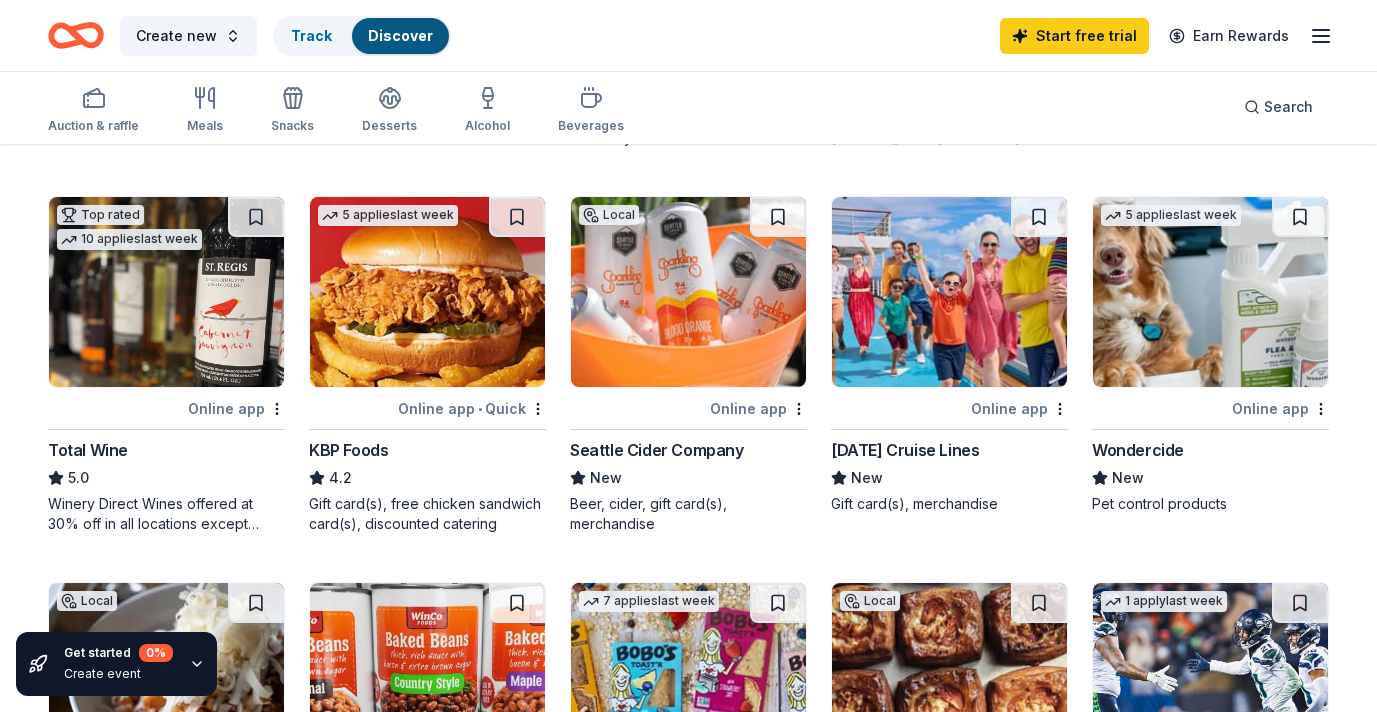 drag, startPoint x: 1002, startPoint y: 534, endPoint x: 839, endPoint y: 463, distance: 177.792 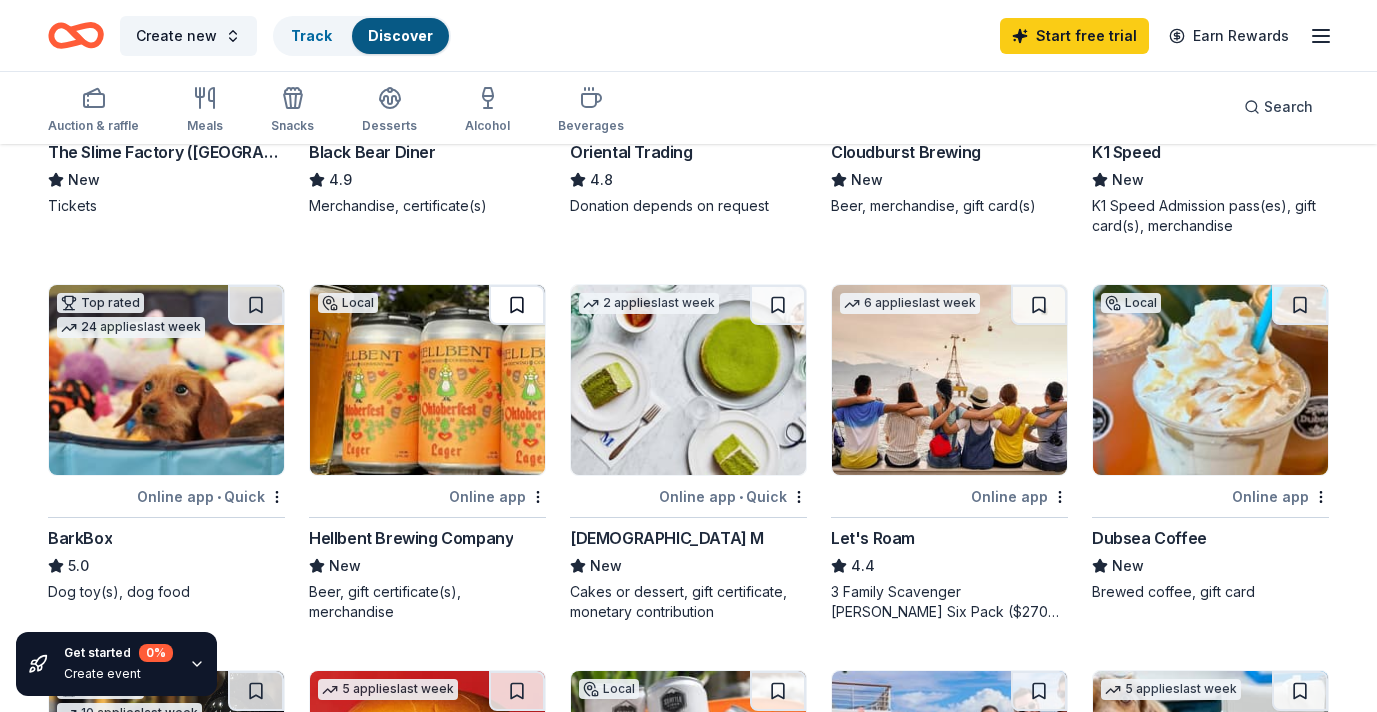 scroll, scrollTop: 439, scrollLeft: 0, axis: vertical 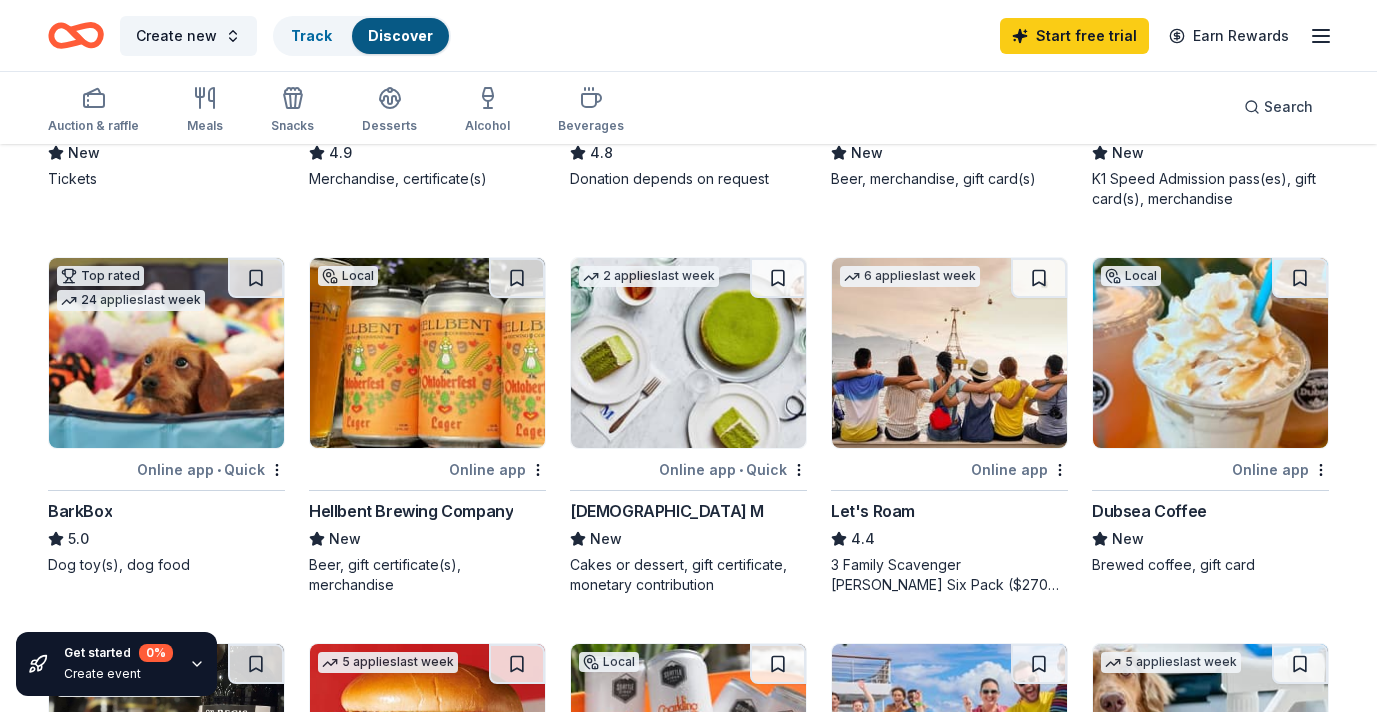 click on "Top rated 24   applies  last week Online app • Quick BarkBox 5.0 Dog toy(s), dog food" at bounding box center [166, 426] 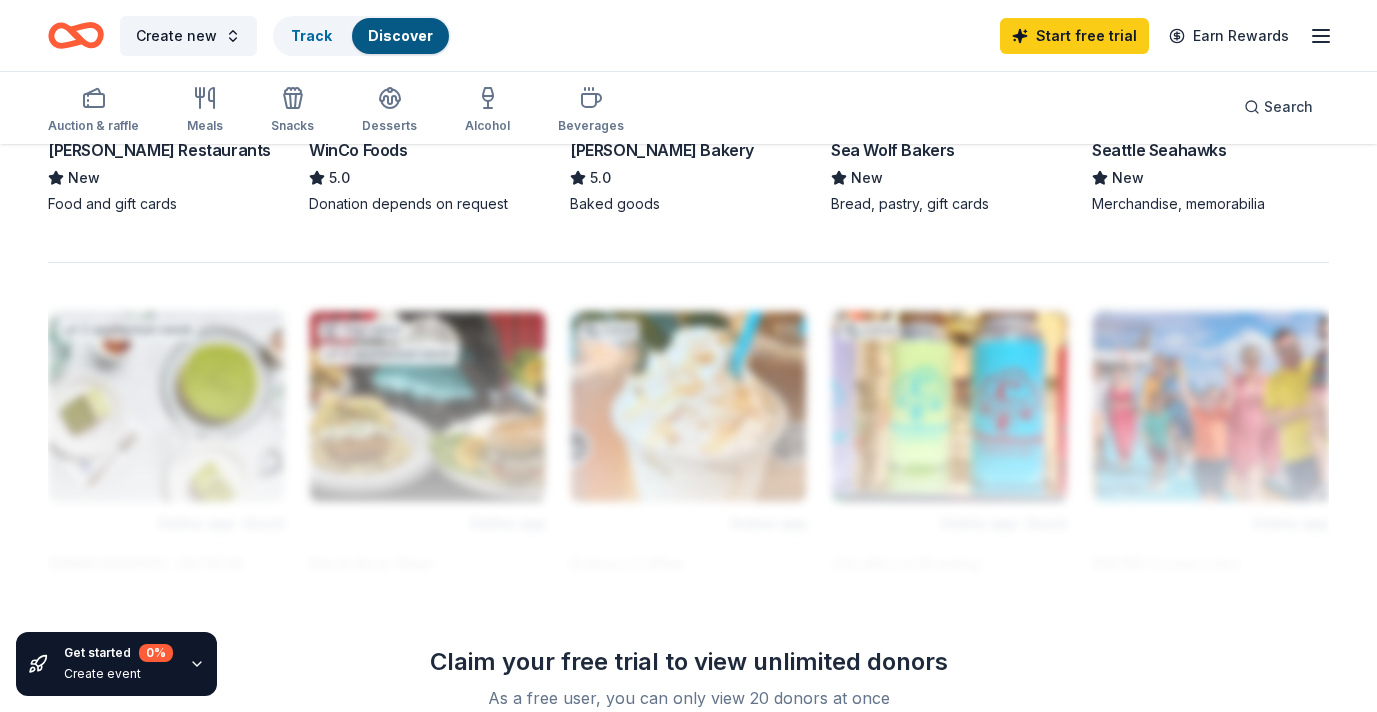 scroll, scrollTop: 1631, scrollLeft: 0, axis: vertical 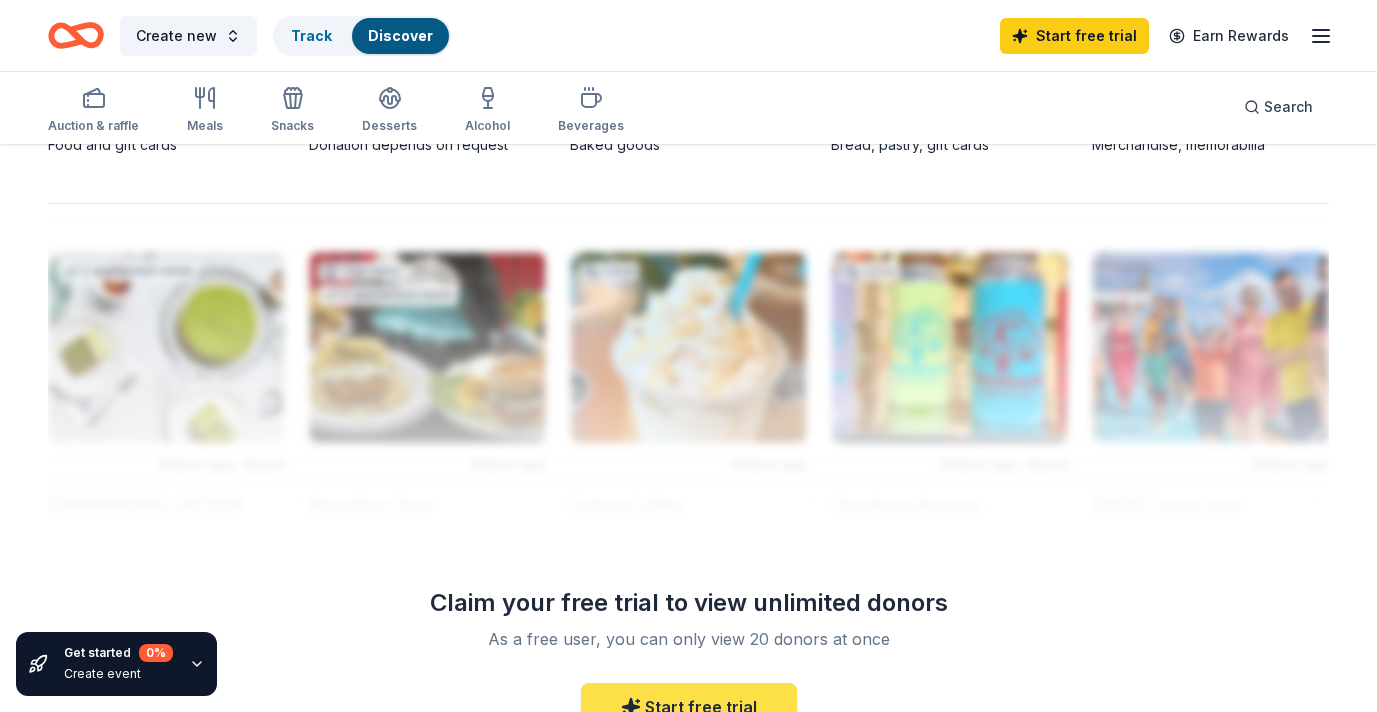 click on "Start free  trial" at bounding box center [689, 707] 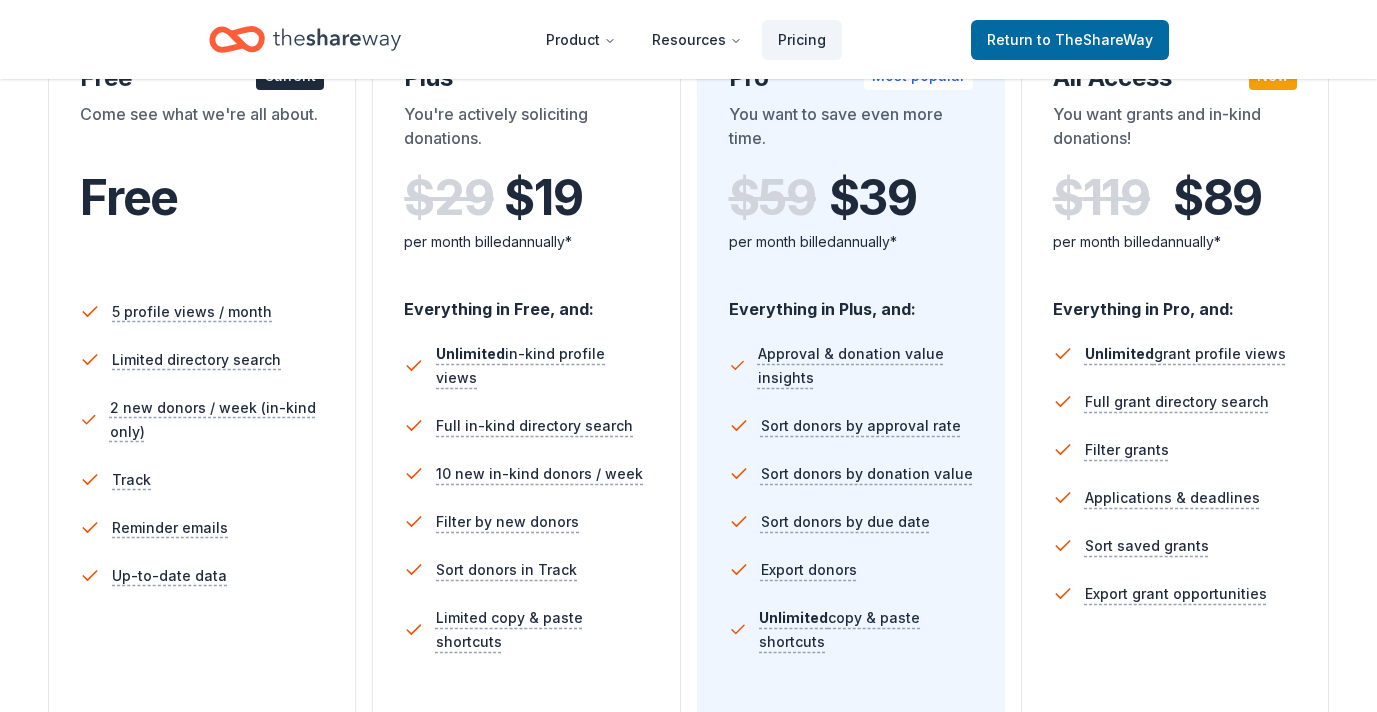 scroll, scrollTop: 297, scrollLeft: 0, axis: vertical 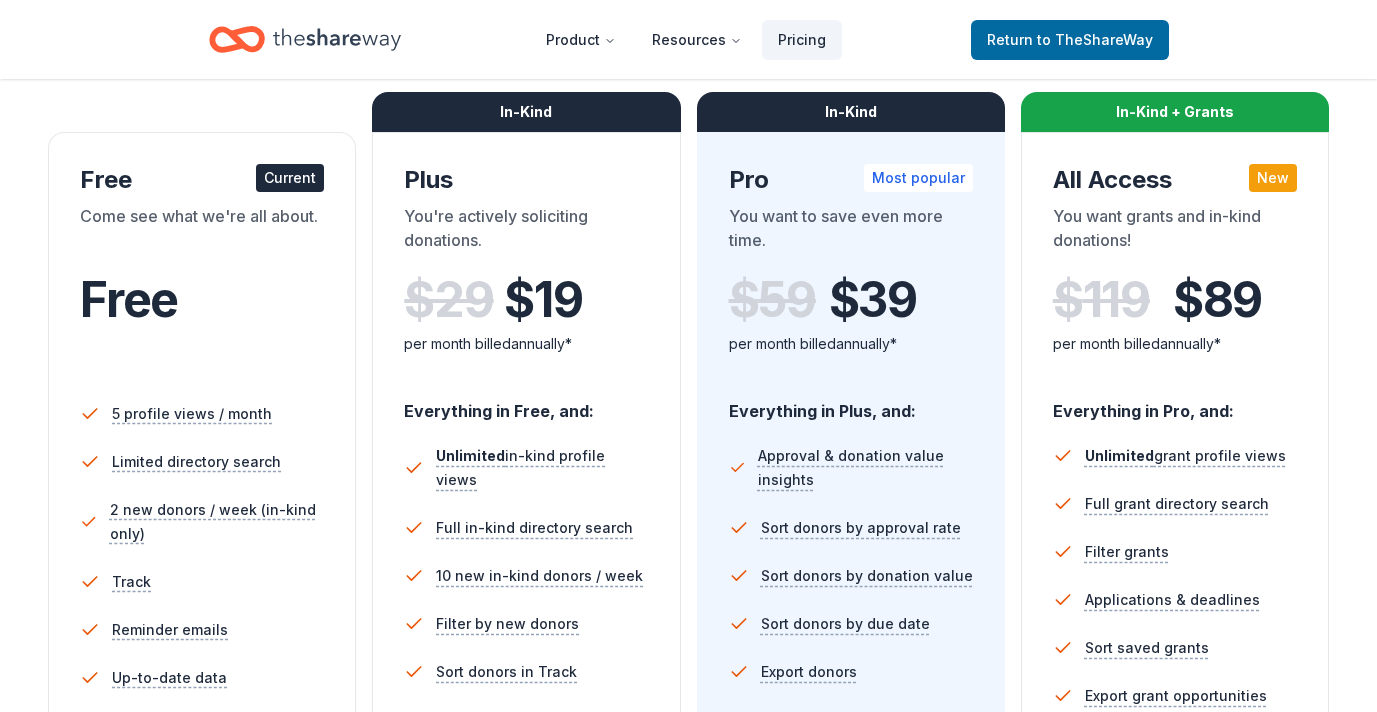 click on "Current" at bounding box center [290, 178] 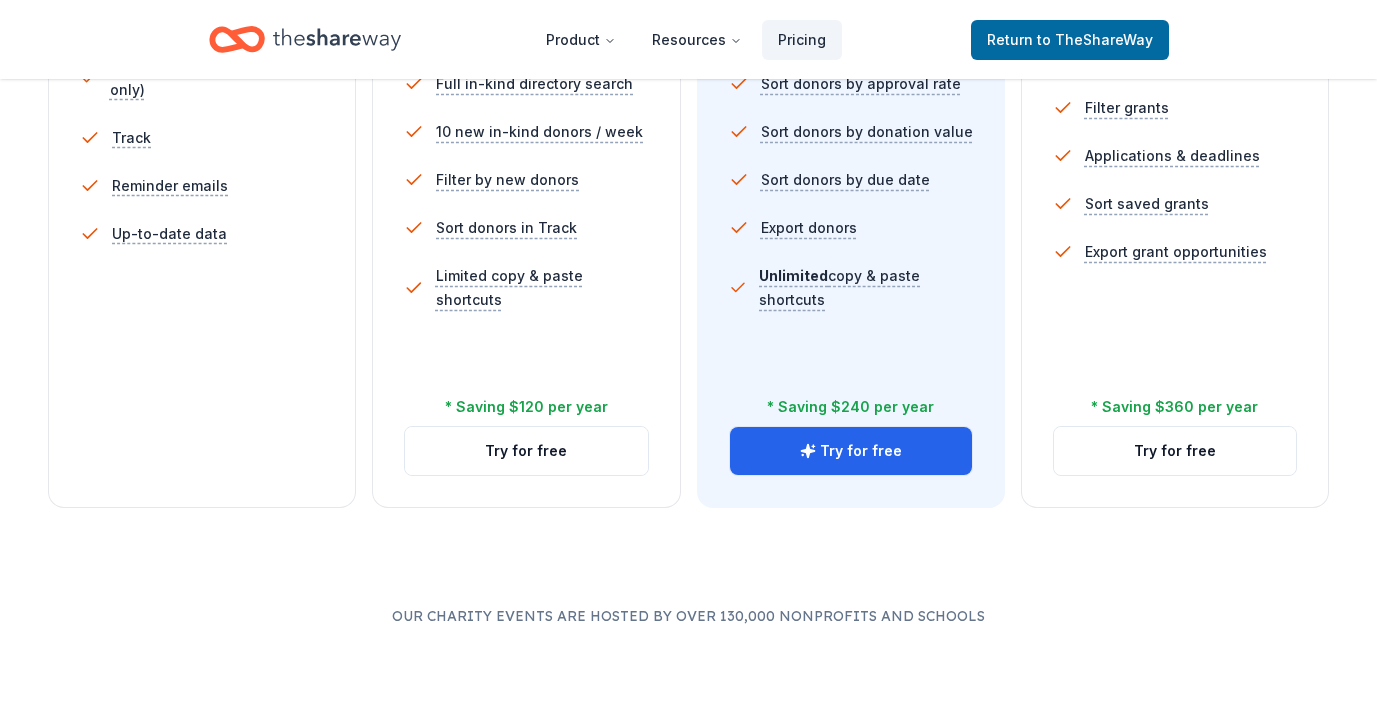 scroll, scrollTop: 747, scrollLeft: 0, axis: vertical 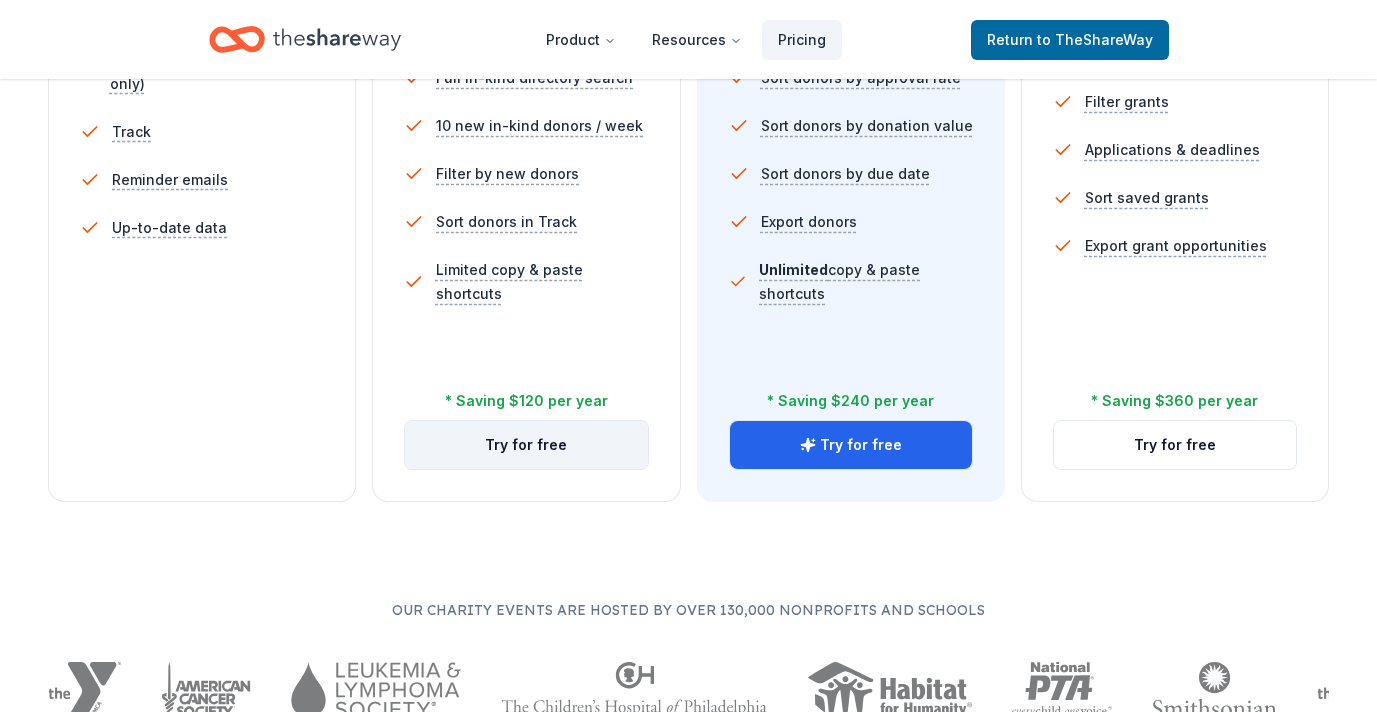 click on "Try for free" at bounding box center (526, 445) 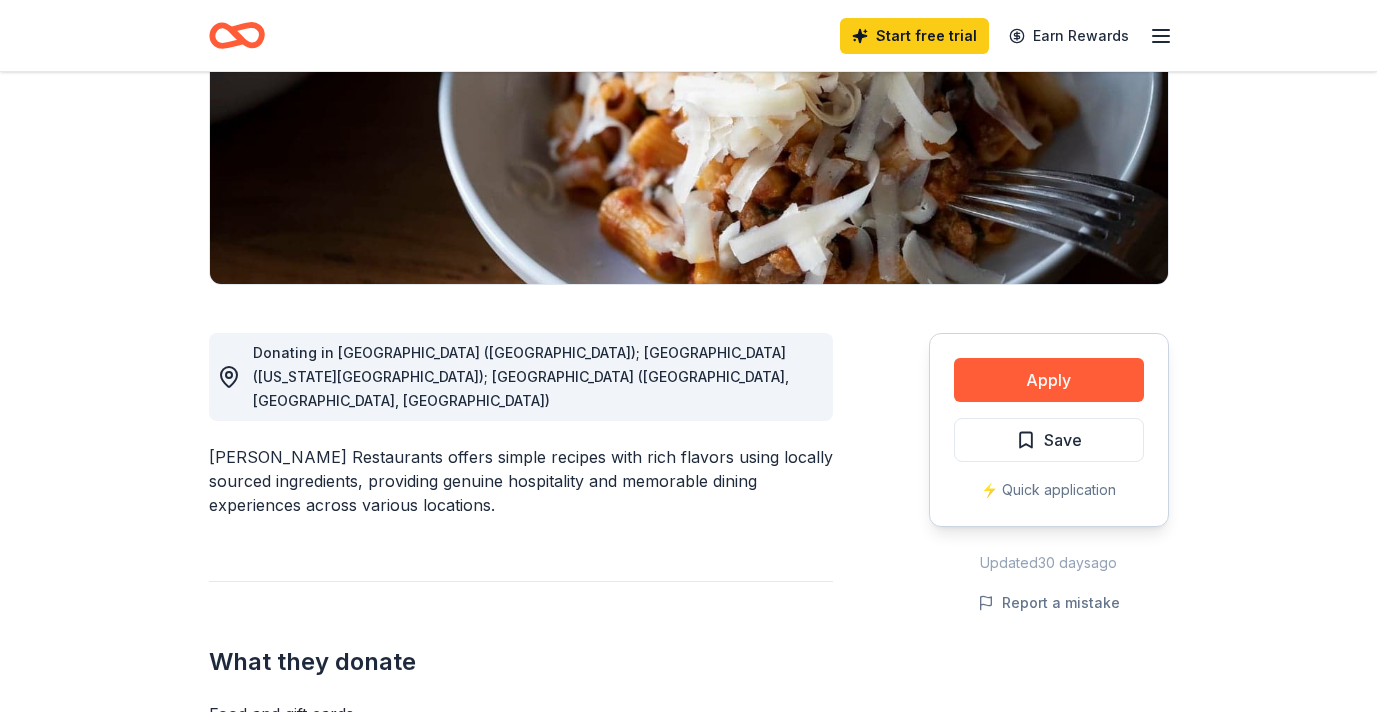 scroll, scrollTop: 402, scrollLeft: 0, axis: vertical 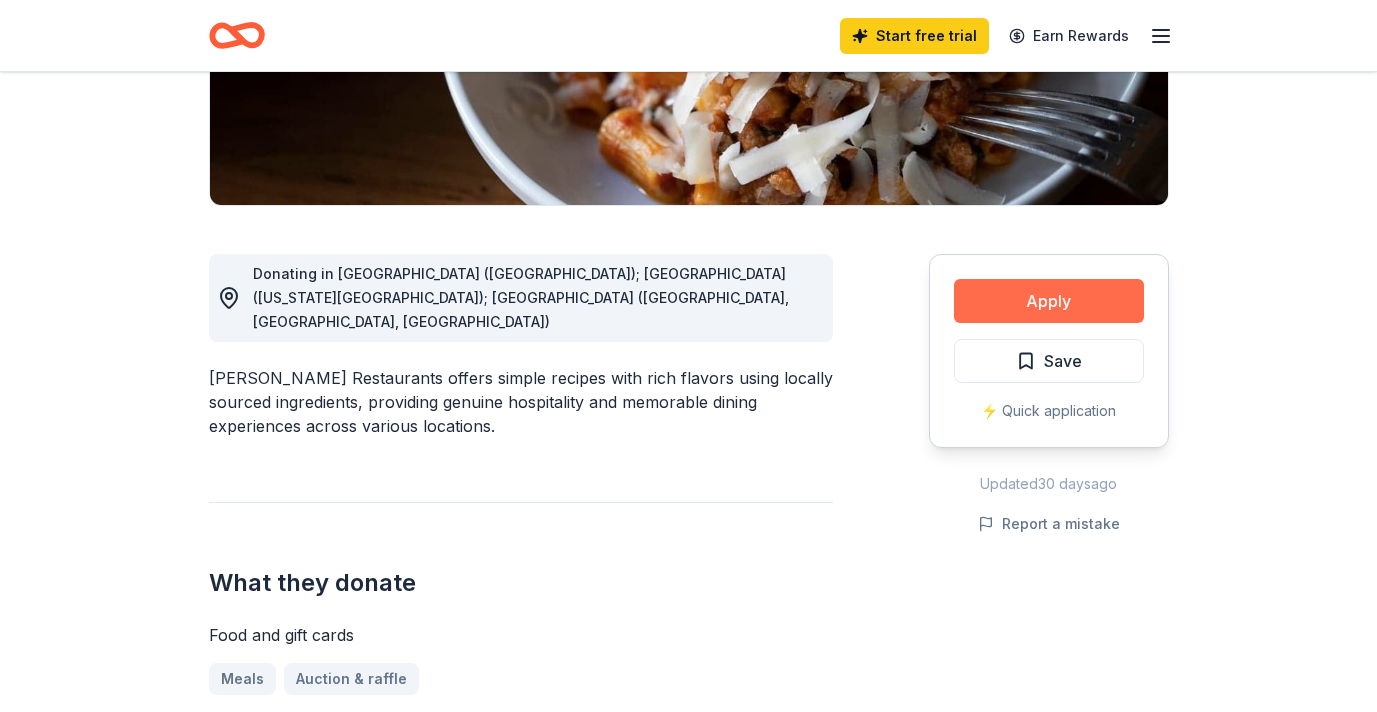 click on "Apply" at bounding box center (1049, 301) 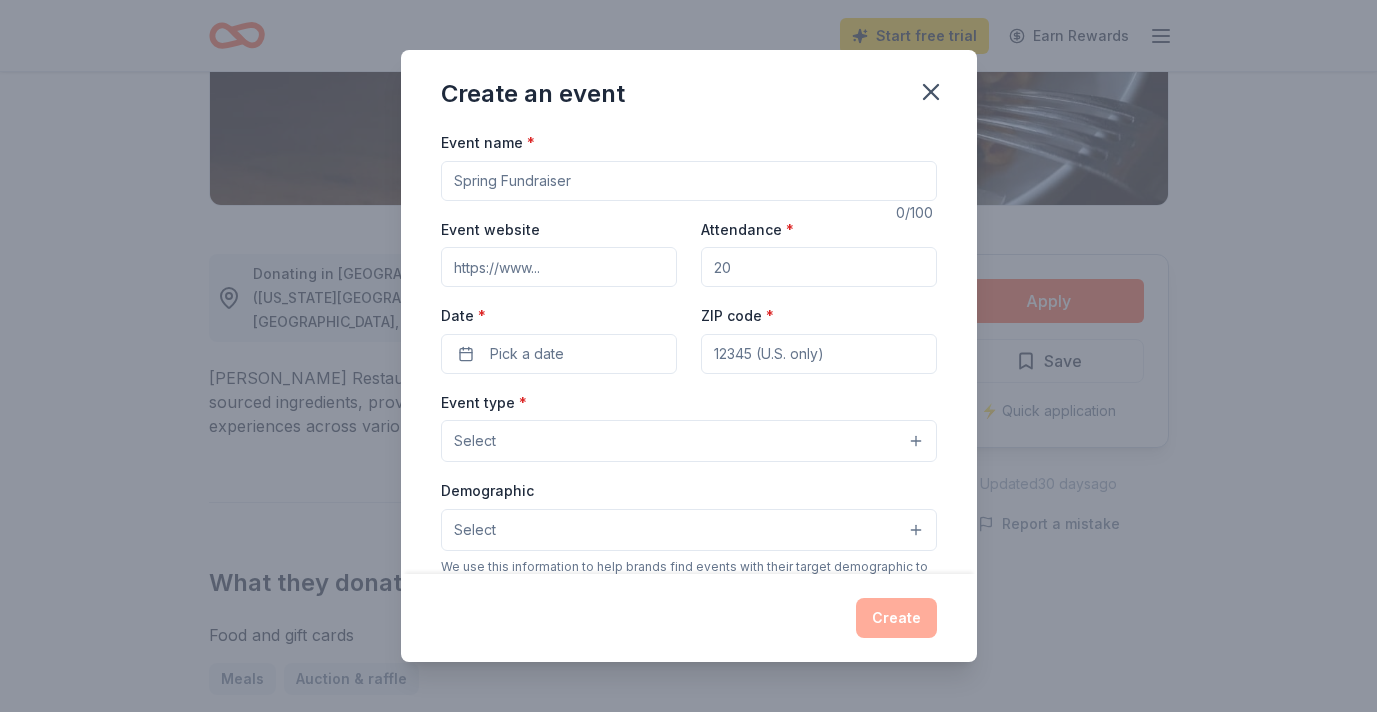 click on "Event name *" at bounding box center (689, 181) 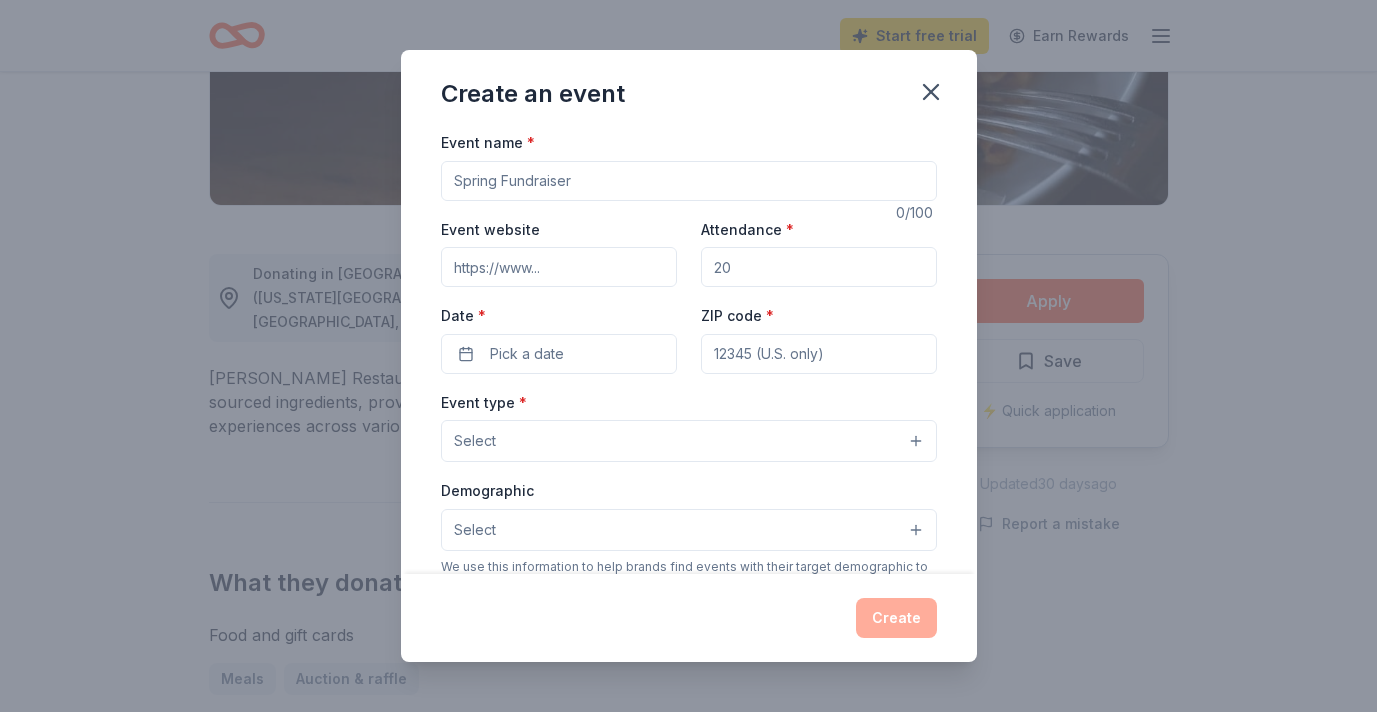 paste on "United Way Grays Harbor Black & White Gala" 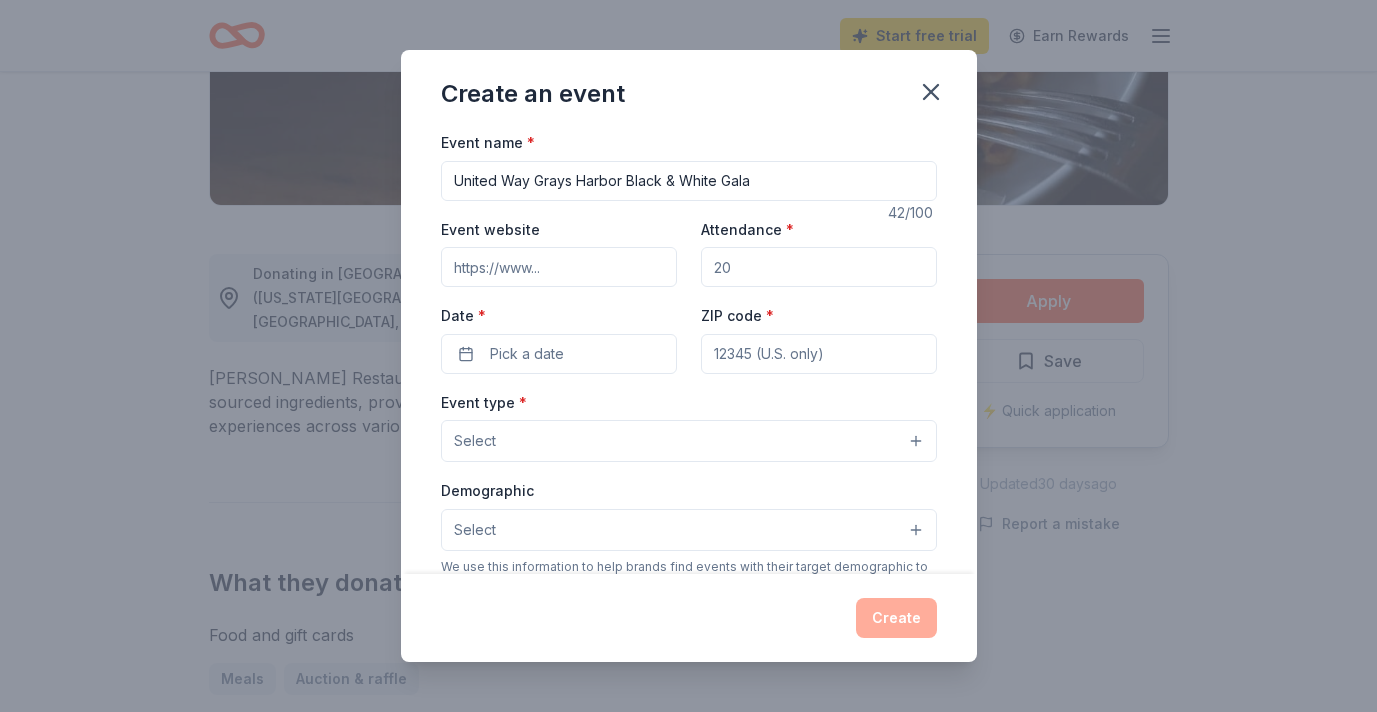 type on "United Way Grays Harbor Black & White Gala" 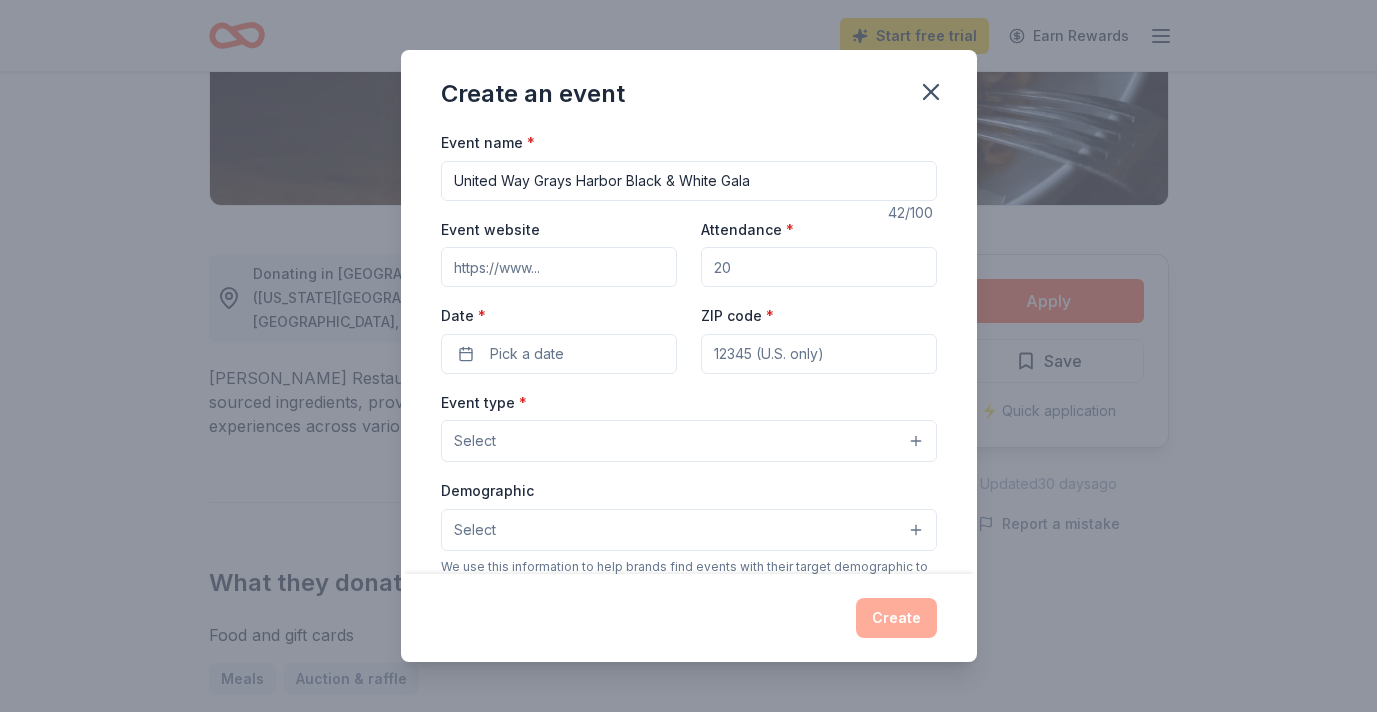 click on "Event website" at bounding box center [559, 267] 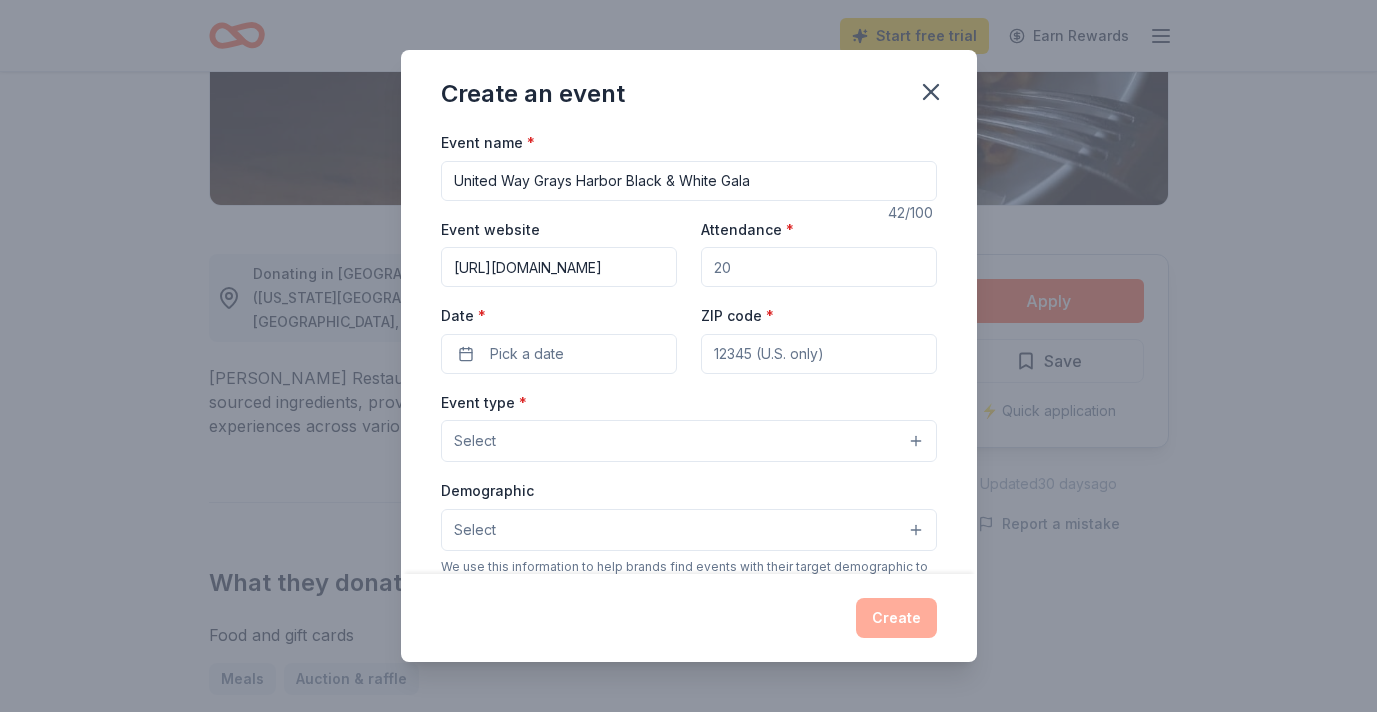 scroll, scrollTop: 0, scrollLeft: 177, axis: horizontal 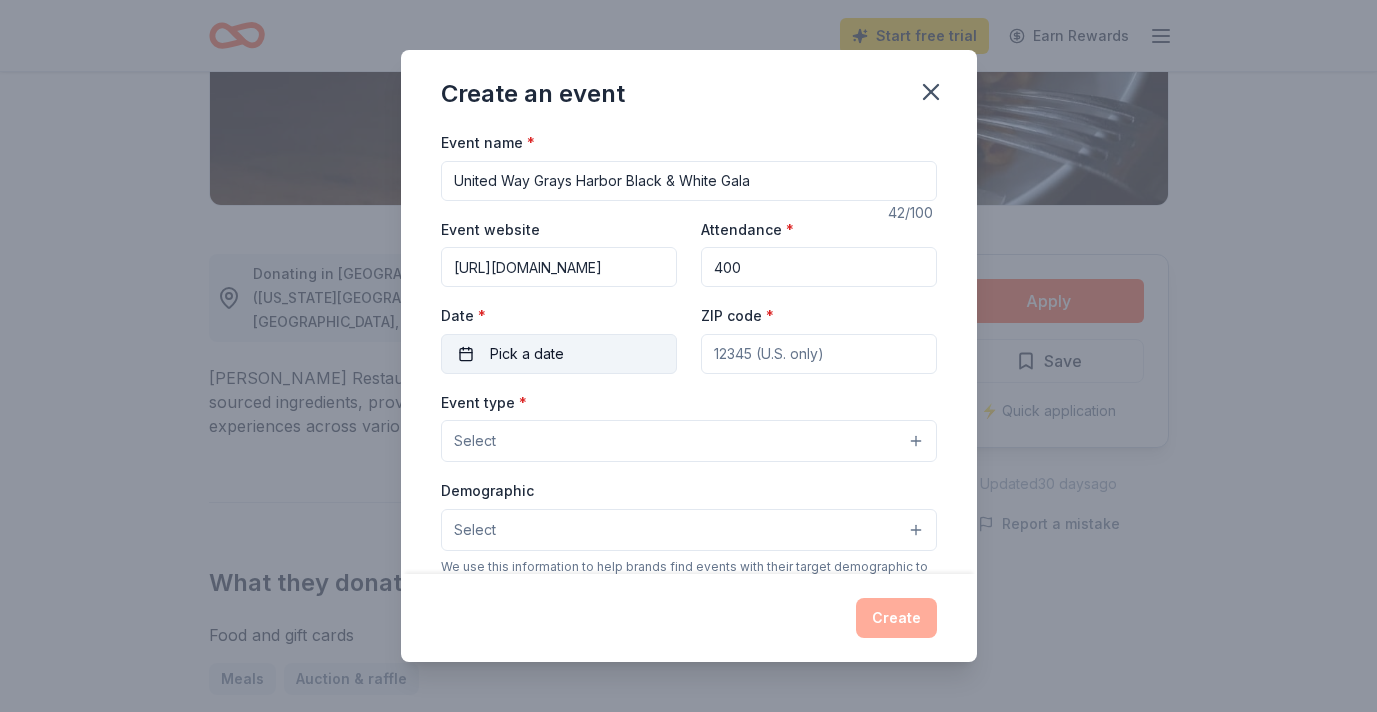 type on "400" 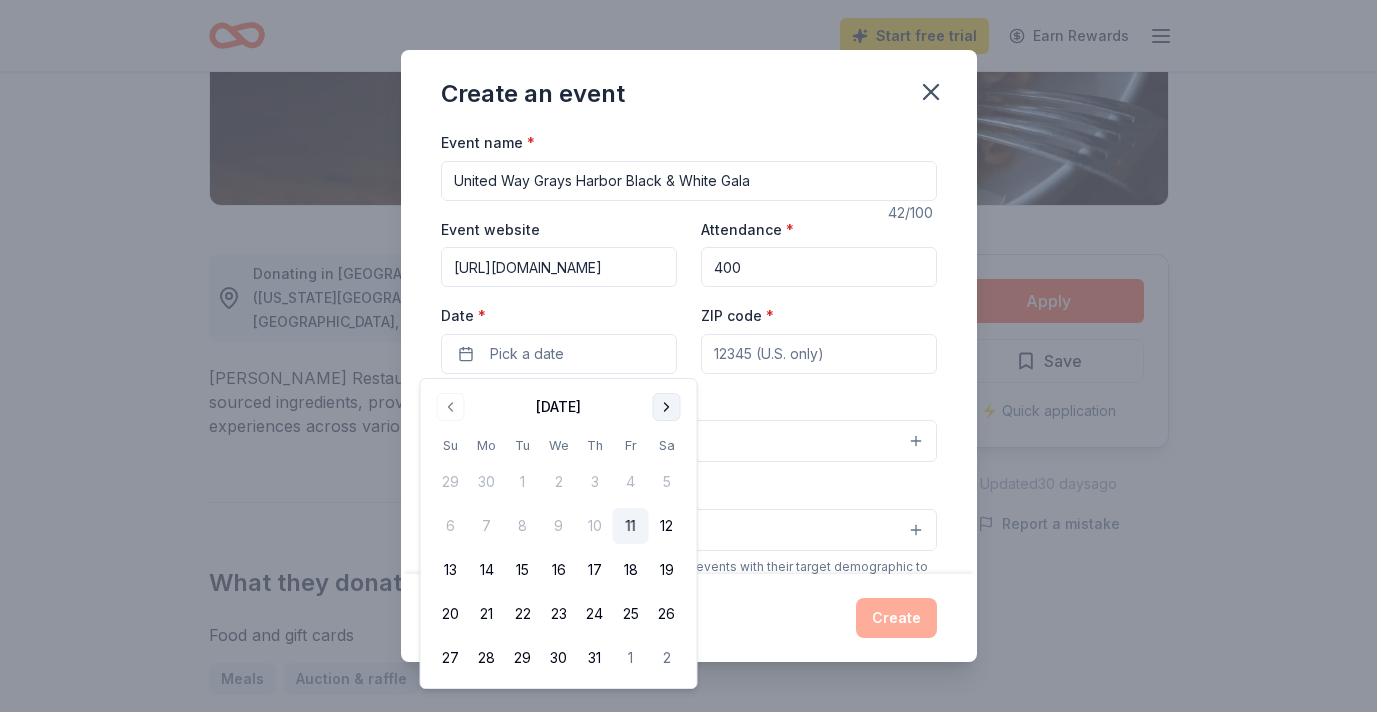 click at bounding box center (667, 407) 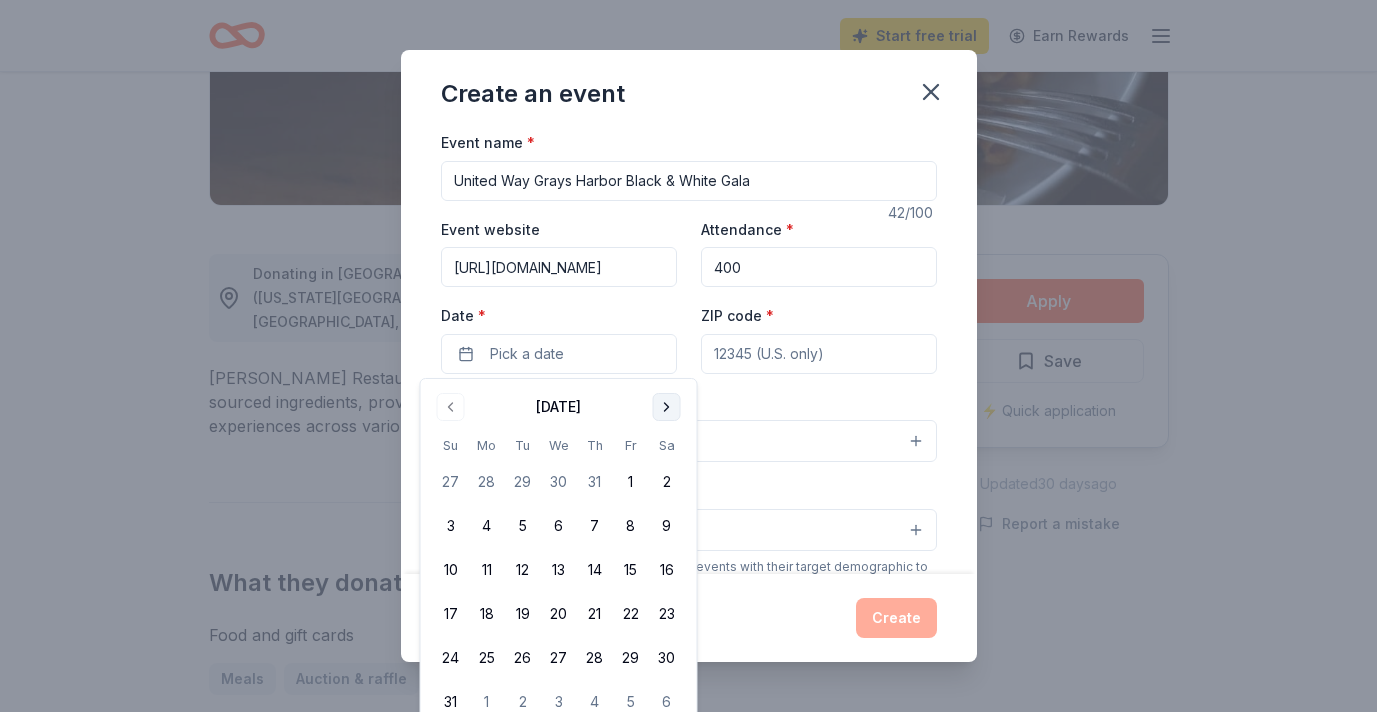 click at bounding box center [667, 407] 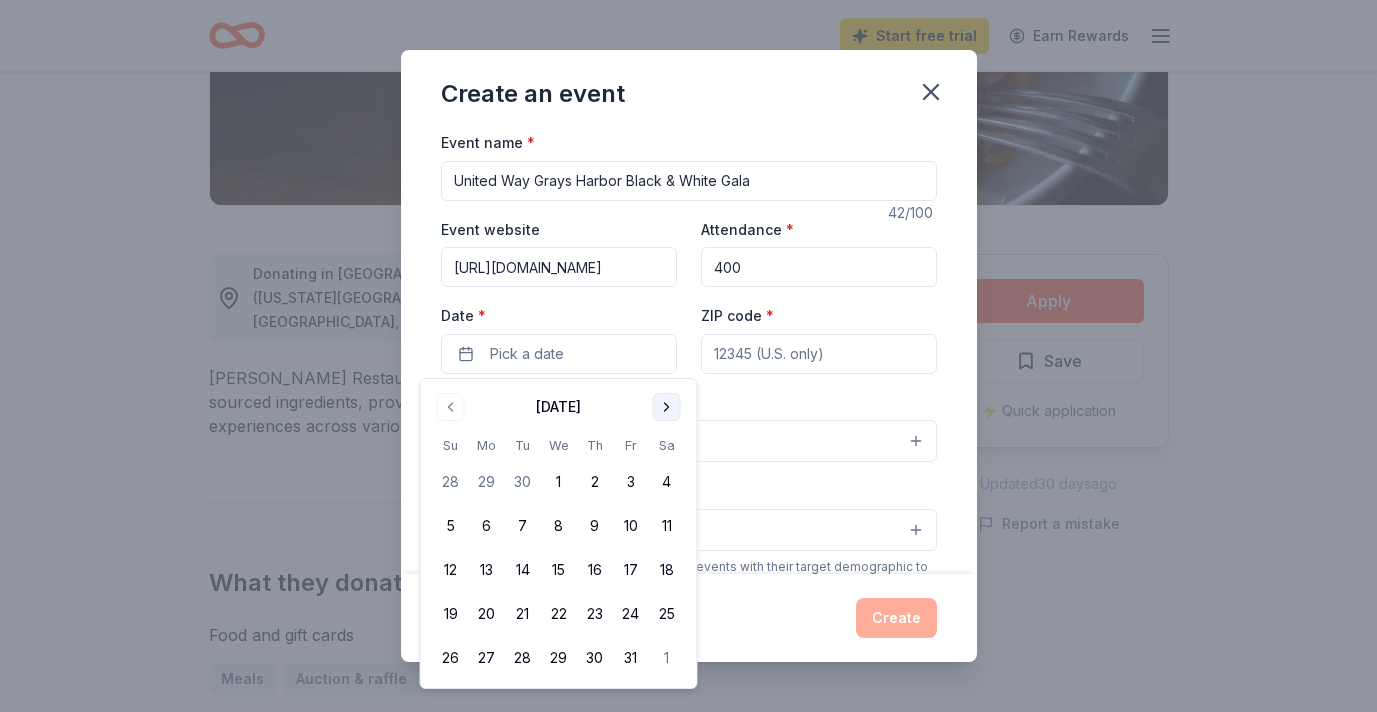 click at bounding box center [667, 407] 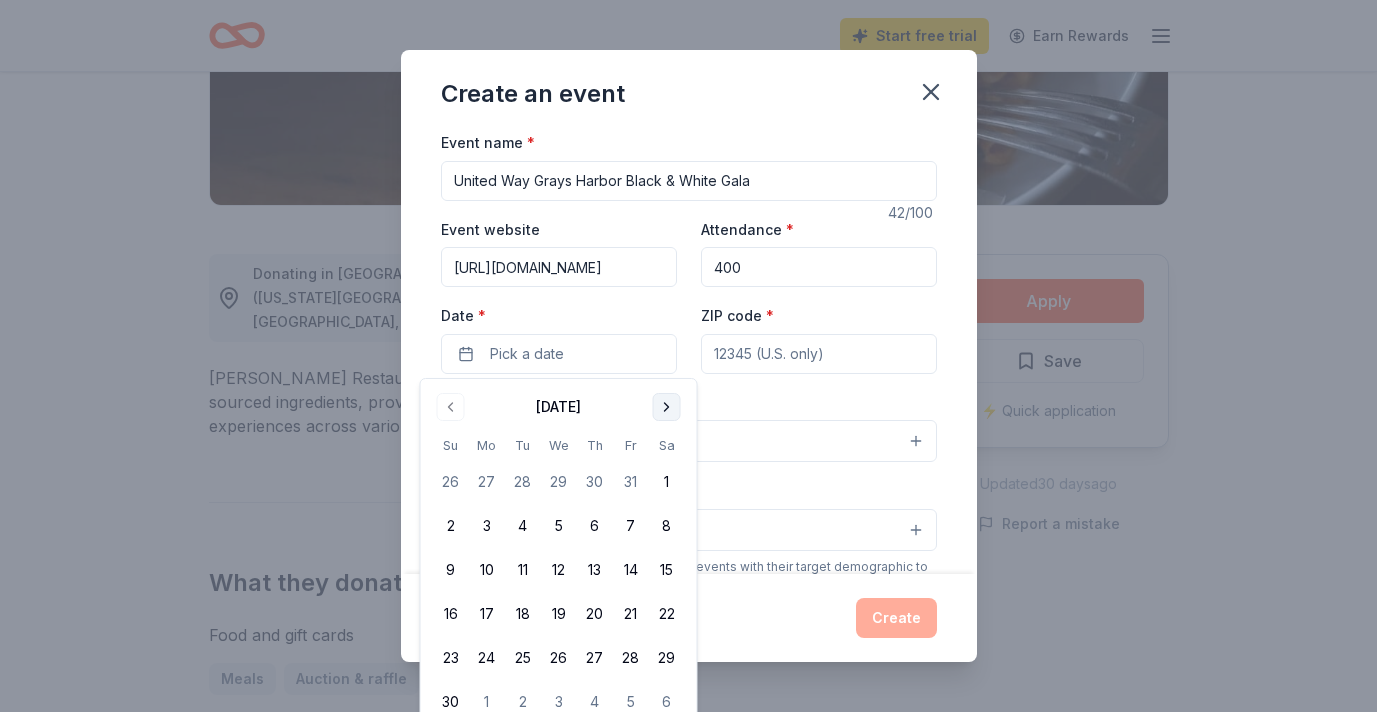 click at bounding box center [667, 407] 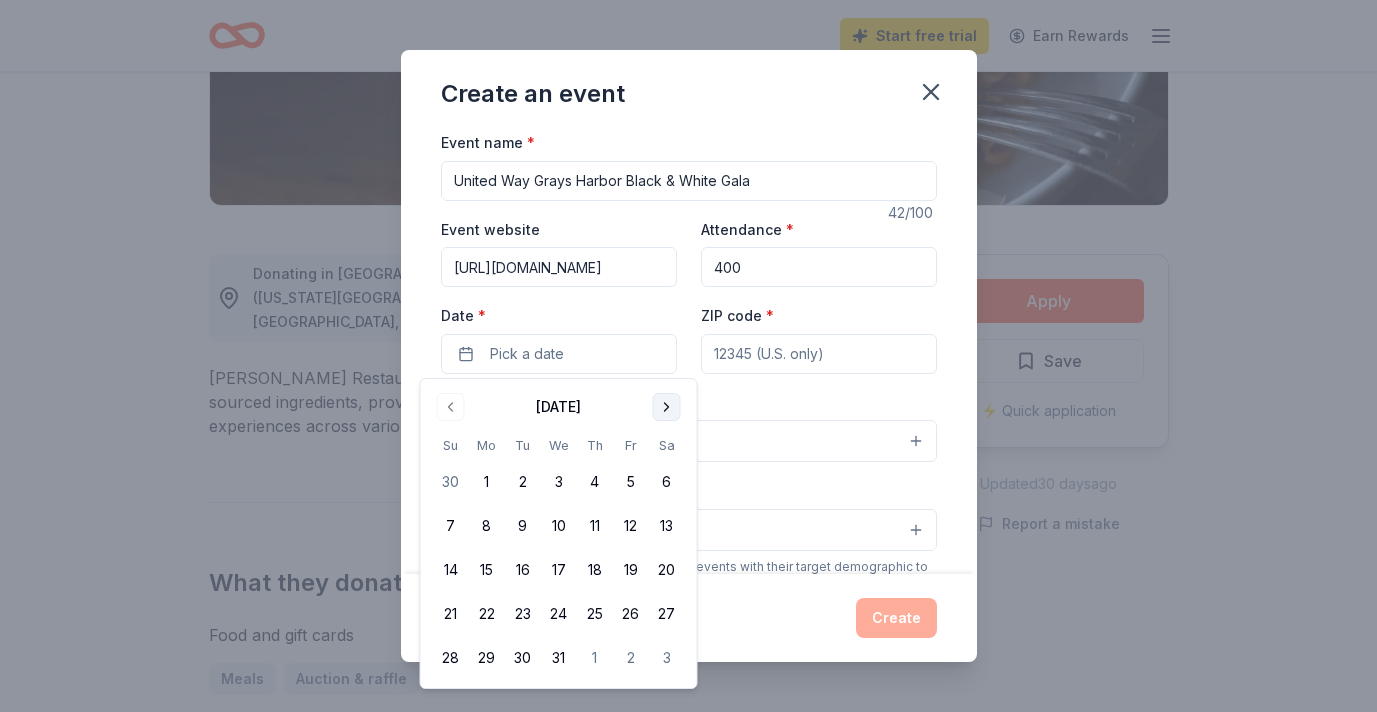 click at bounding box center [667, 407] 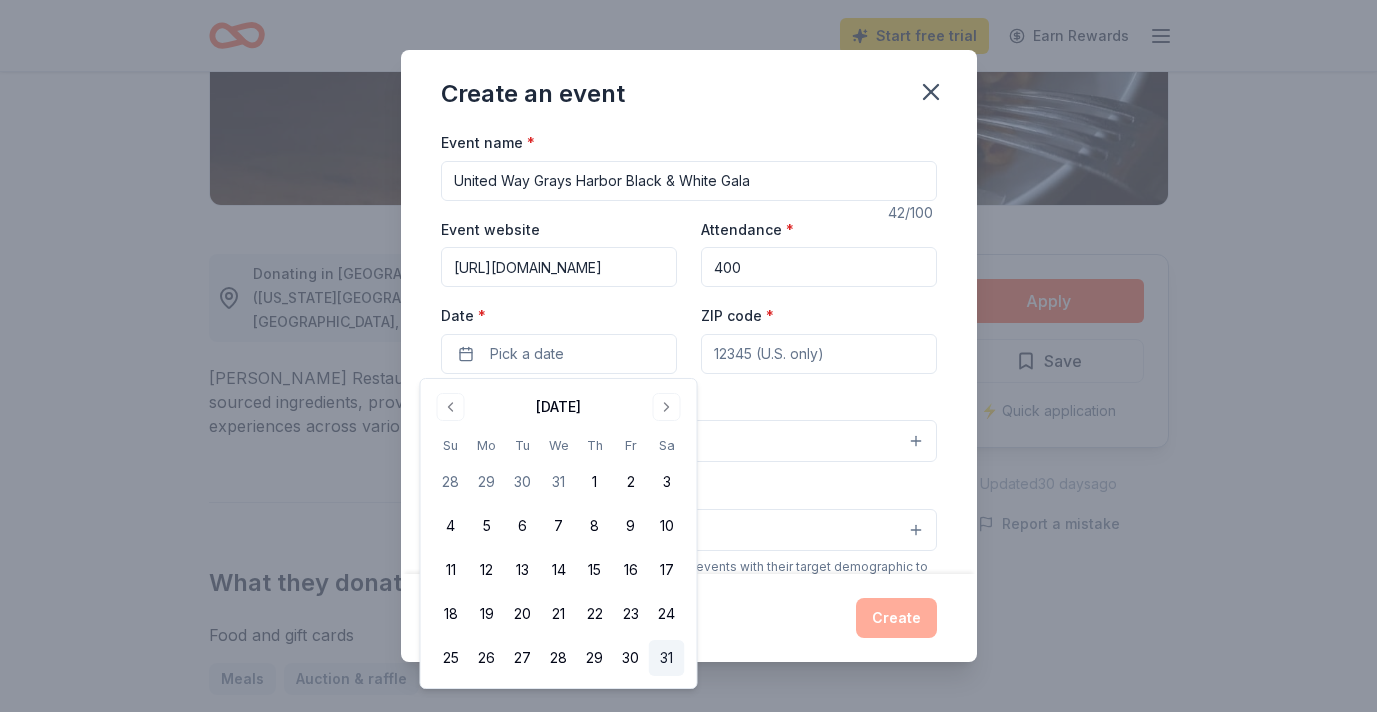 click on "31" at bounding box center [667, 658] 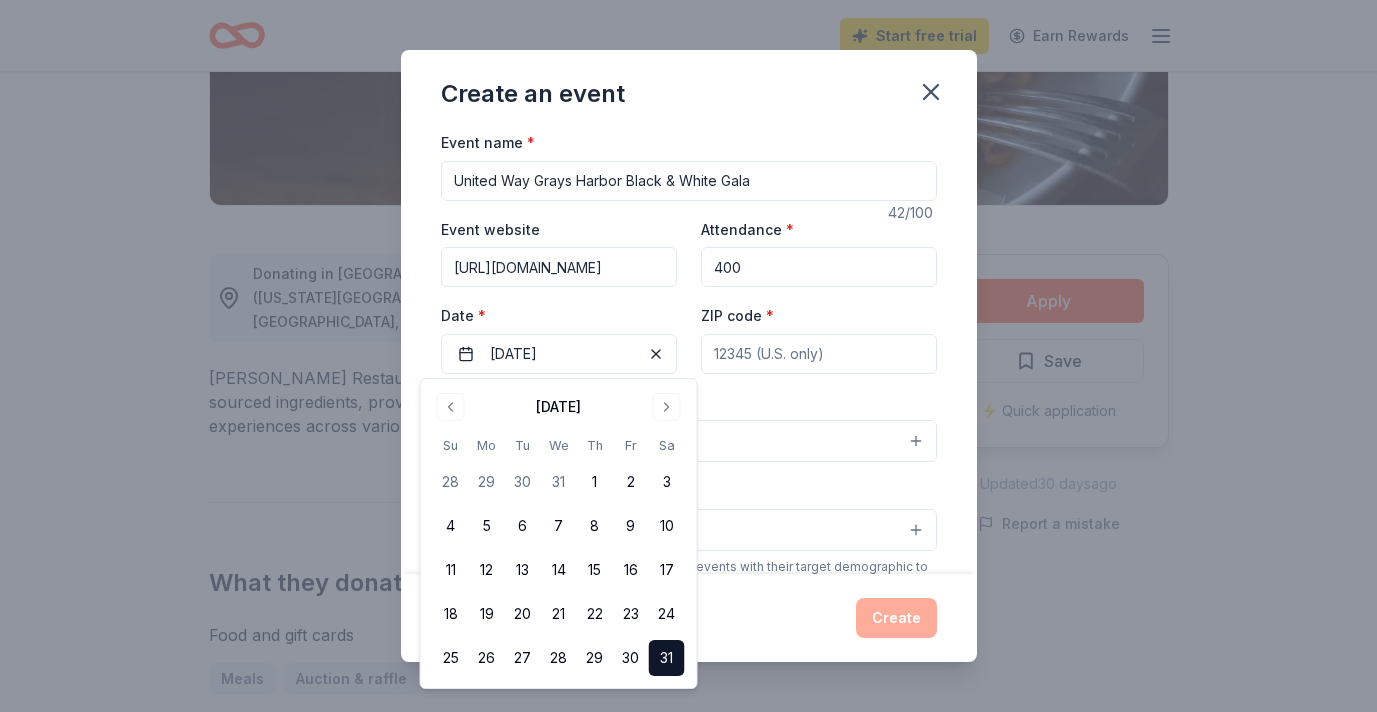 click on "ZIP code *" at bounding box center (819, 354) 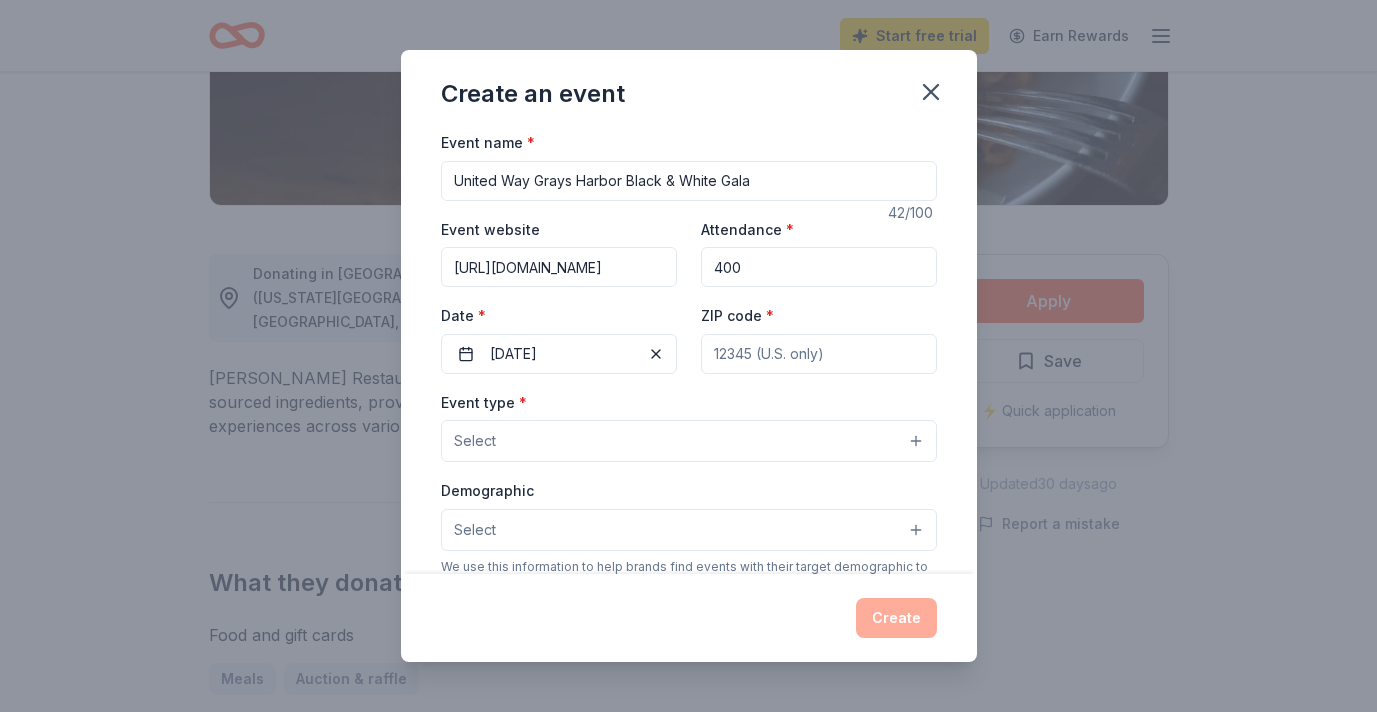 click on "ZIP code *" at bounding box center (819, 354) 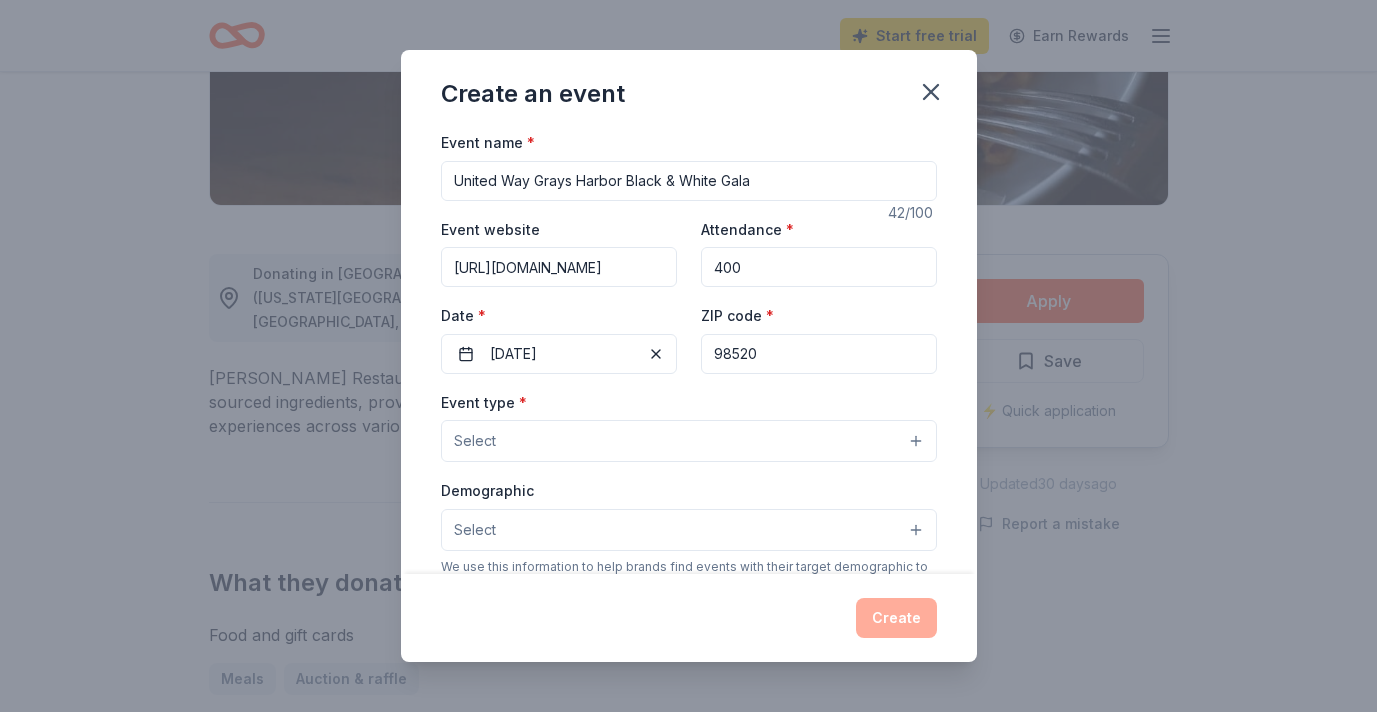 type on "98520" 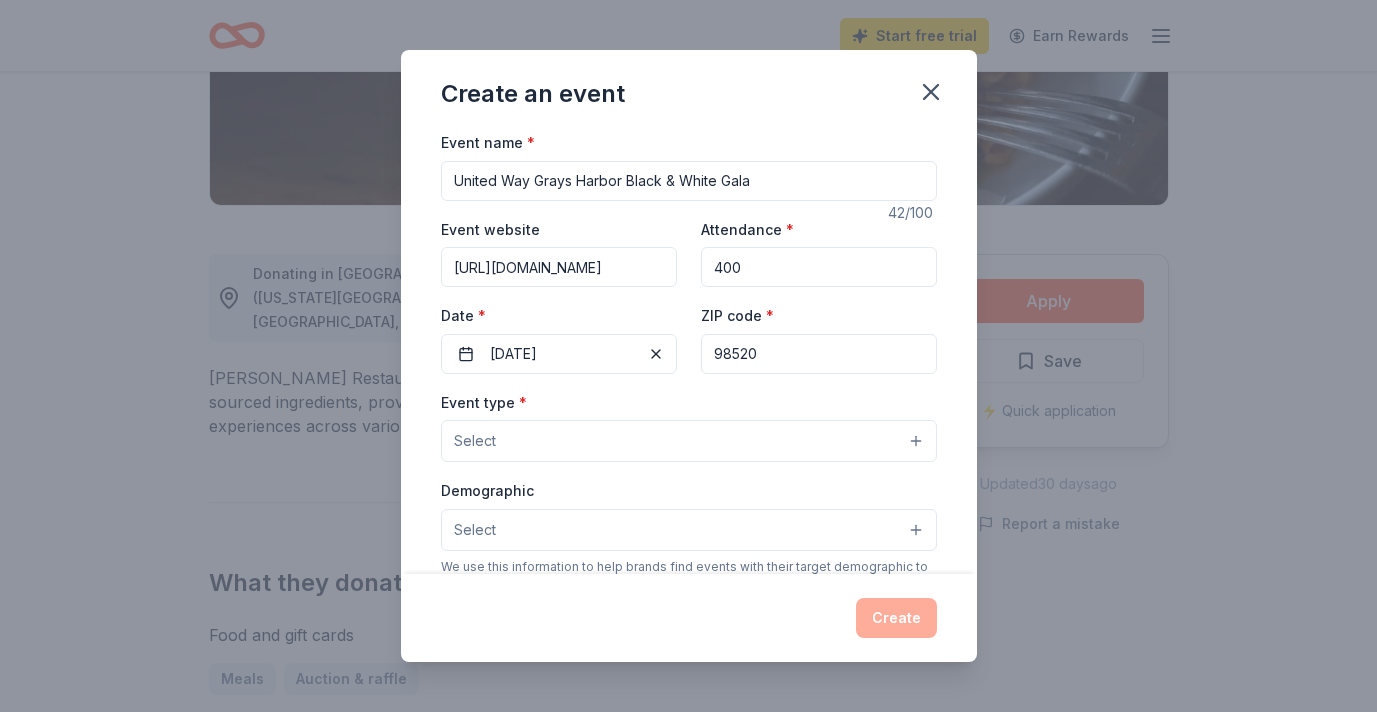 click on "Event type * Select" at bounding box center (689, 426) 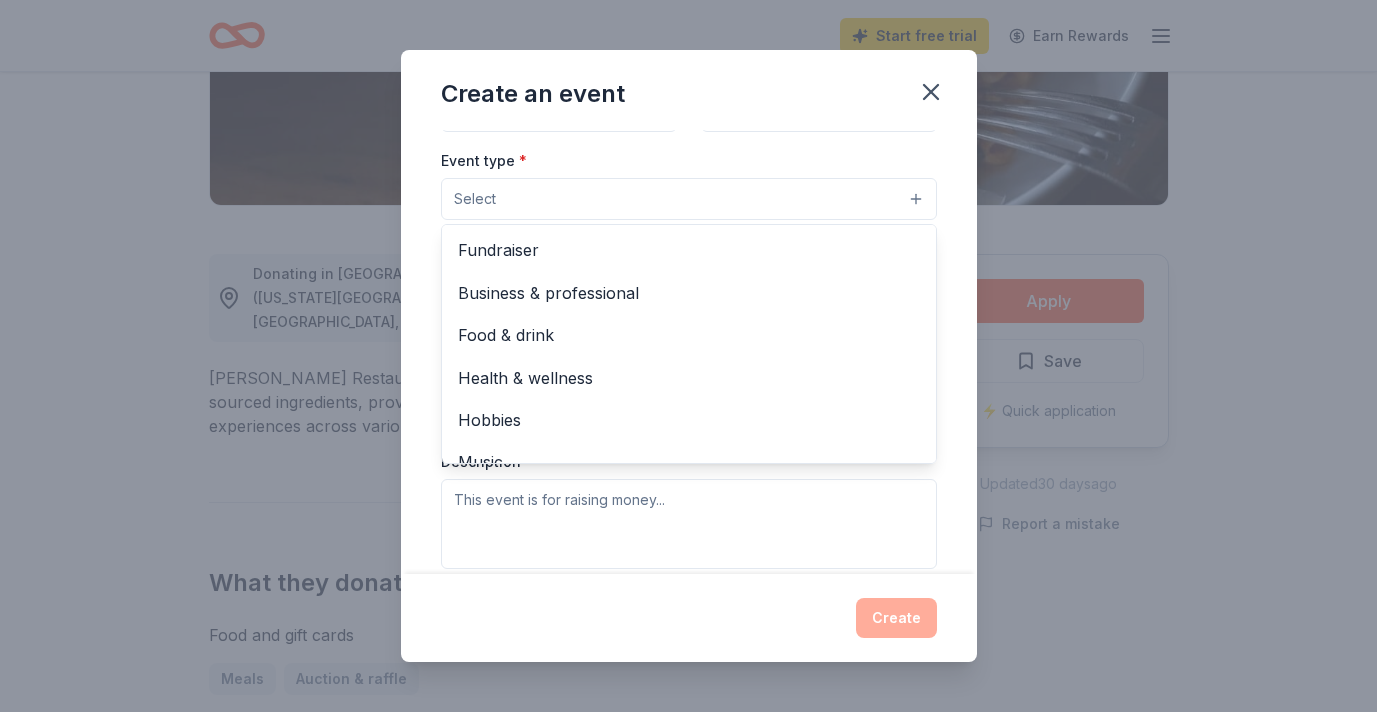 scroll, scrollTop: 230, scrollLeft: 0, axis: vertical 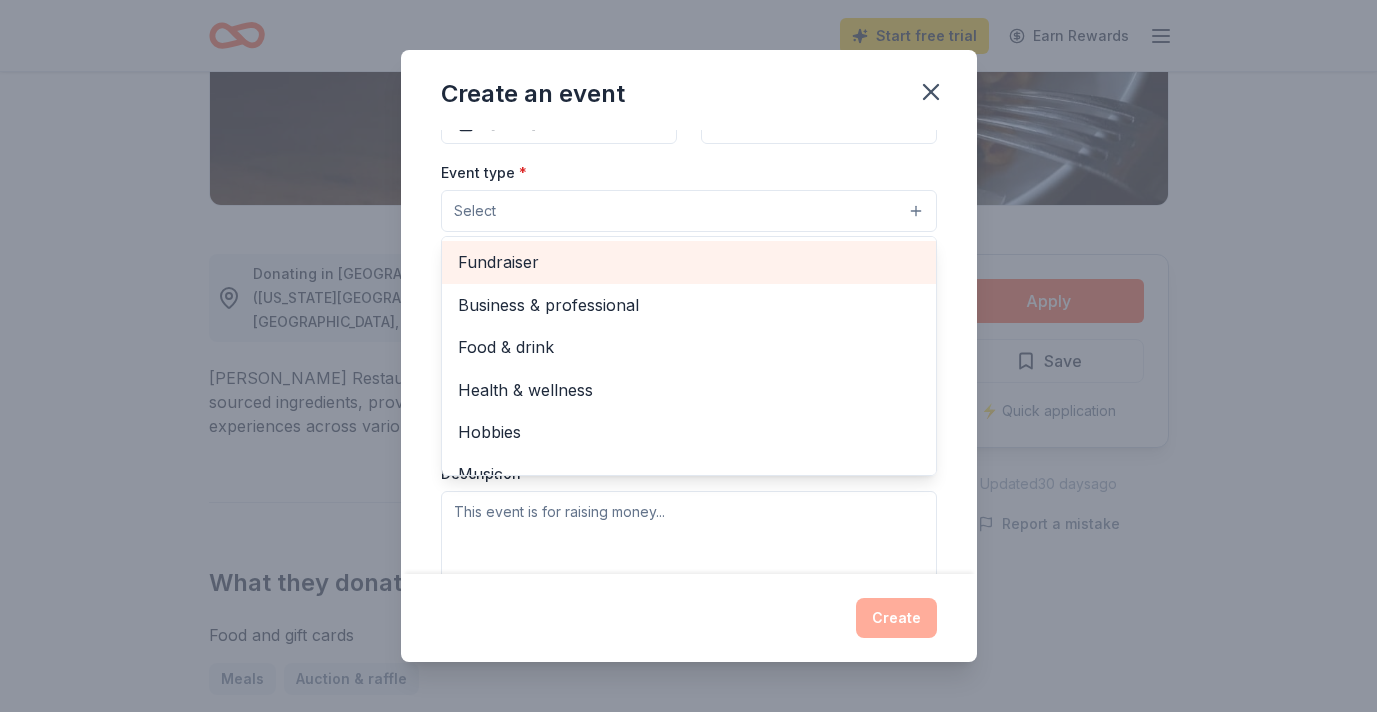 click on "Fundraiser" at bounding box center [689, 262] 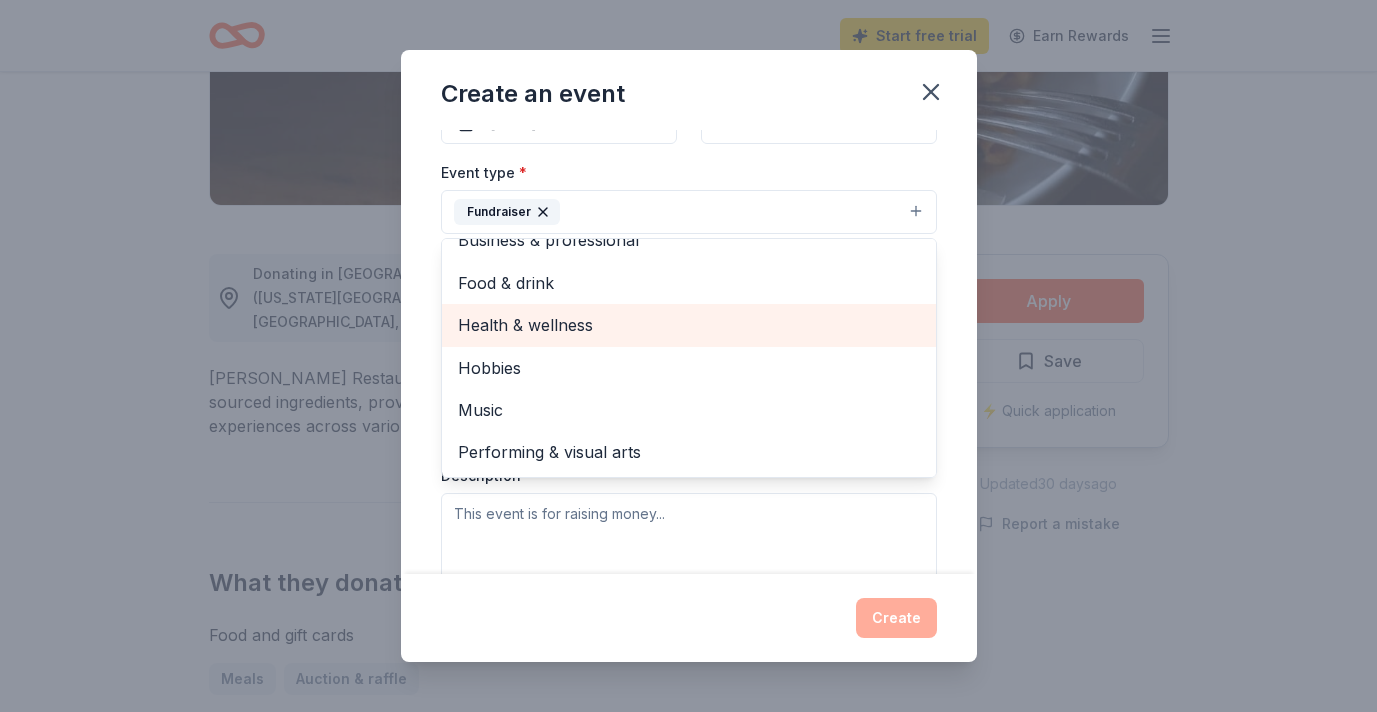 scroll, scrollTop: 0, scrollLeft: 0, axis: both 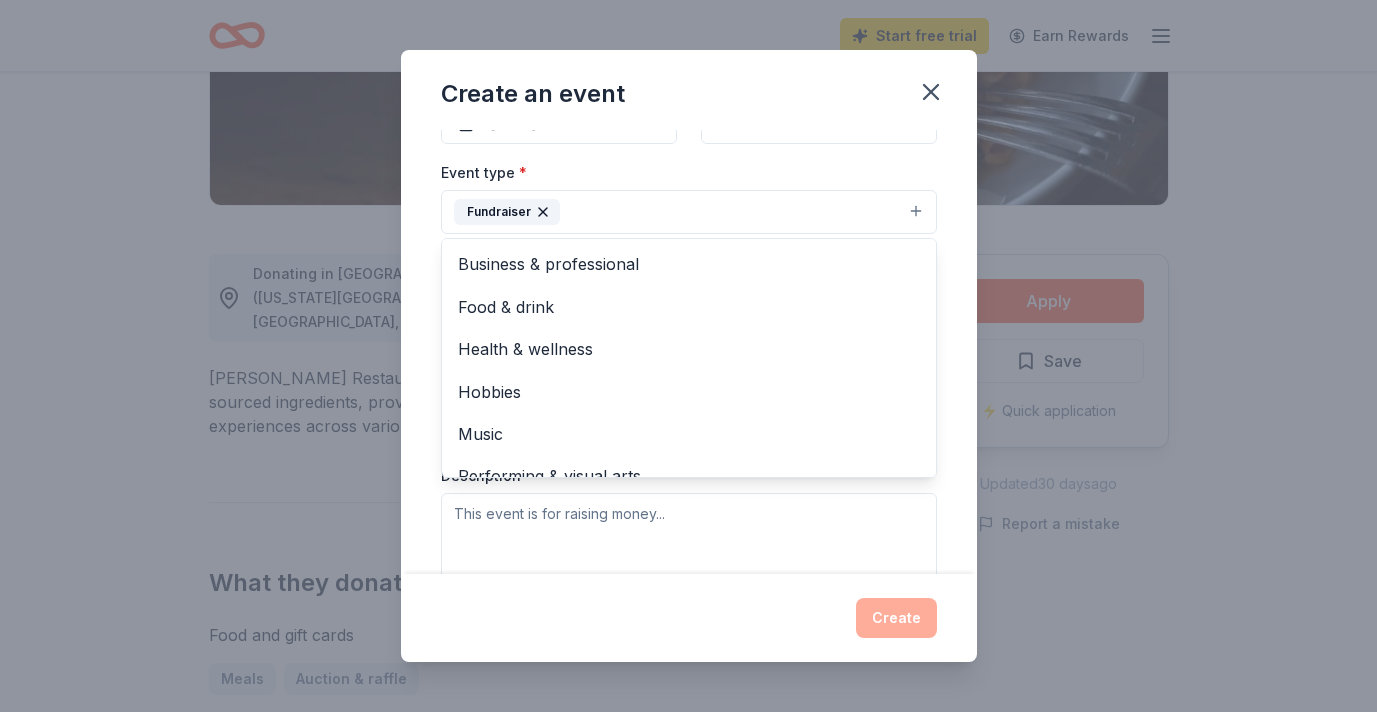 click on "Event type * Fundraiser Business & professional Food & drink Health & wellness Hobbies Music Performing & visual arts" at bounding box center (689, 197) 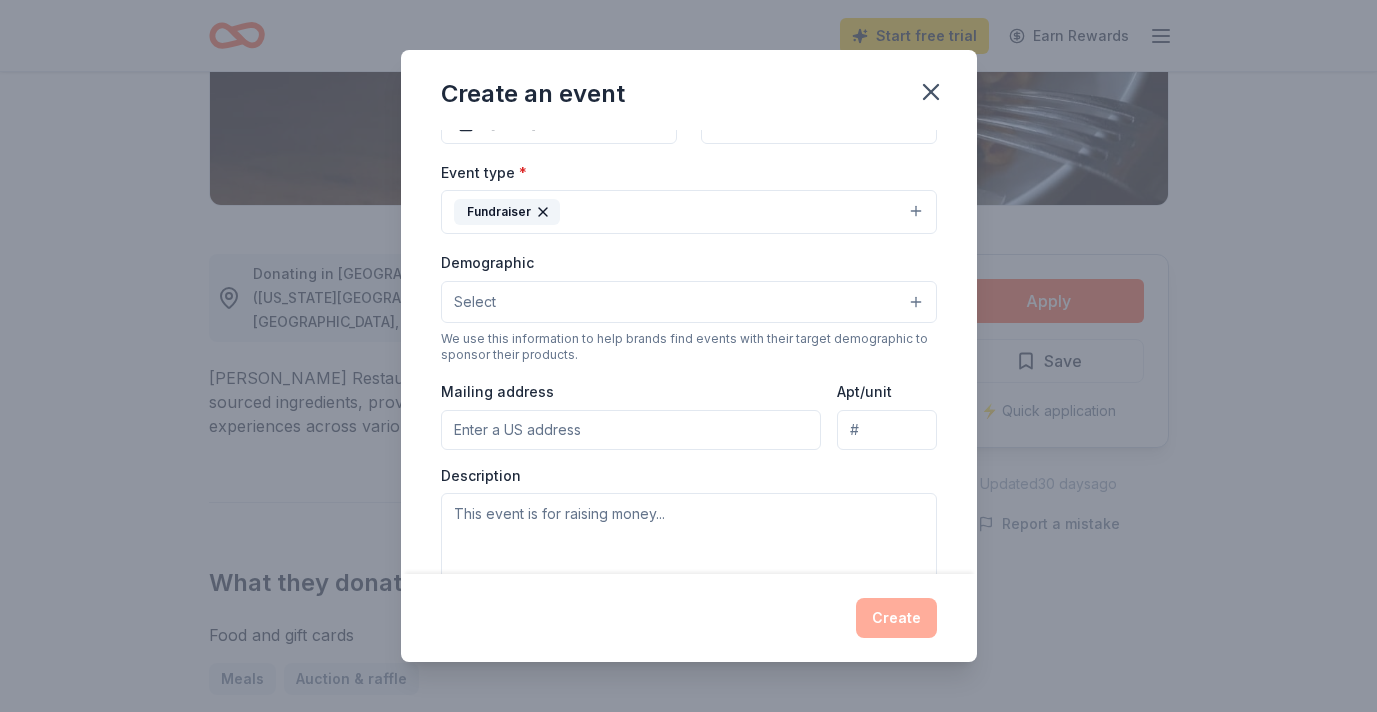click on "Select" at bounding box center (689, 302) 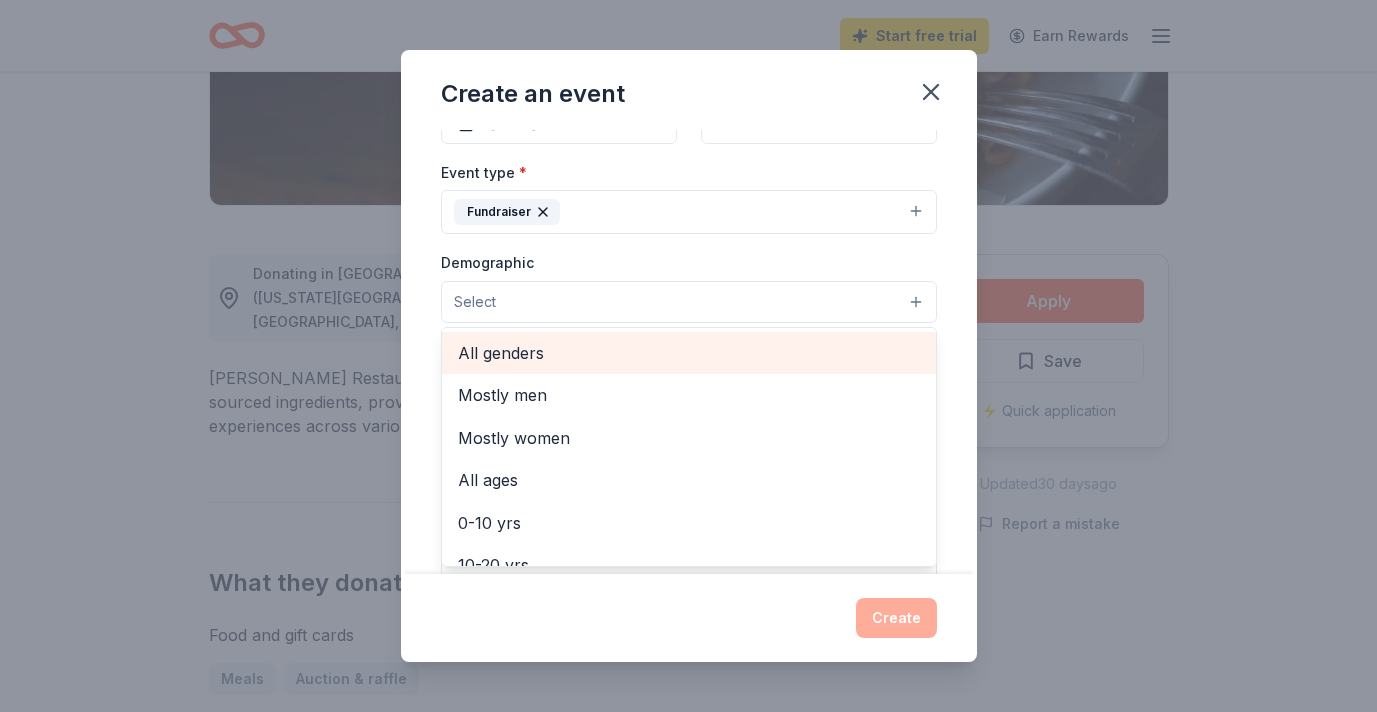 click on "All genders" at bounding box center (689, 353) 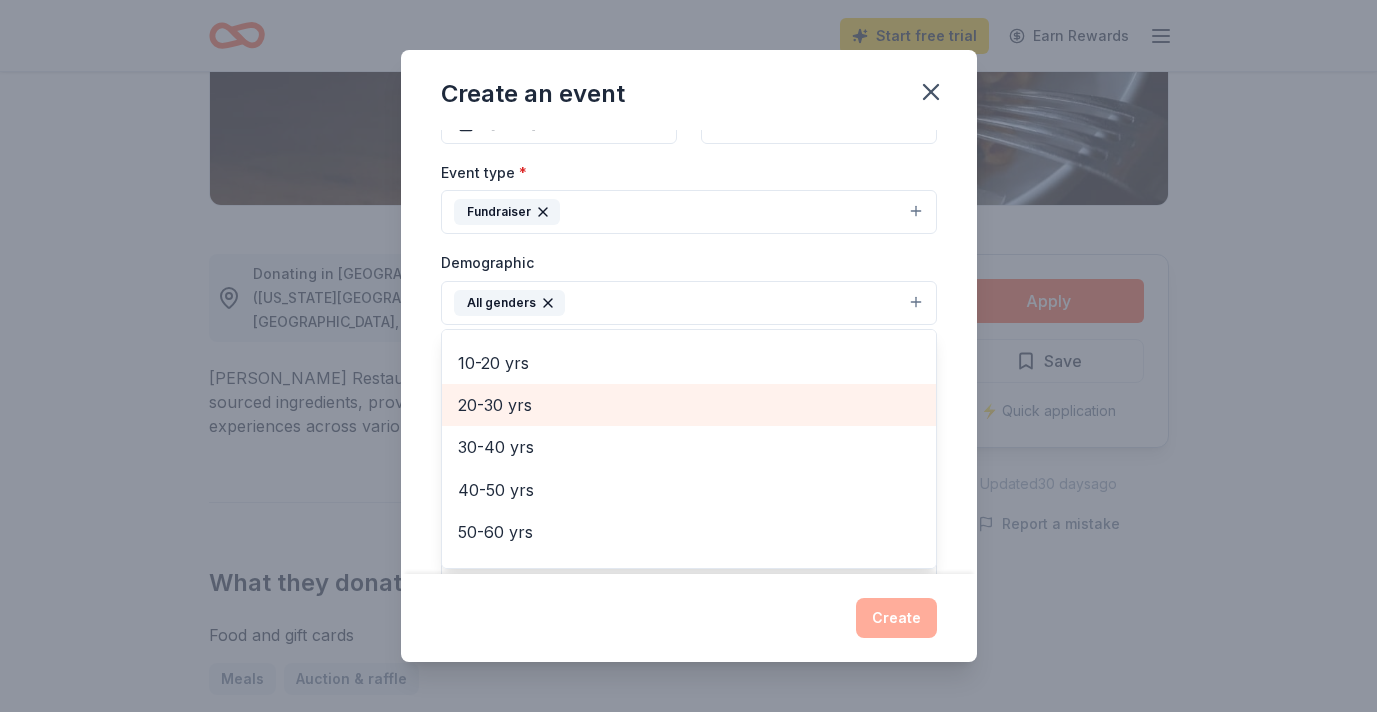 scroll, scrollTop: 183, scrollLeft: 0, axis: vertical 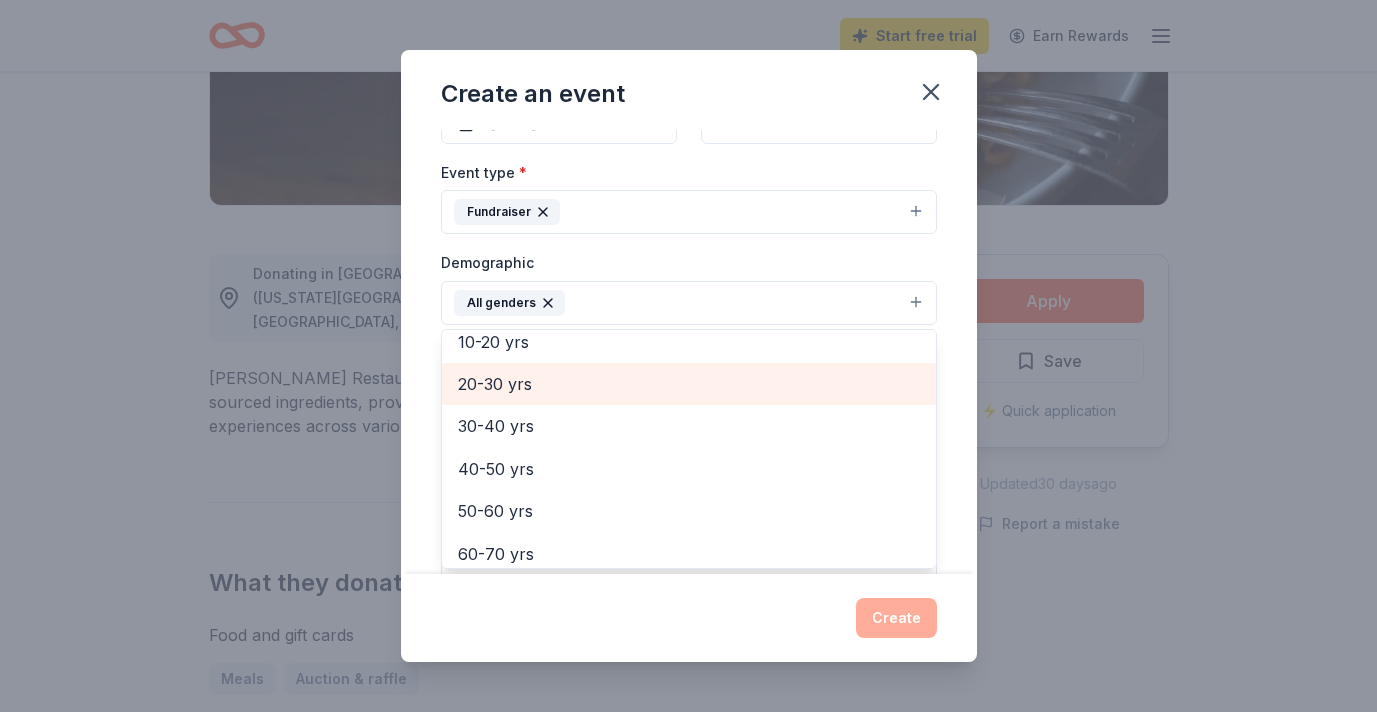 click on "20-30 yrs" at bounding box center (689, 384) 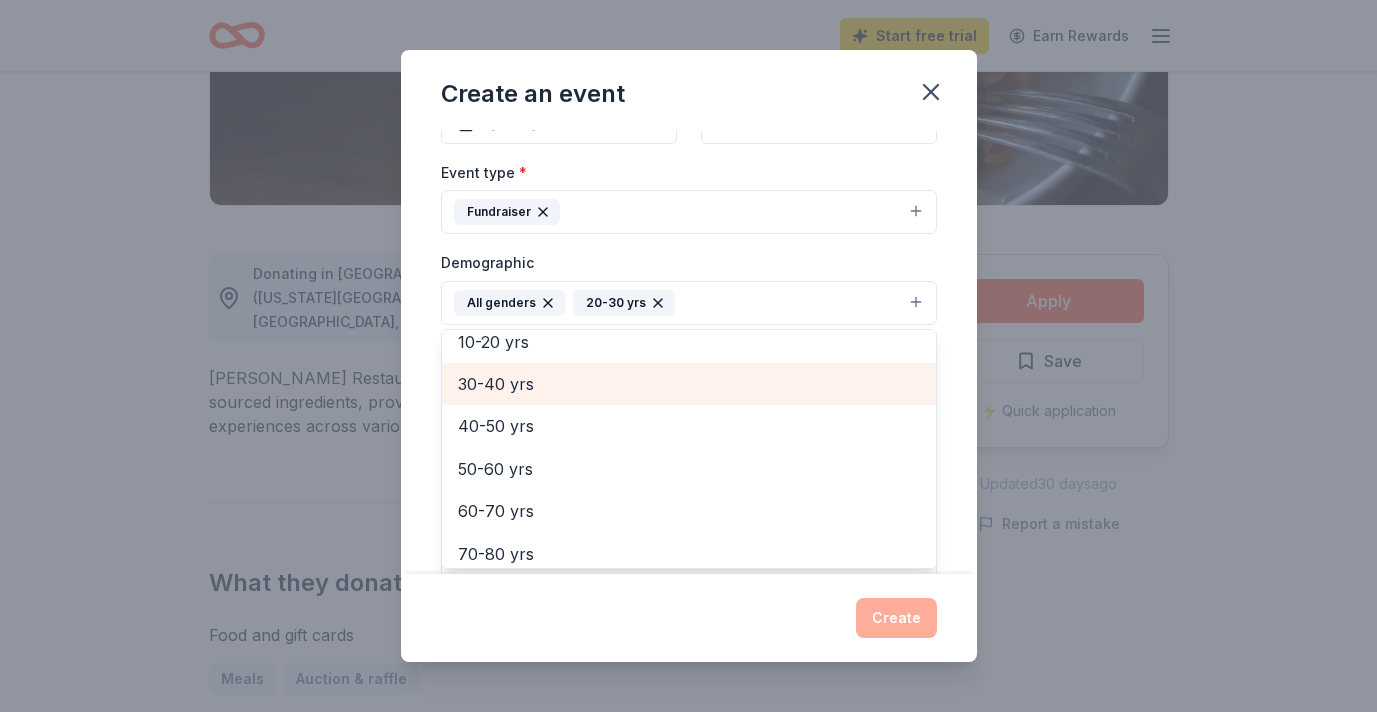 click on "30-40 yrs" at bounding box center (689, 384) 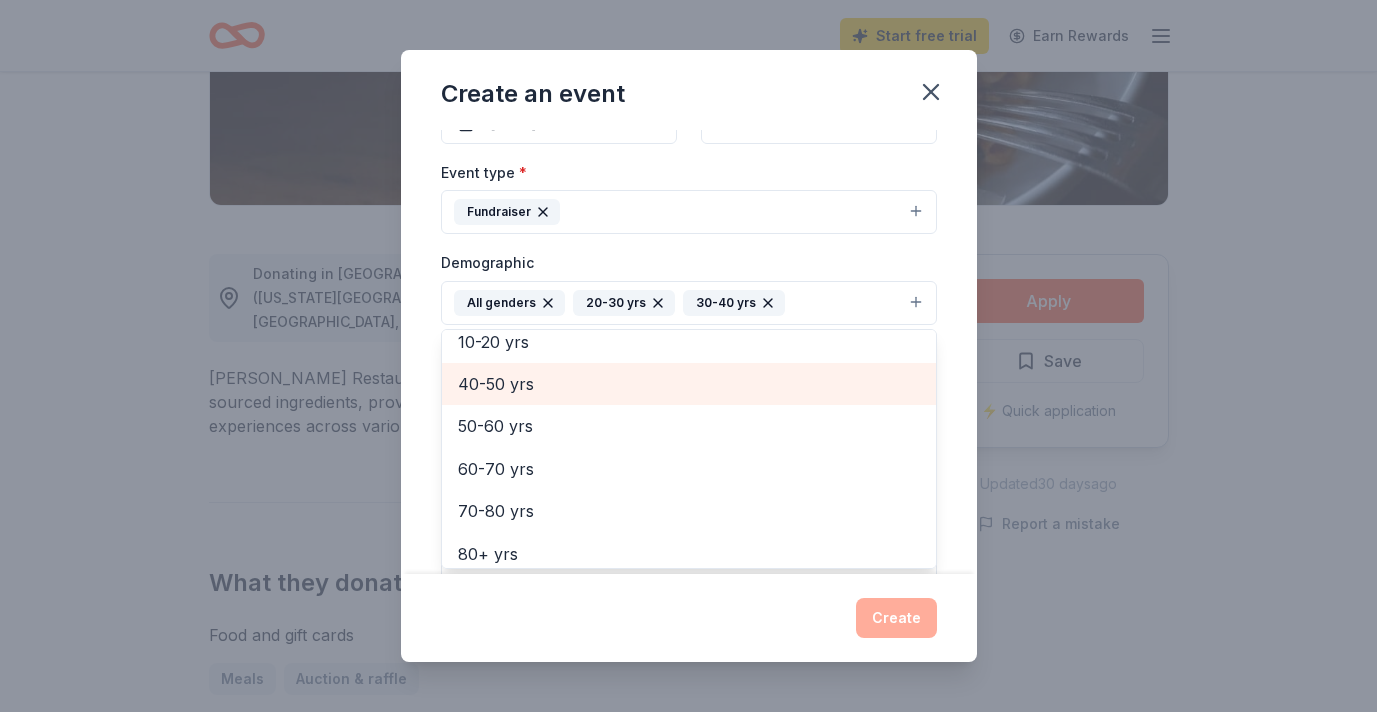 click on "40-50 yrs" at bounding box center (689, 384) 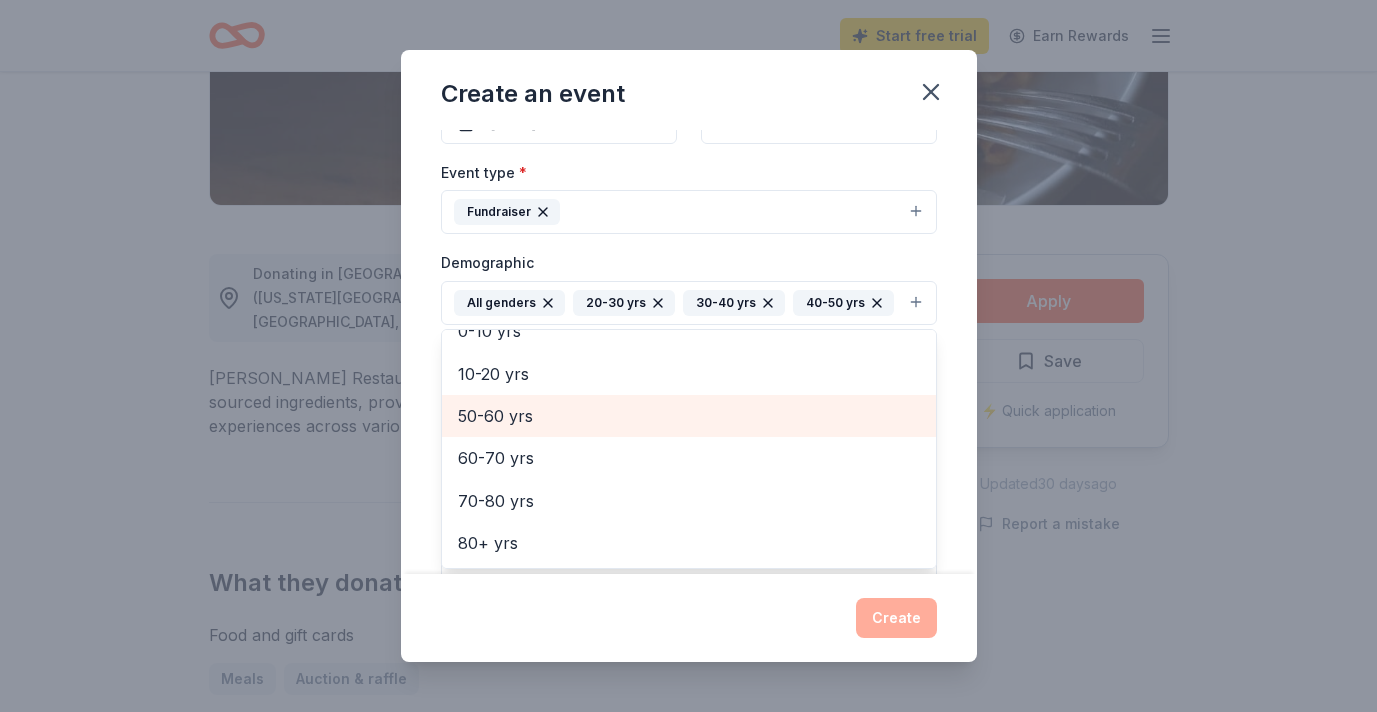 click on "50-60 yrs" at bounding box center [689, 416] 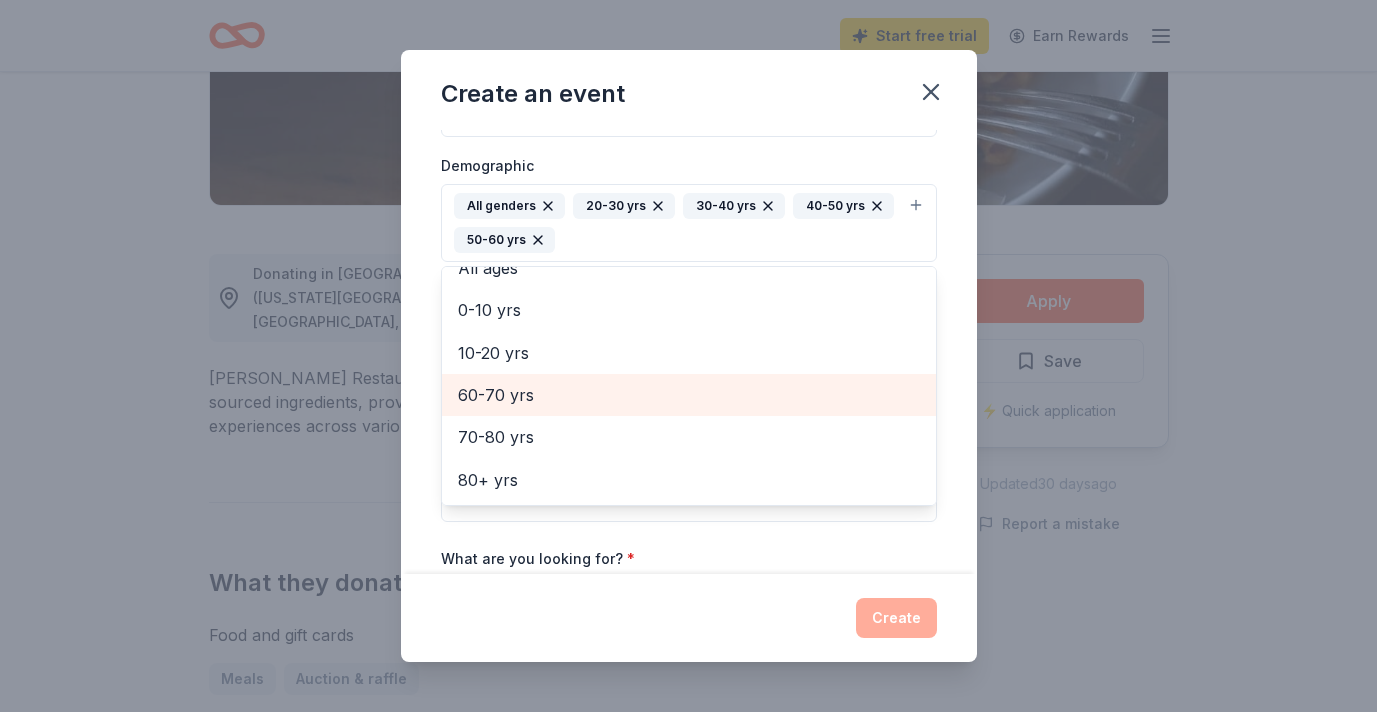 scroll, scrollTop: 364, scrollLeft: 0, axis: vertical 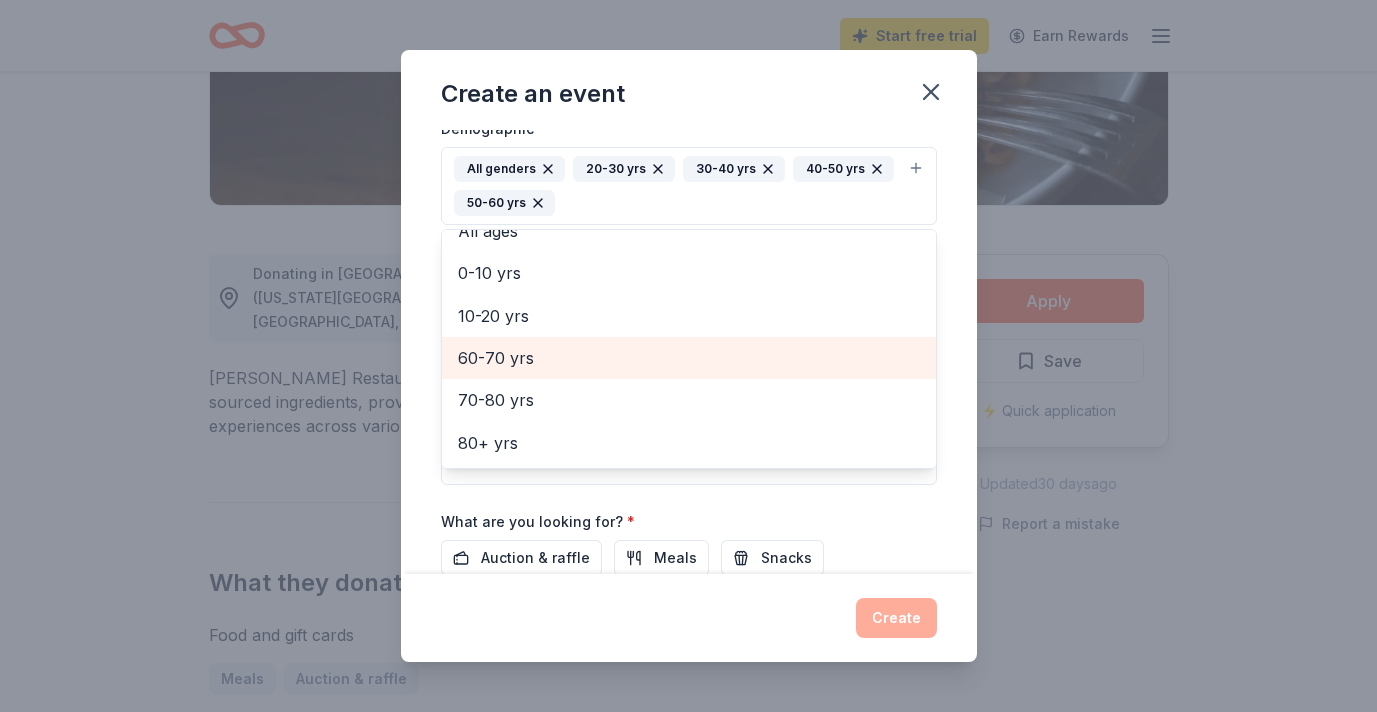 click on "60-70 yrs" at bounding box center (689, 358) 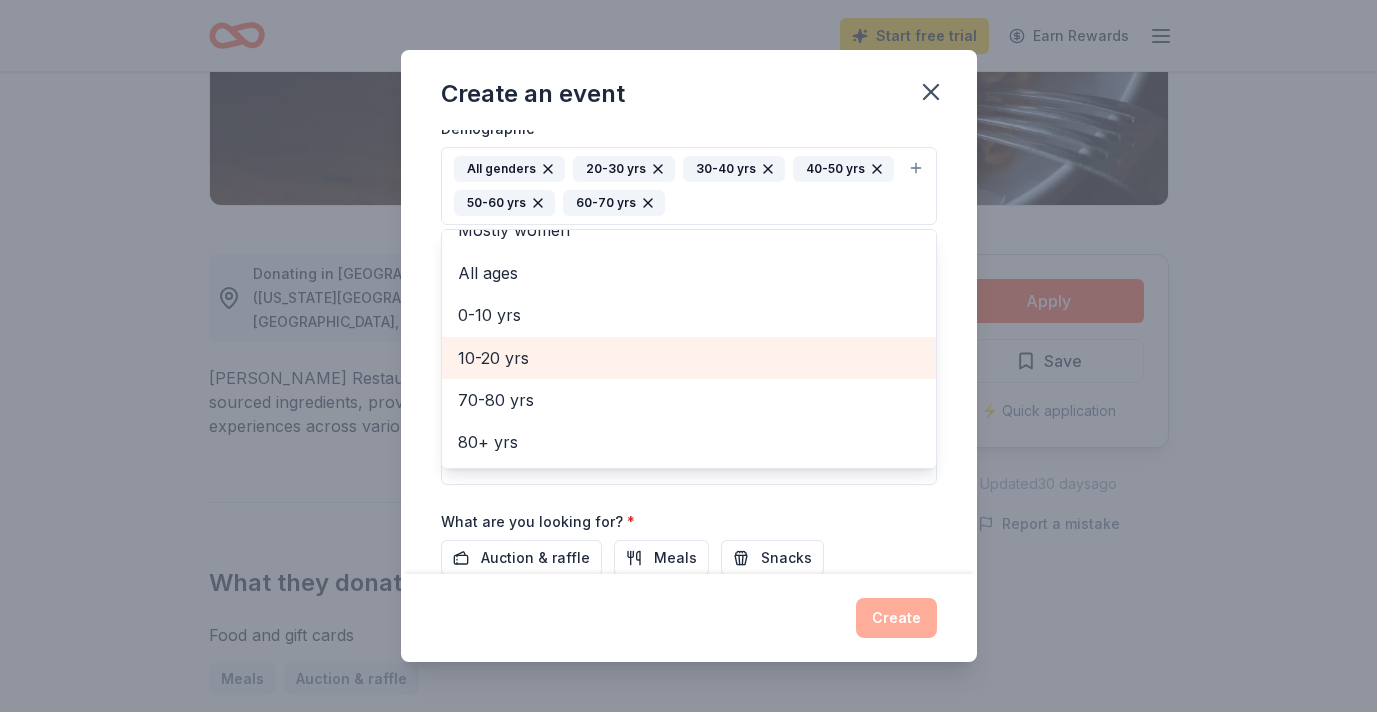 scroll, scrollTop: 67, scrollLeft: 0, axis: vertical 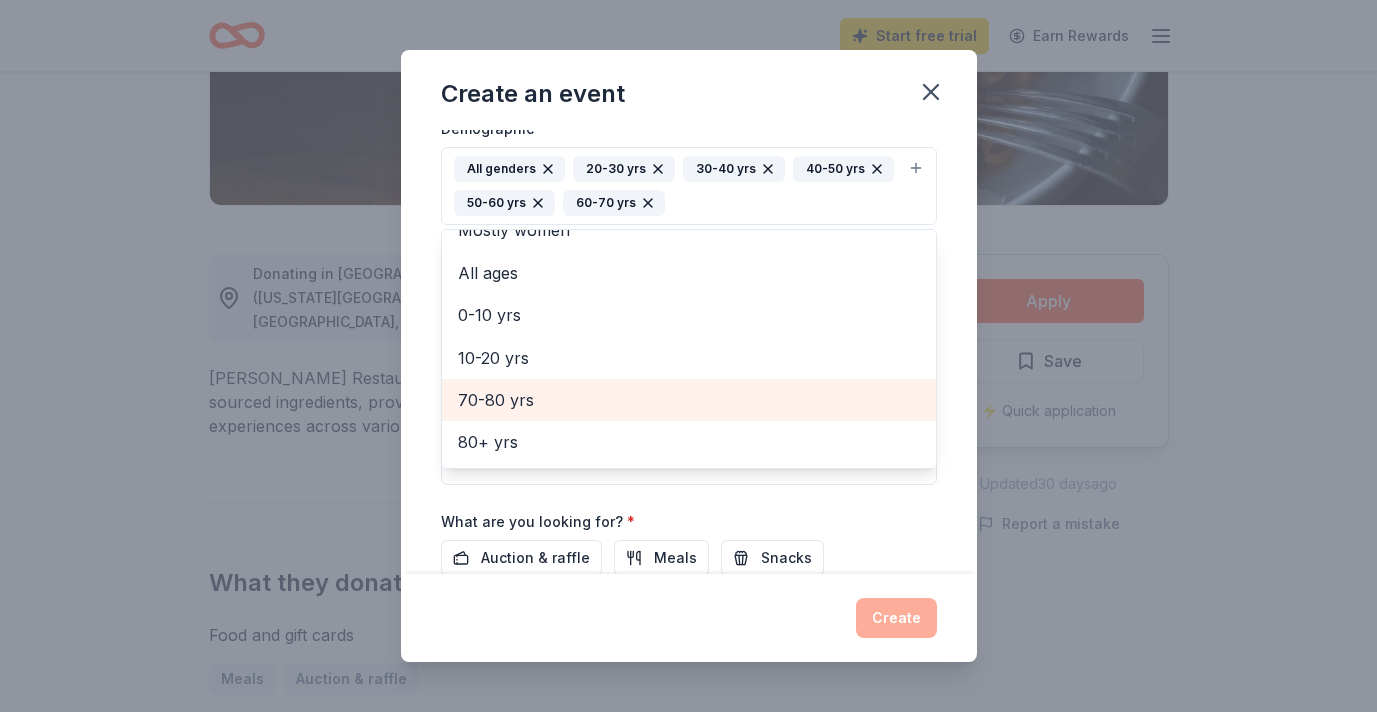 click on "70-80 yrs" at bounding box center (689, 400) 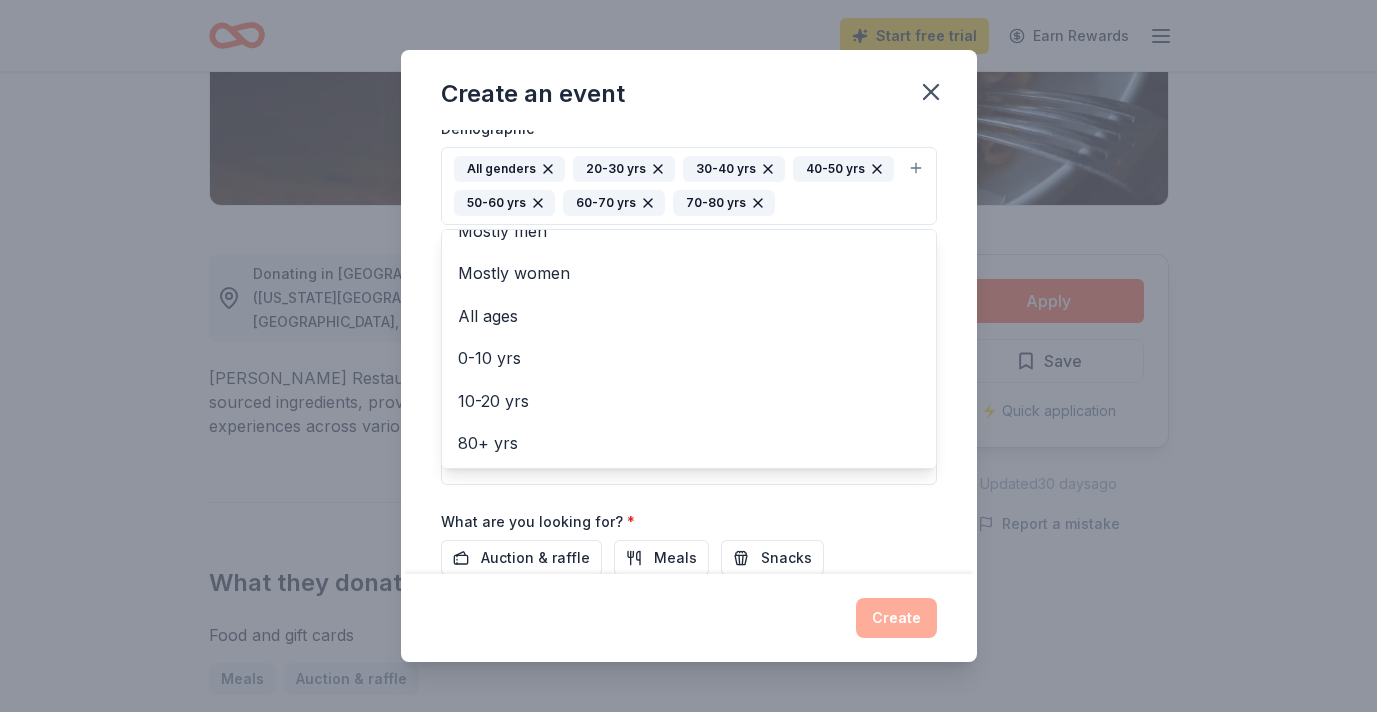 click on "Demographic All genders 20-30 yrs 30-40 yrs 40-50 yrs 50-60 yrs 60-70 yrs 70-80 yrs Mostly men Mostly women All ages 0-10 yrs 10-20 yrs 80+ yrs" at bounding box center [689, 170] 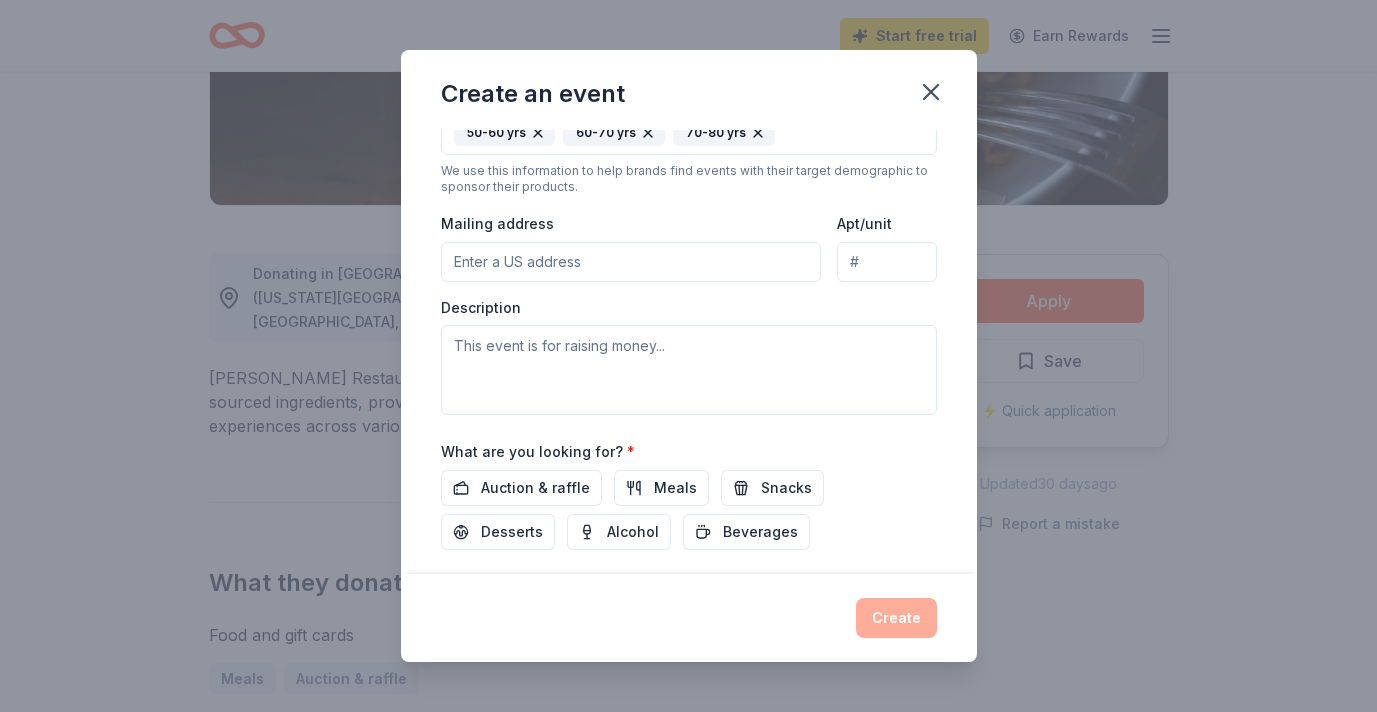 scroll, scrollTop: 441, scrollLeft: 0, axis: vertical 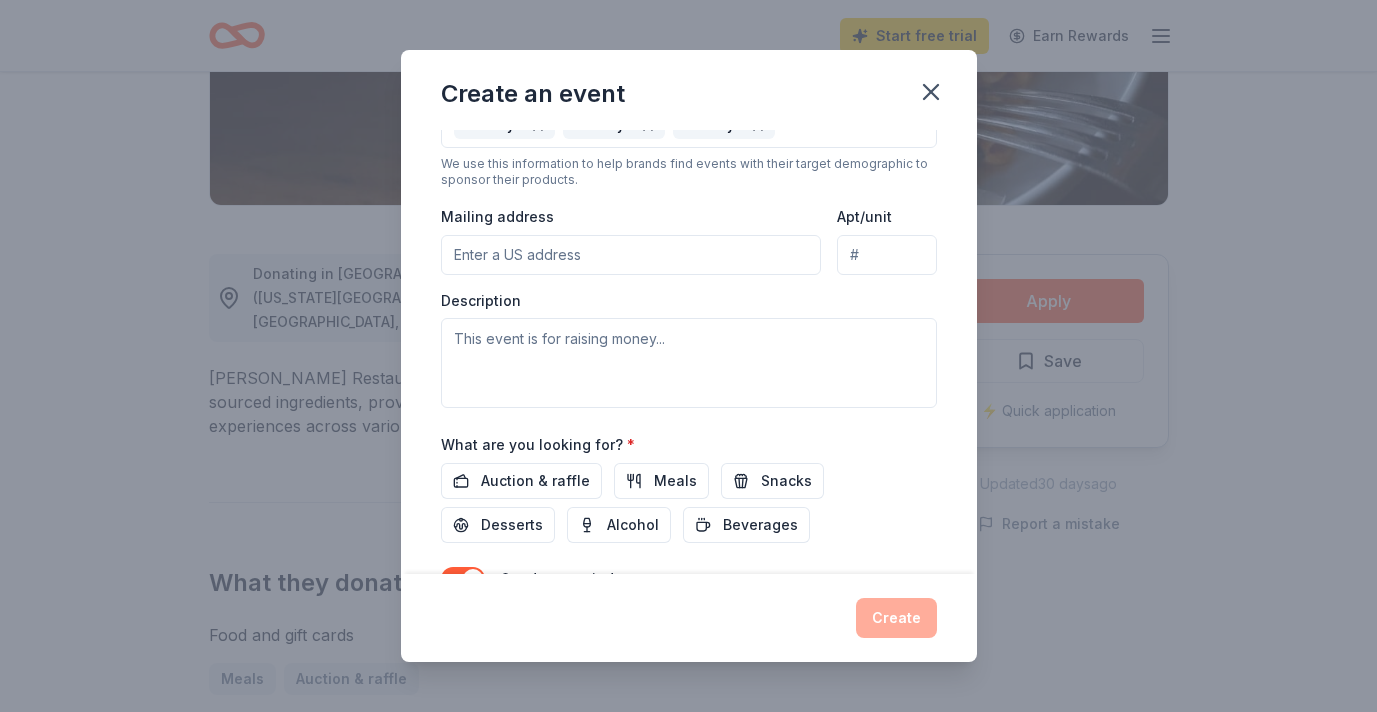 click on "Mailing address" at bounding box center [631, 255] 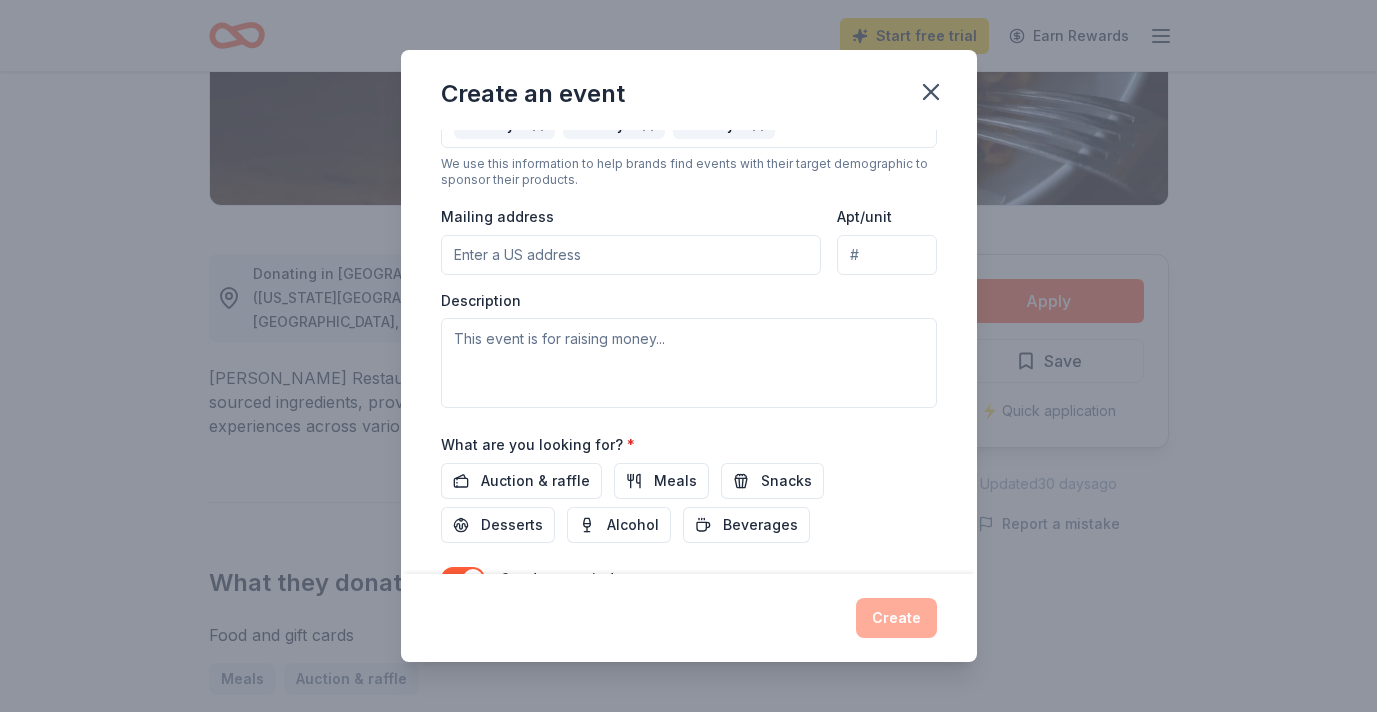 click on "Mailing address" at bounding box center [631, 255] 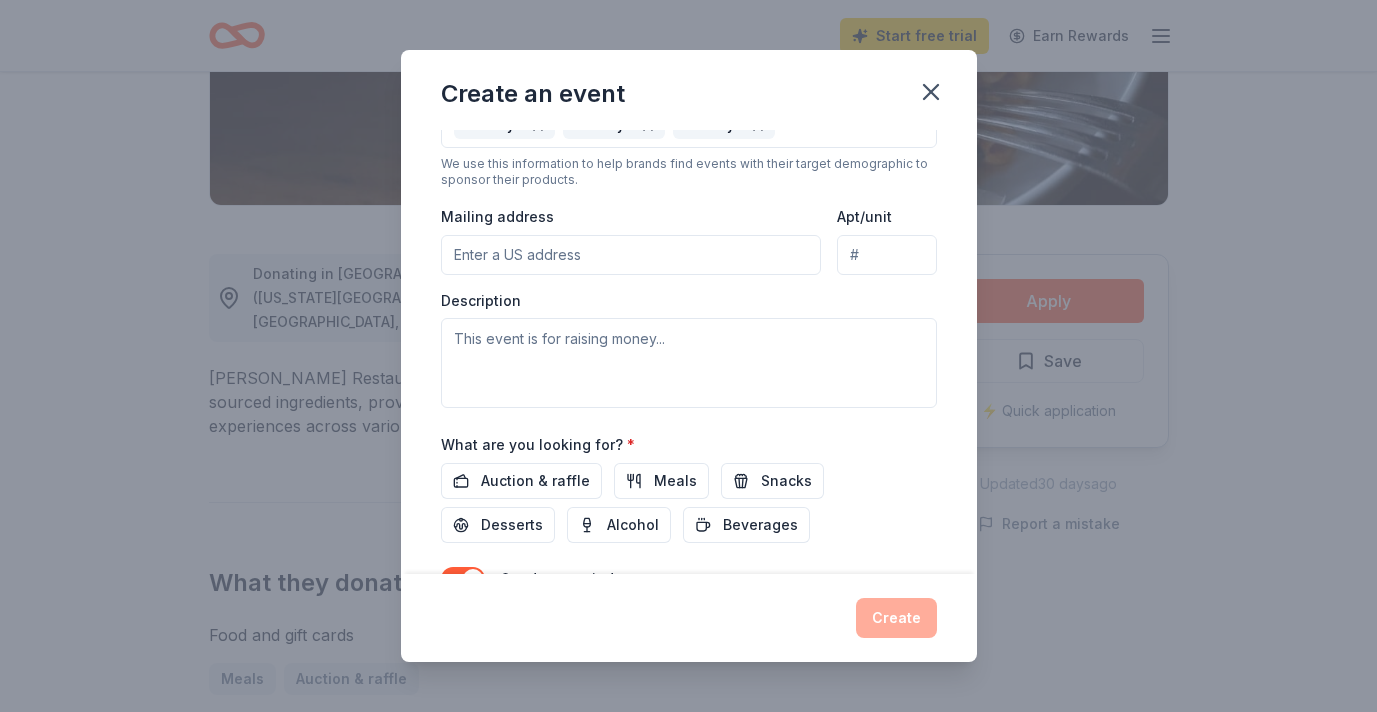 paste on "2721 Simpson Avenue Aberdeen, WA 98520" 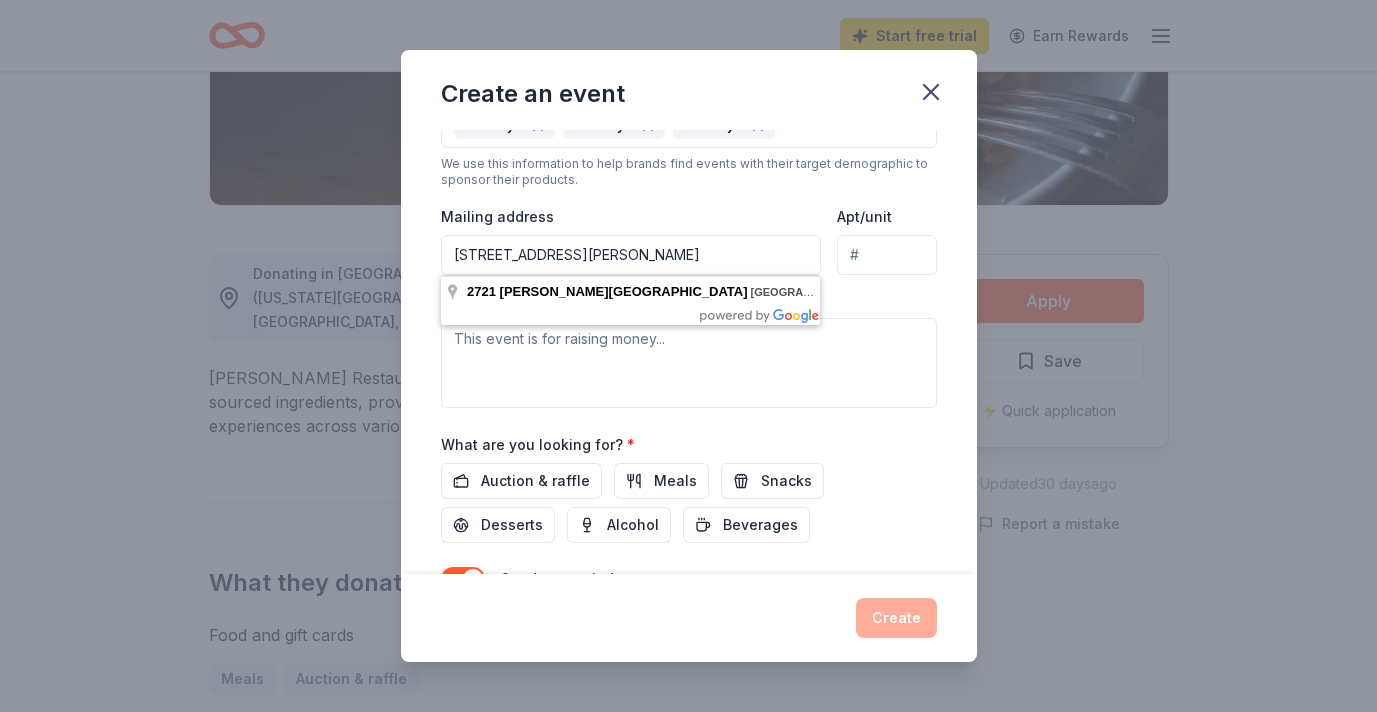 type on "2721 Simpson Avenue Aberdeen, WA 98520" 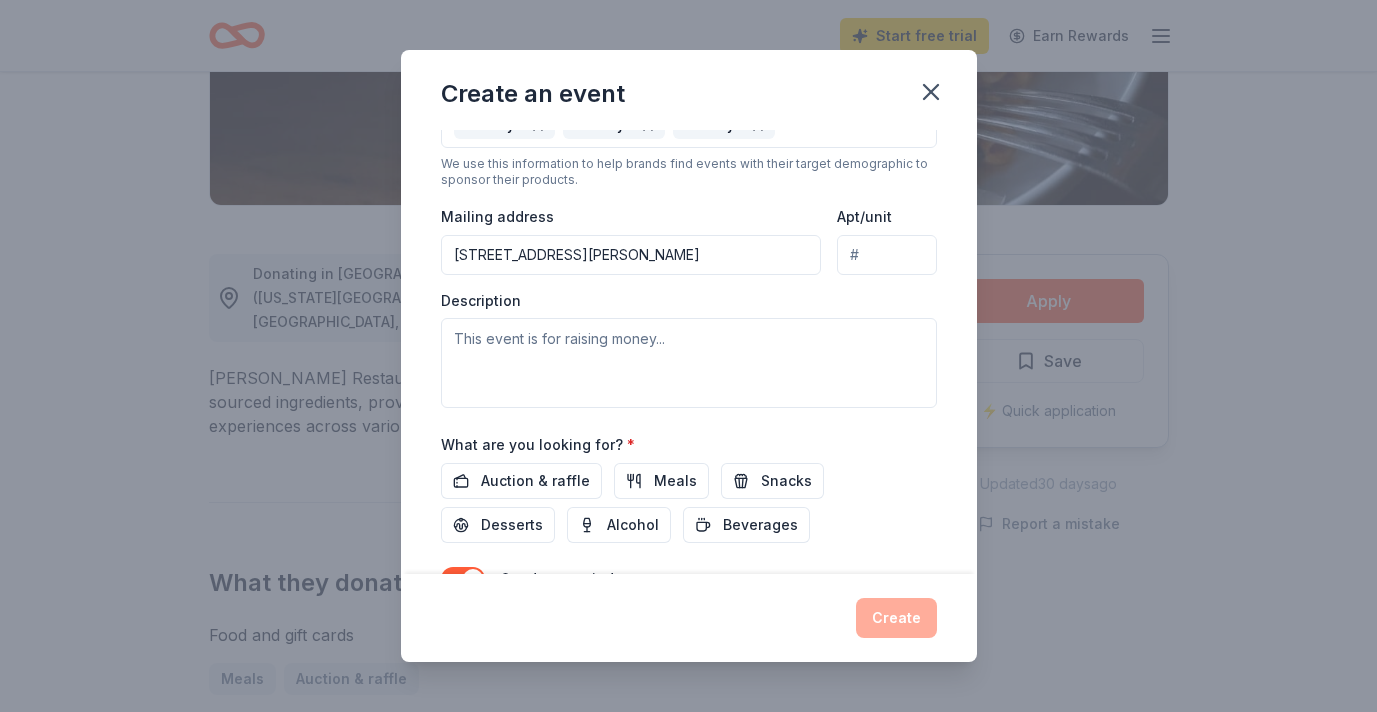 scroll, scrollTop: 486, scrollLeft: 0, axis: vertical 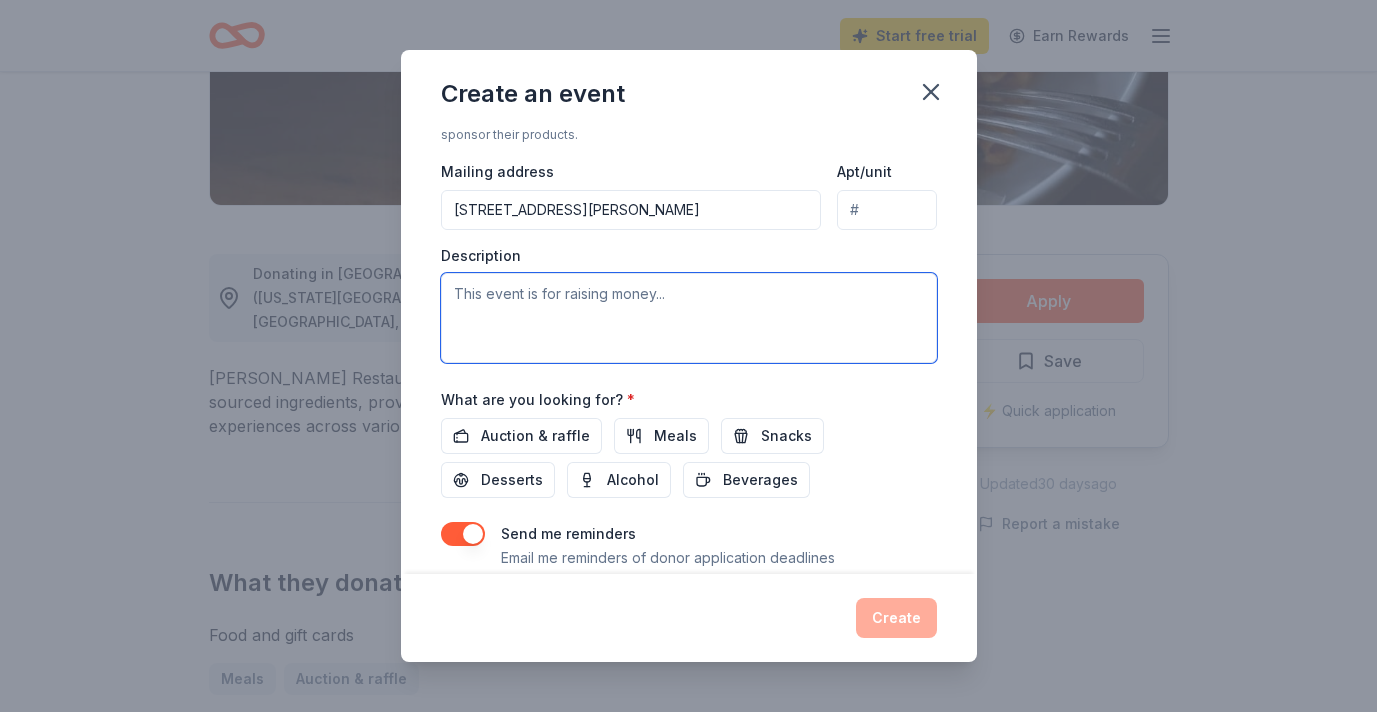 click at bounding box center (689, 318) 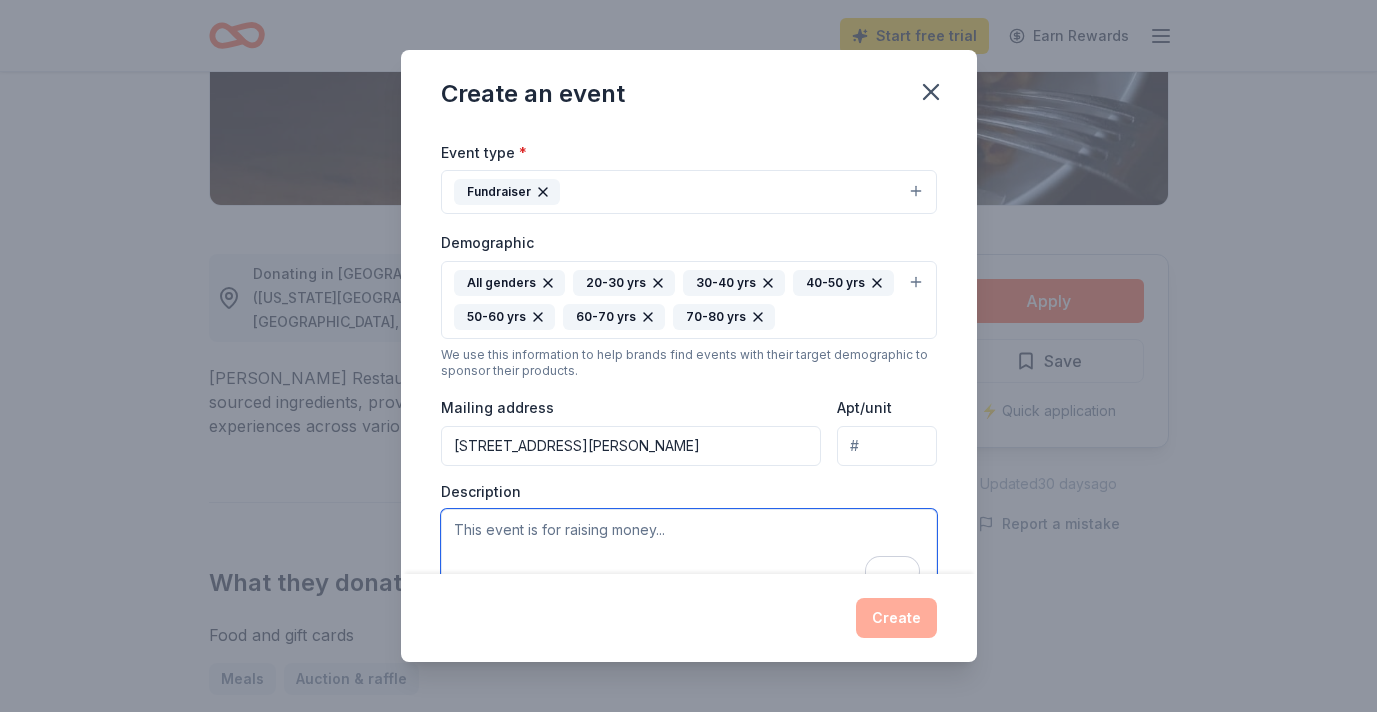 scroll, scrollTop: 0, scrollLeft: 0, axis: both 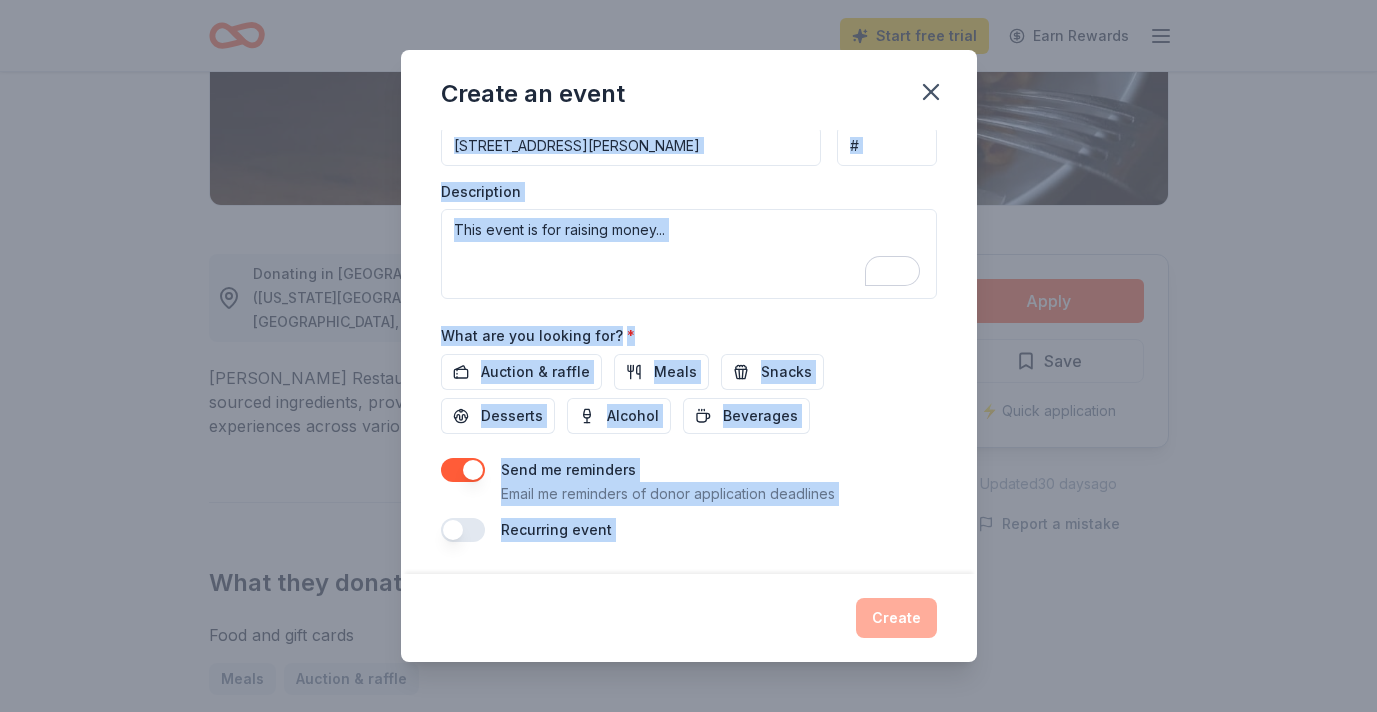 drag, startPoint x: 435, startPoint y: 145, endPoint x: 624, endPoint y: 587, distance: 480.713 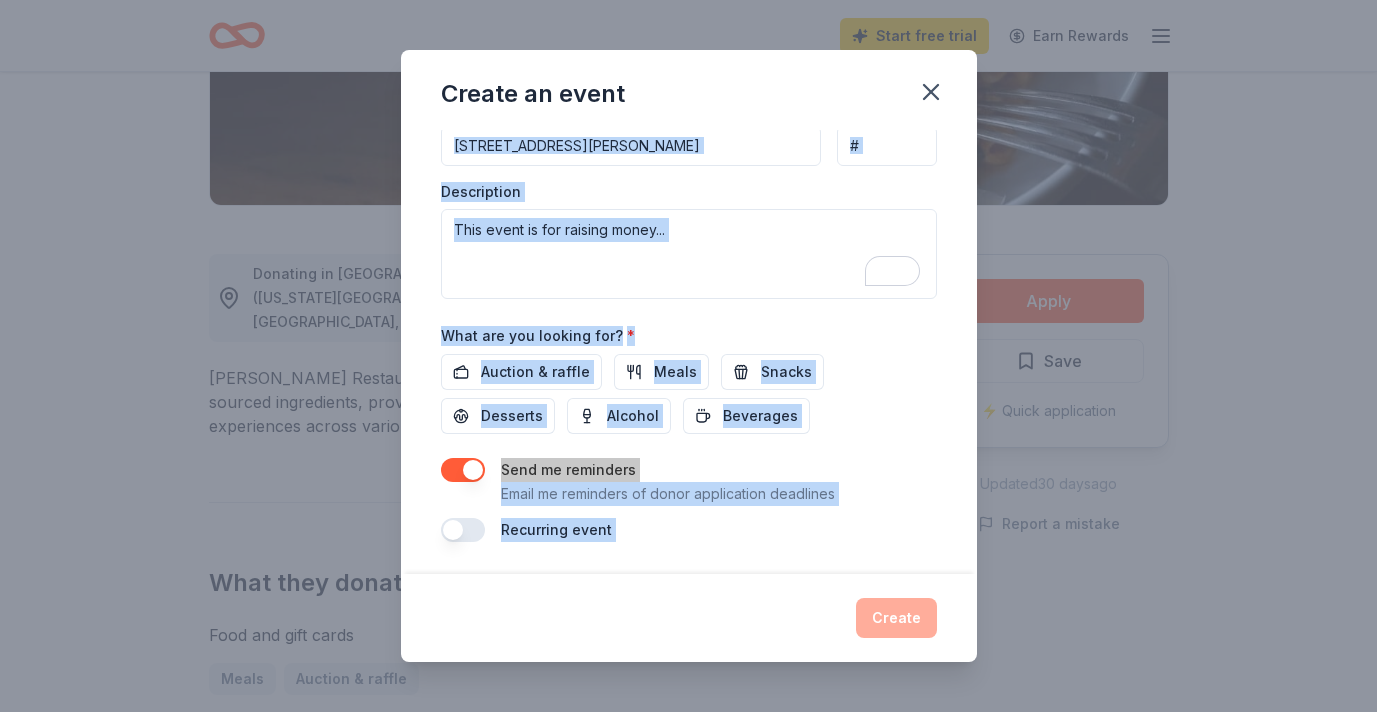 click on "Description" at bounding box center (689, 241) 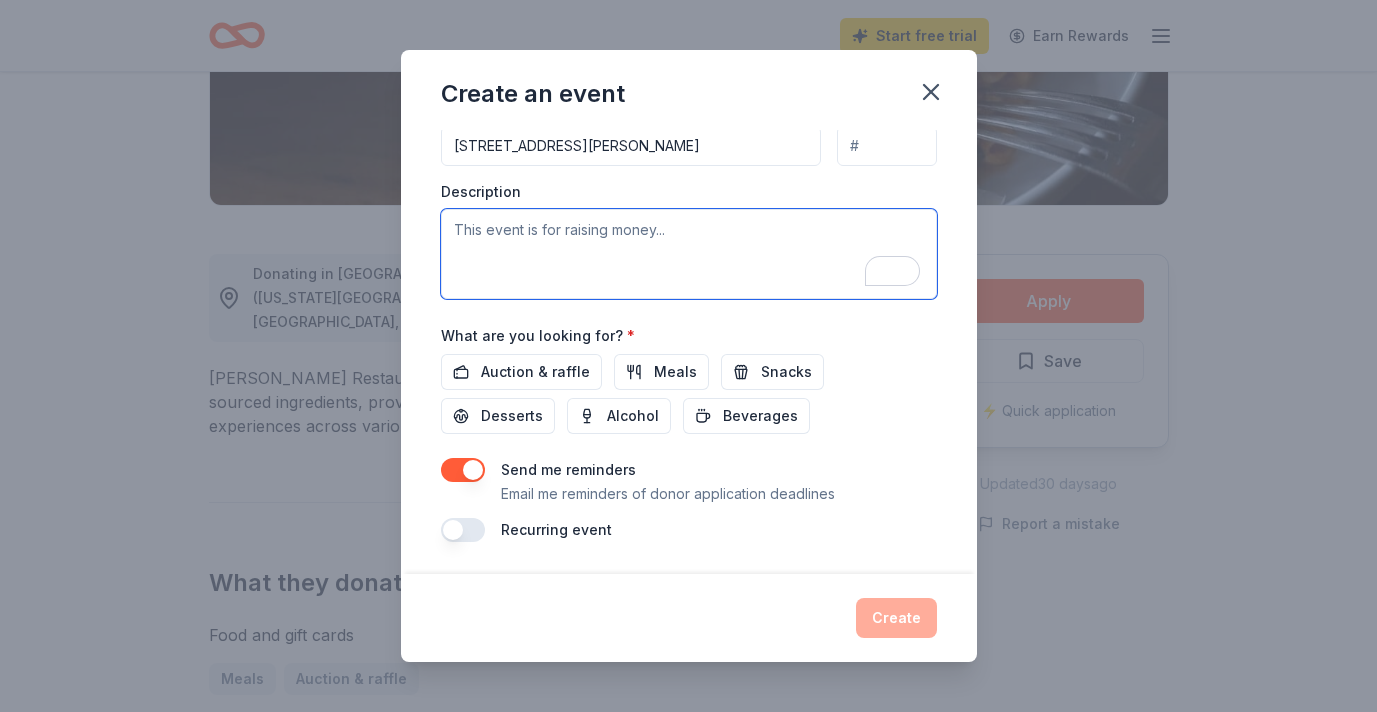 click at bounding box center (689, 254) 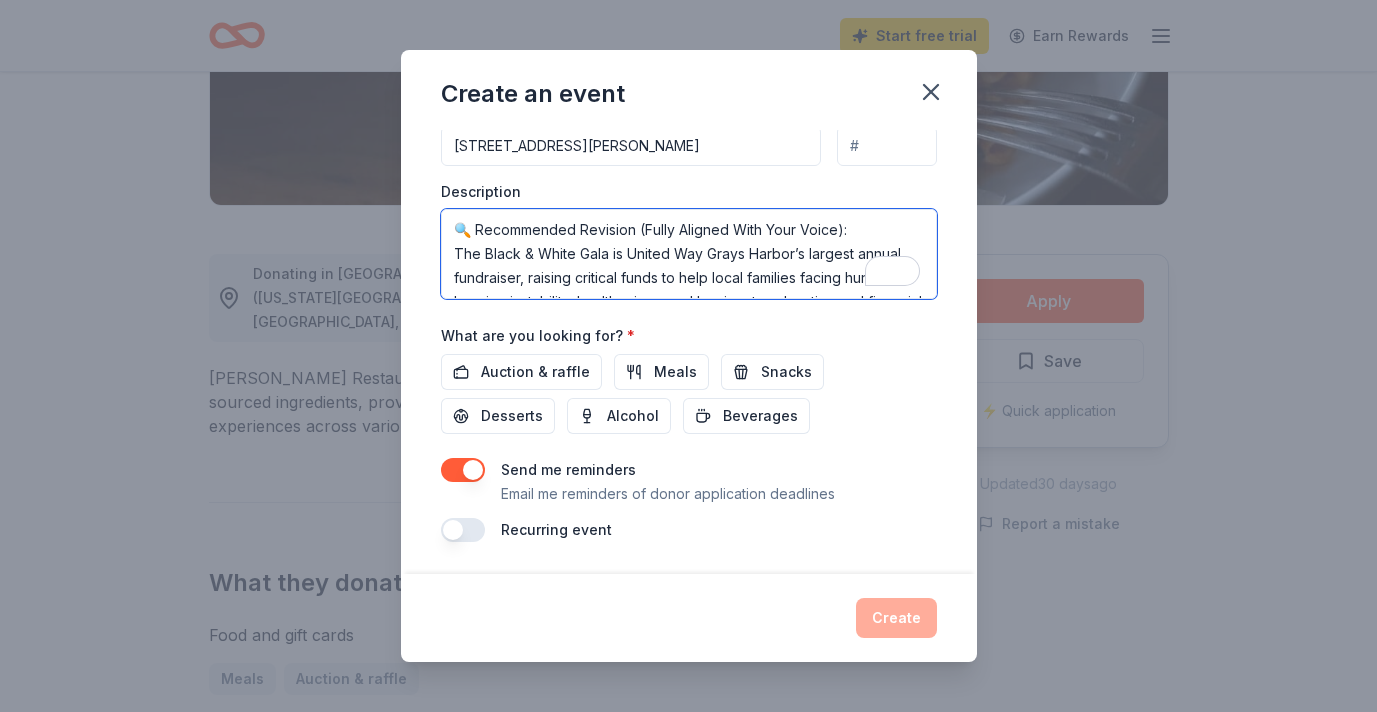 scroll, scrollTop: 229, scrollLeft: 0, axis: vertical 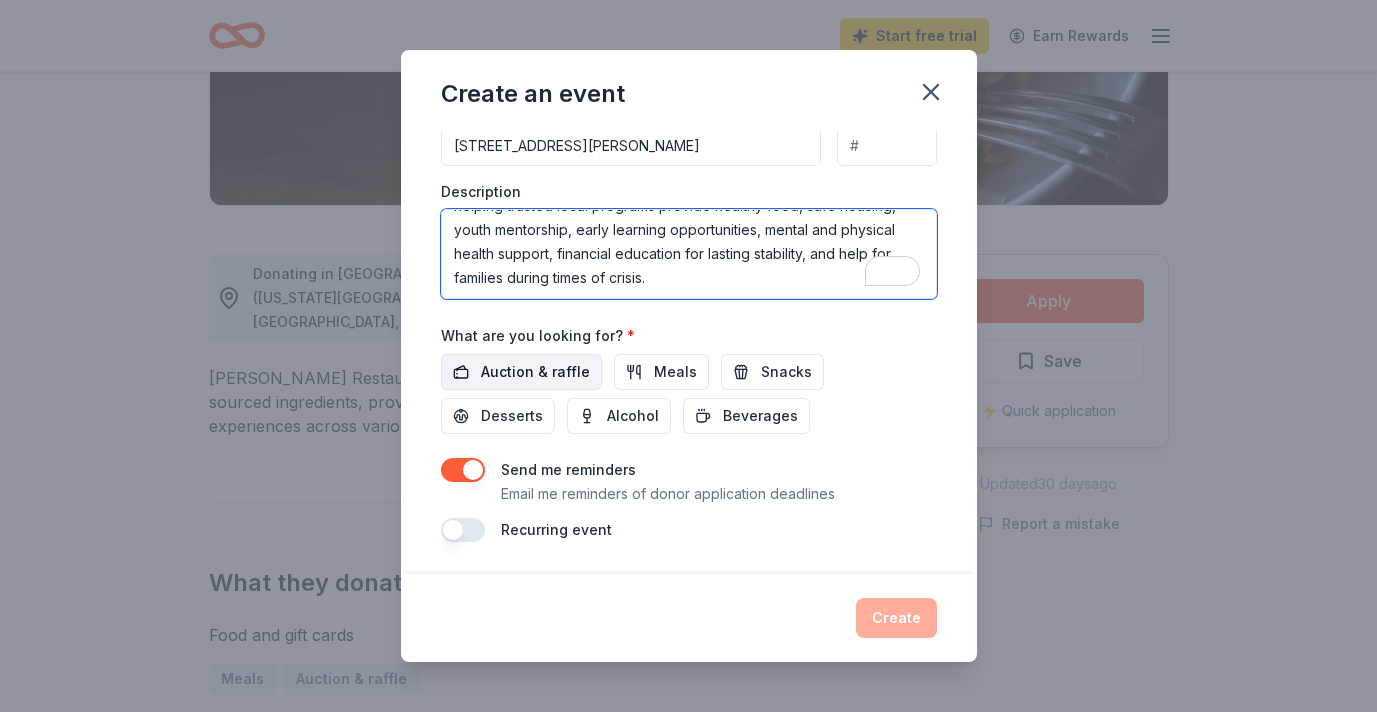type on "🔍 Recommended Revision (Fully Aligned With Your Voice):
The Black & White Gala is United Way Grays Harbor’s largest annual fundraiser, raising critical funds to help local families facing hunger, housing instability, health crises, and barriers to education and financial stability. Over 400 community members gather for a 10-course meal designed and served by Teen United students, along with live and almost-live auctions and games of chance.
All funds raised stay in Grays Harbor and Pacific Counties, helping trusted local programs provide healthy food, safe housing, youth mentorship, early learning opportunities, mental and physical health support, financial education for lasting stability, and help for families during times of crisis." 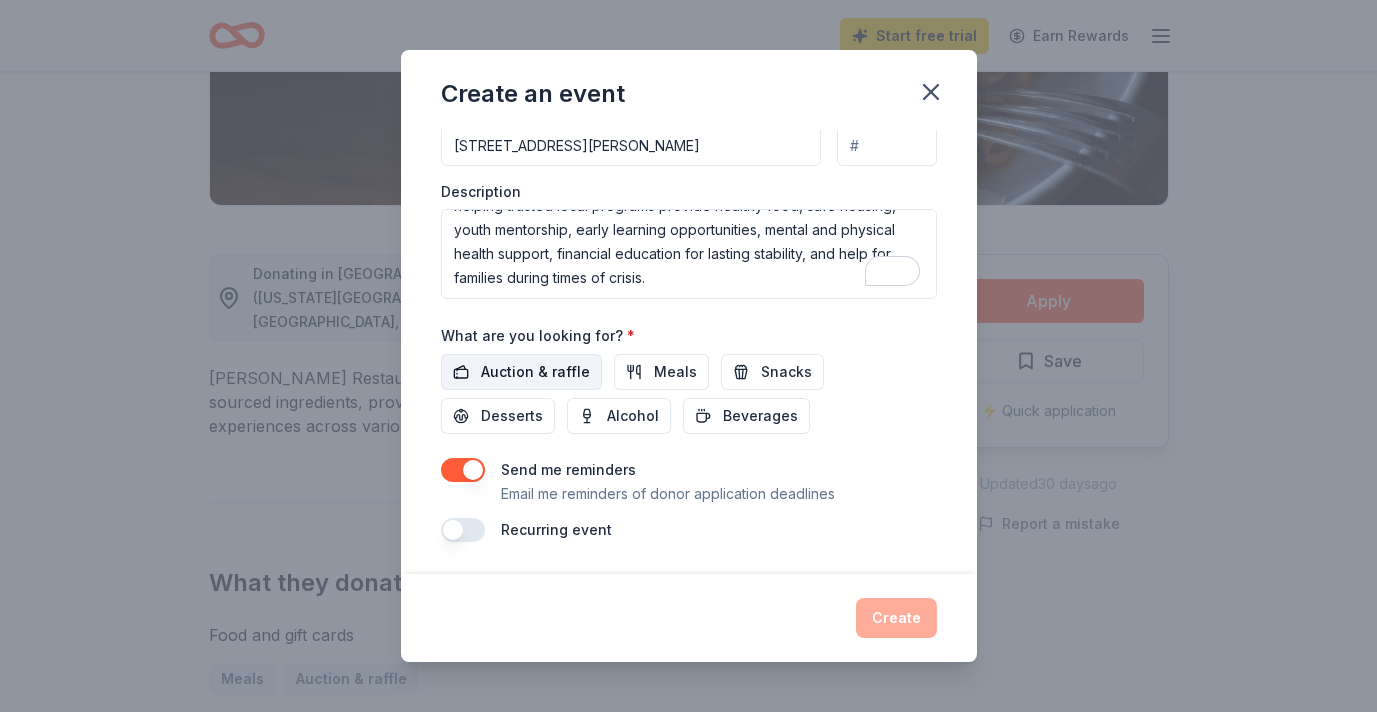 click on "Auction & raffle" at bounding box center [521, 372] 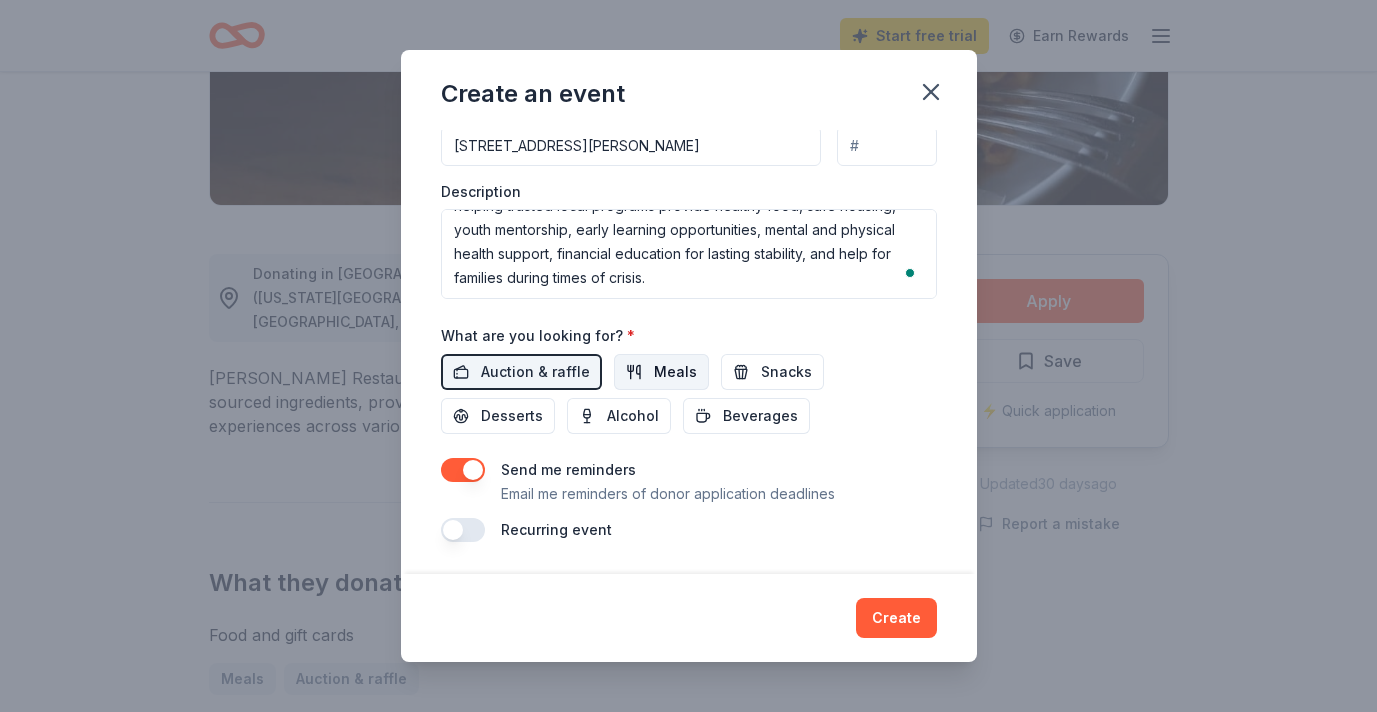 click on "Meals" at bounding box center [675, 372] 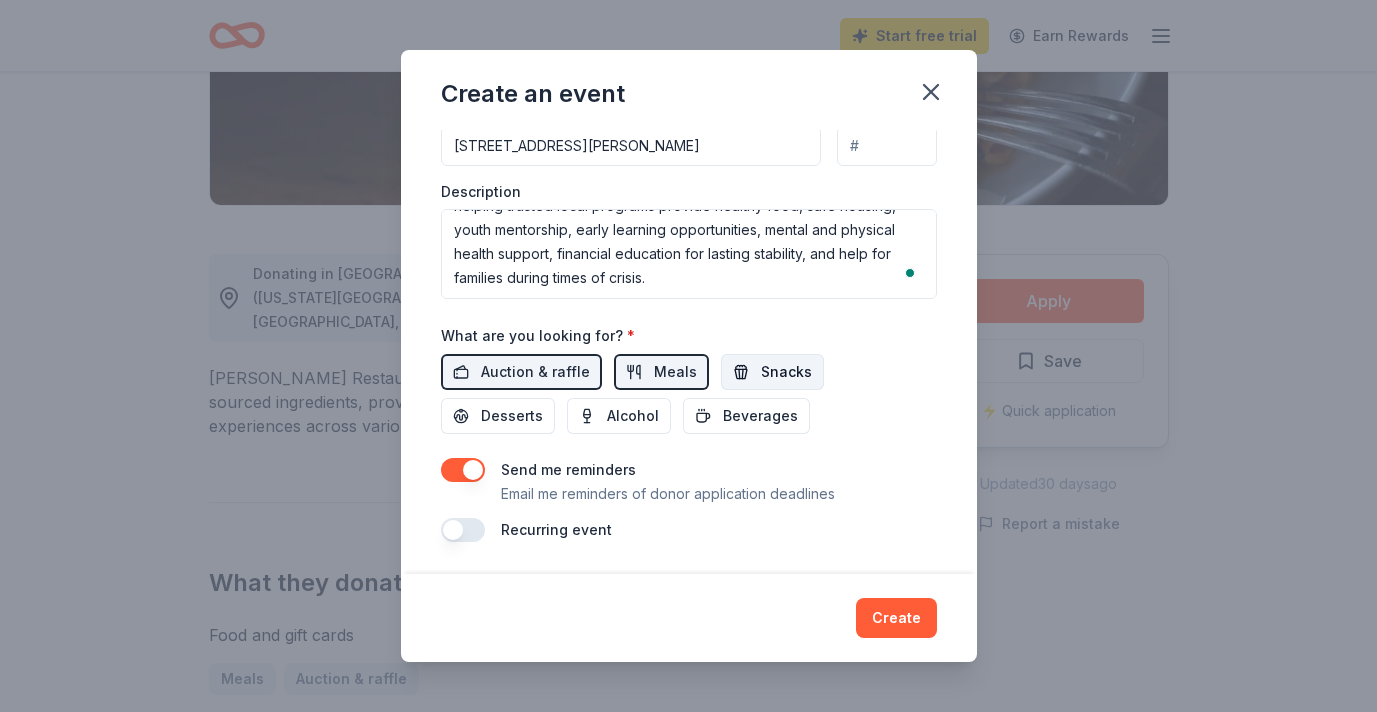 click on "Snacks" at bounding box center (786, 372) 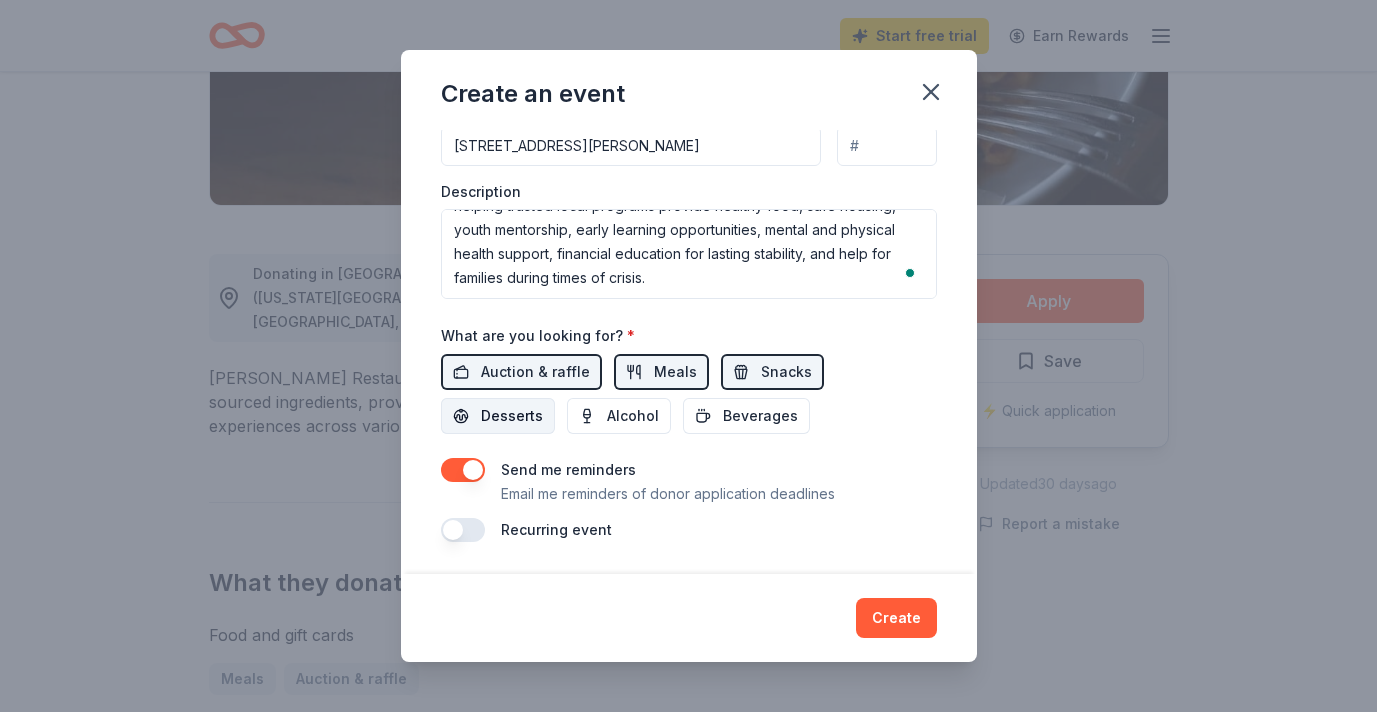 click on "Desserts" at bounding box center [512, 416] 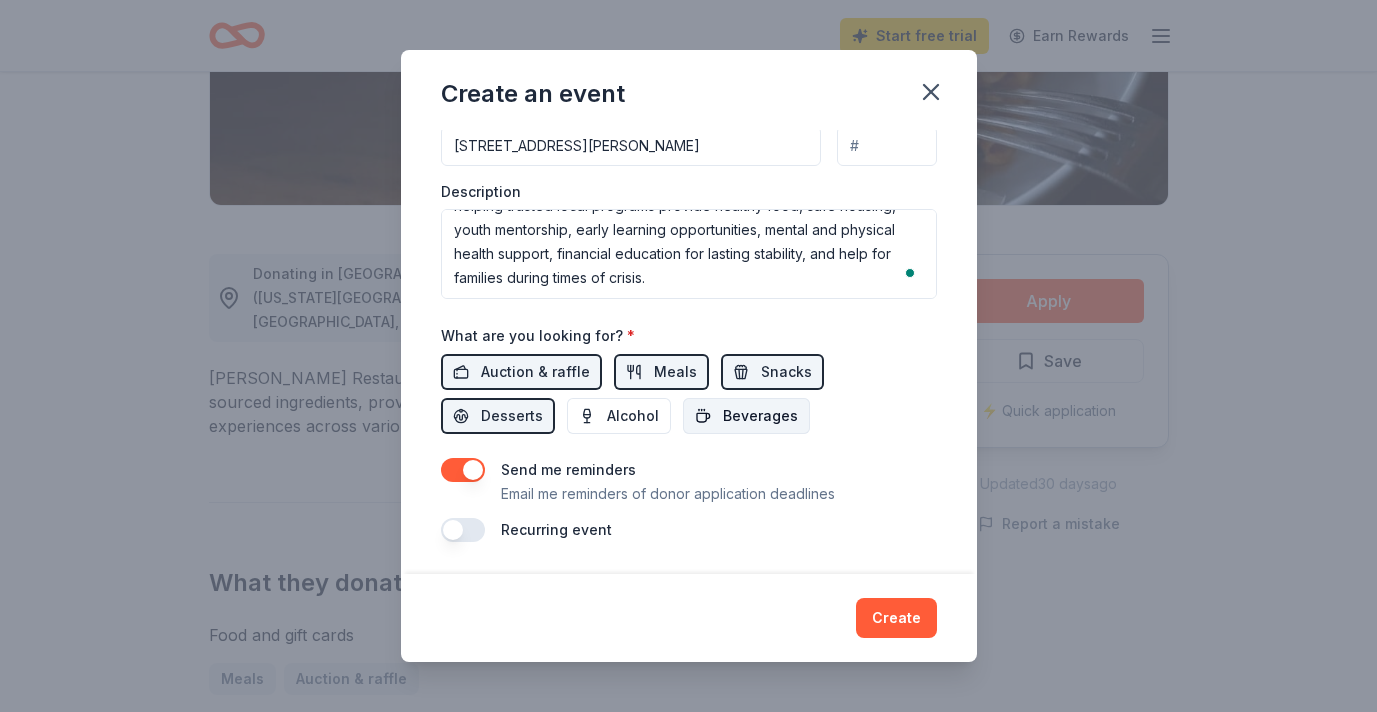 click on "Beverages" at bounding box center (746, 416) 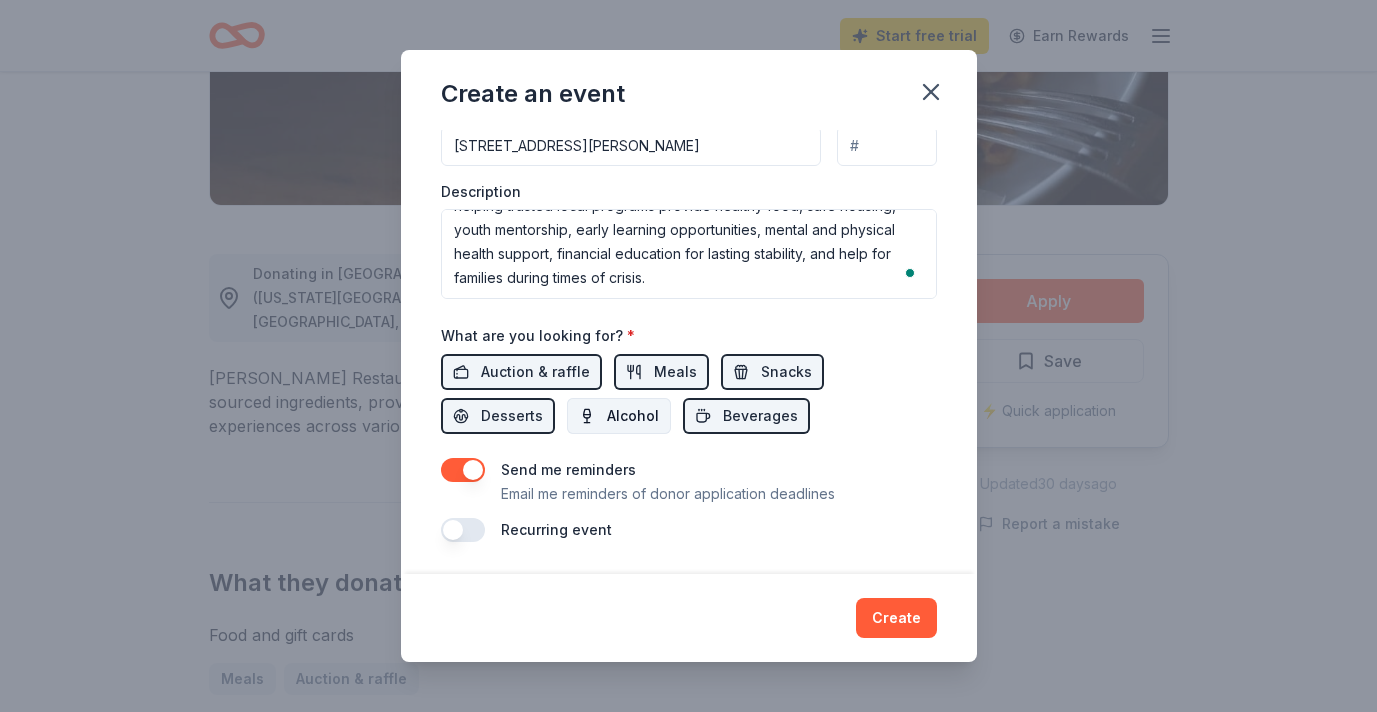 click on "Alcohol" at bounding box center [633, 416] 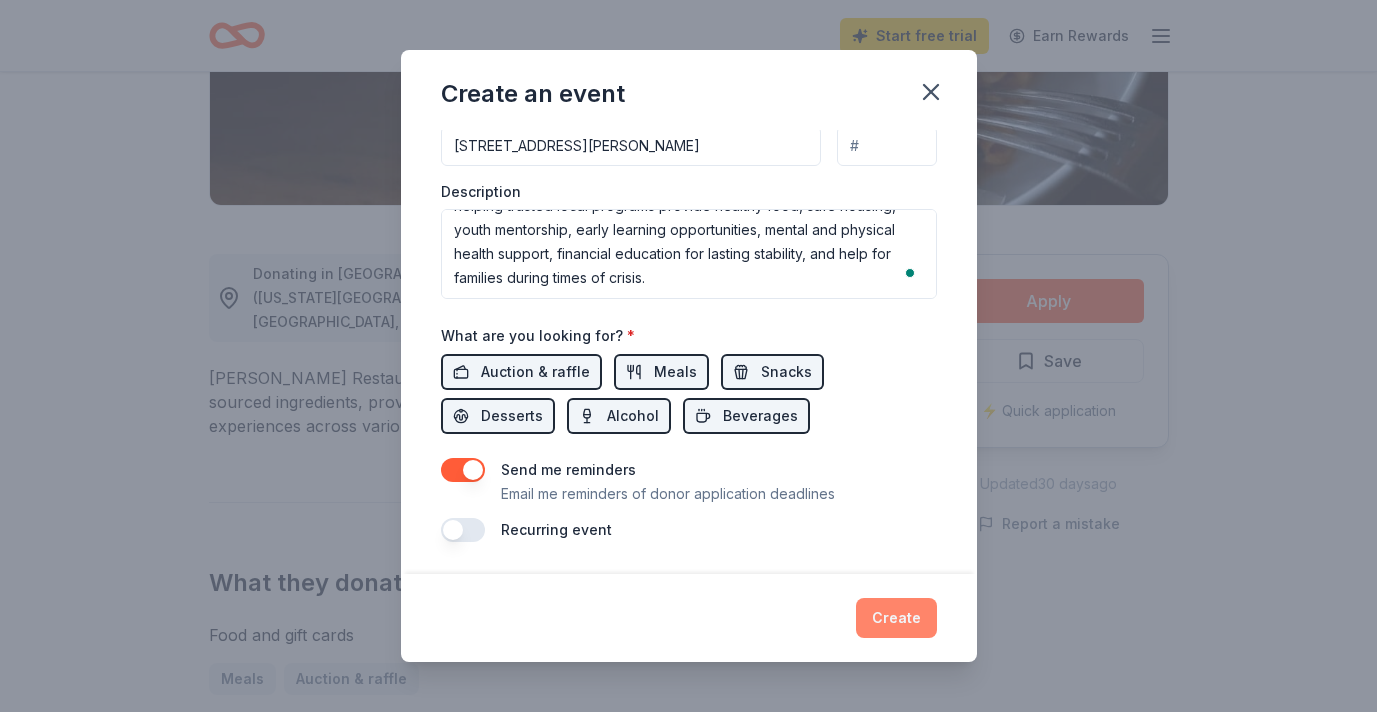 click on "Create" at bounding box center [896, 618] 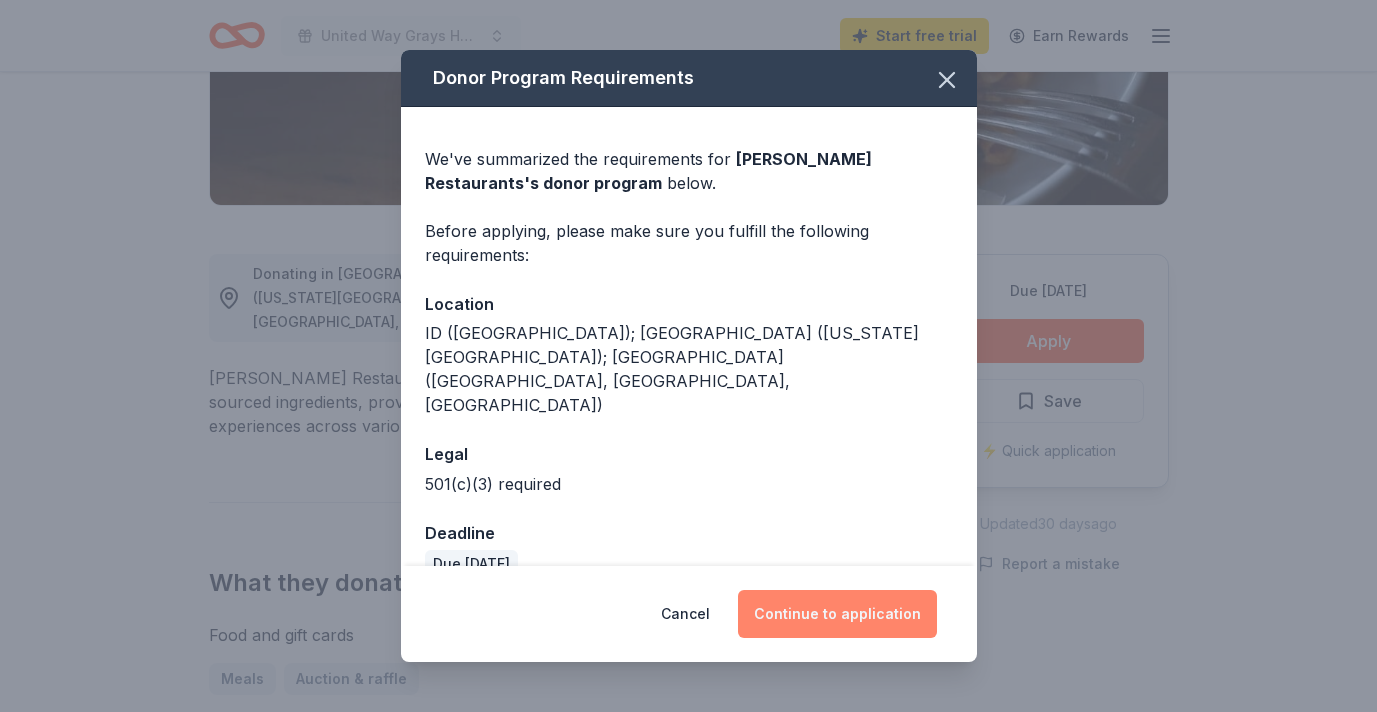 click on "Continue to application" at bounding box center [837, 614] 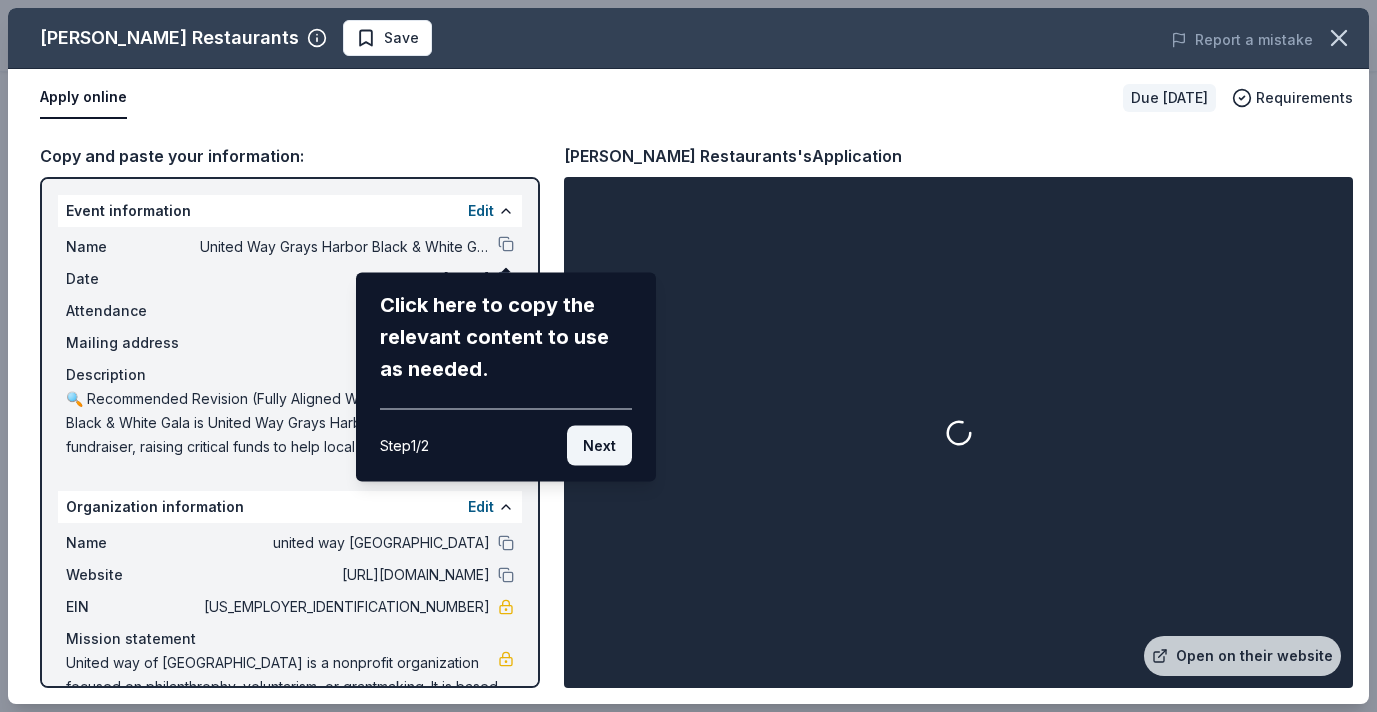 click on "Next" at bounding box center (599, 446) 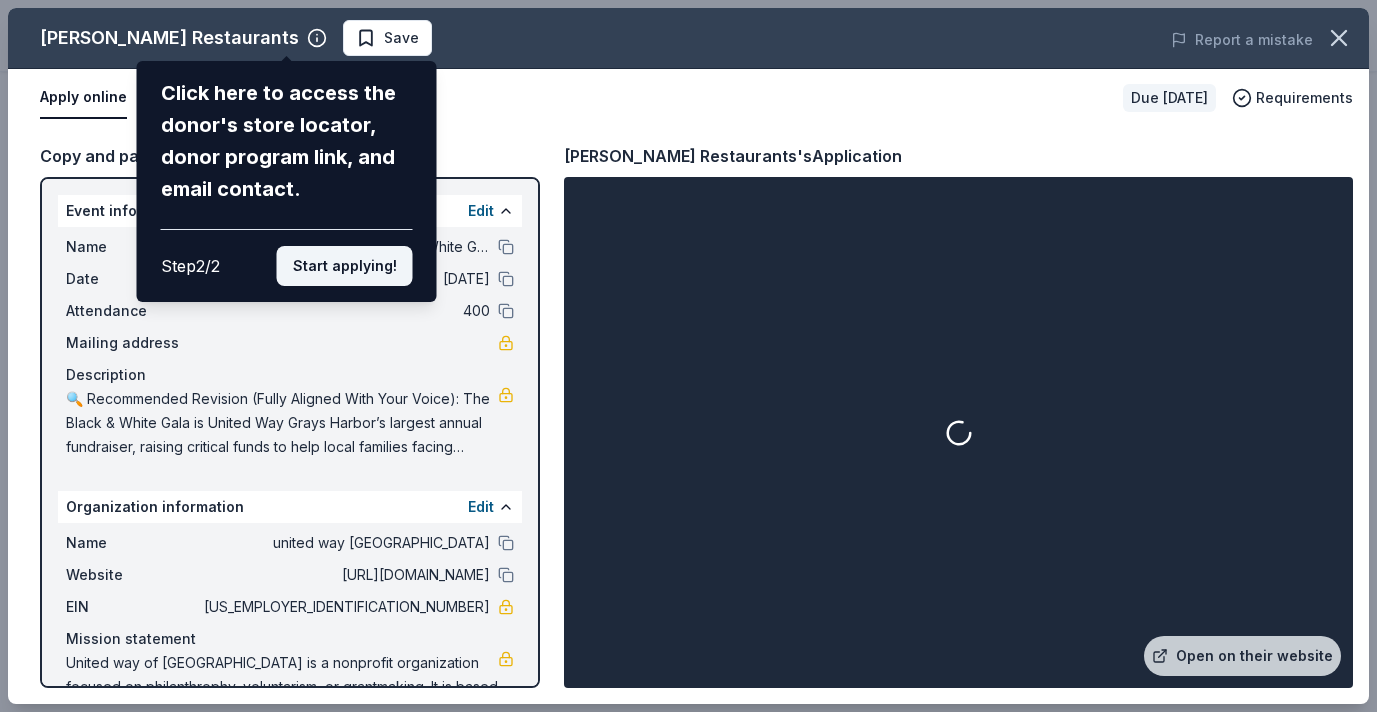 click on "Start applying!" at bounding box center [345, 266] 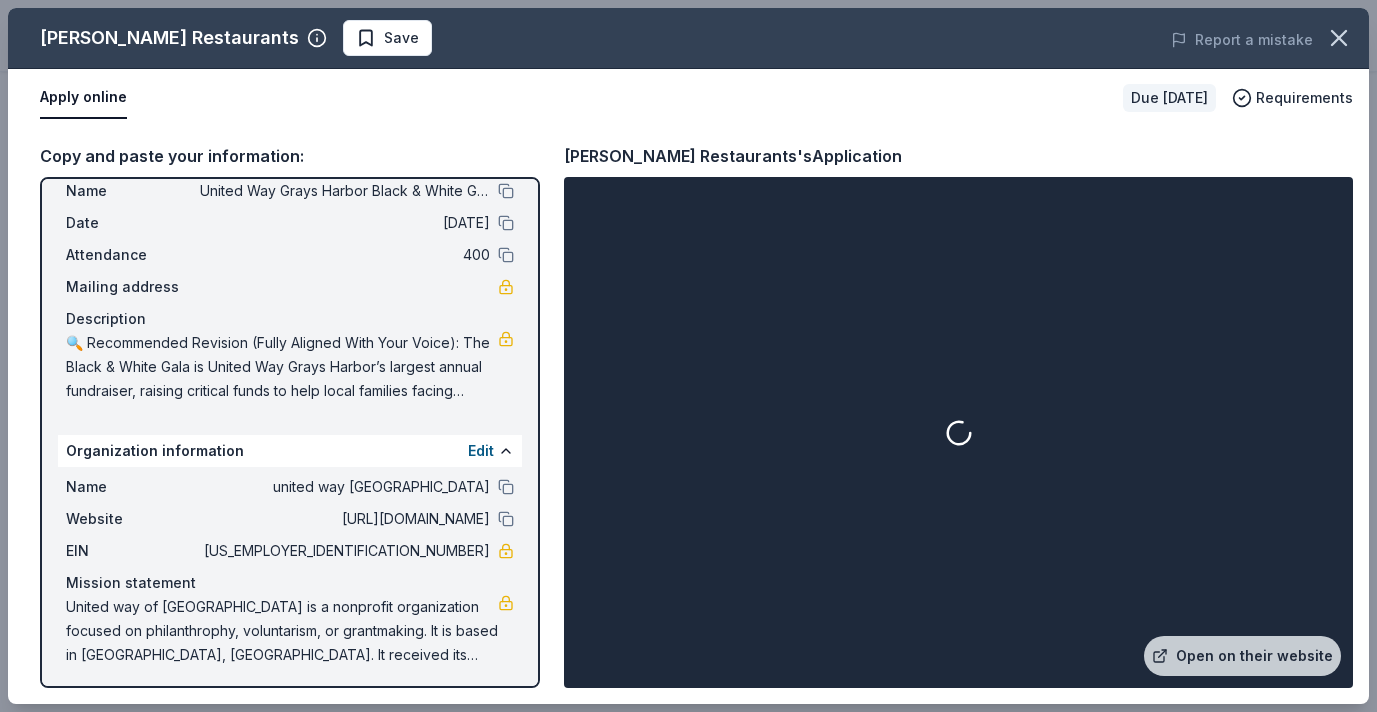 scroll, scrollTop: 61, scrollLeft: 0, axis: vertical 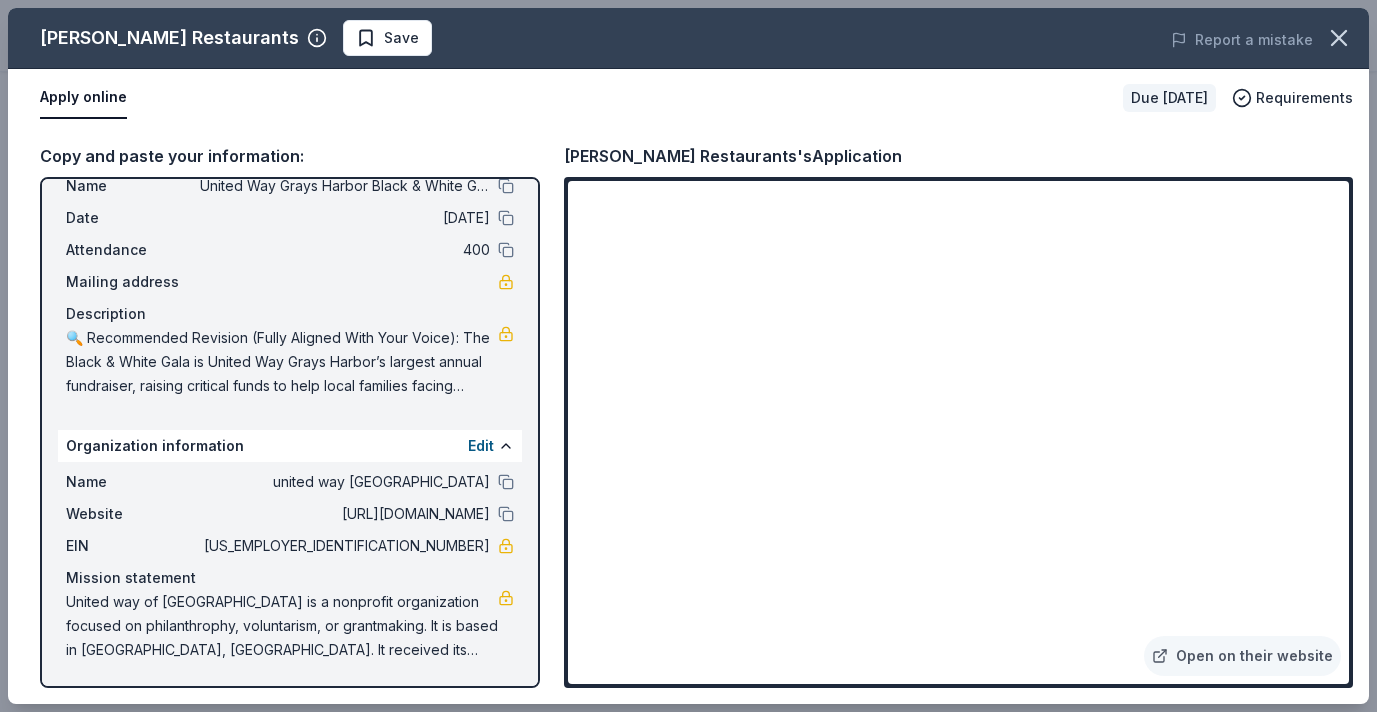 drag, startPoint x: 890, startPoint y: 155, endPoint x: 523, endPoint y: 153, distance: 367.00546 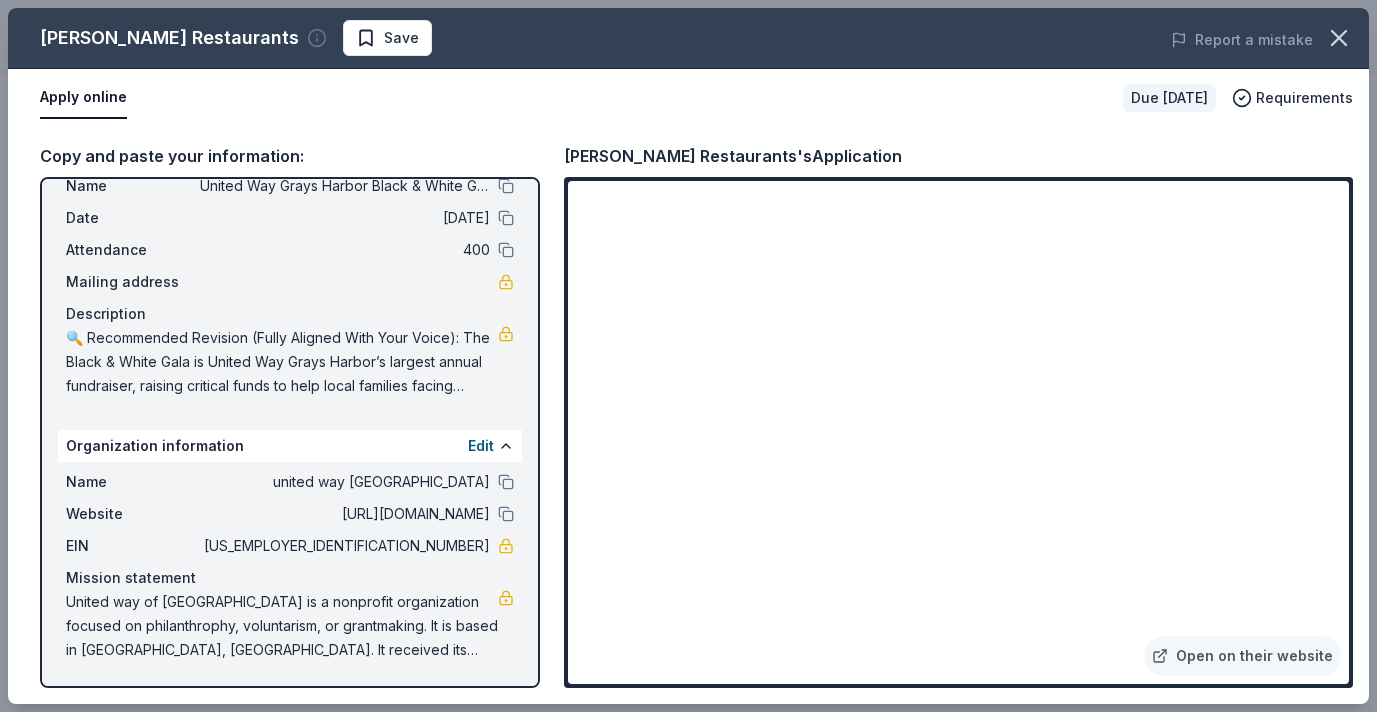 click 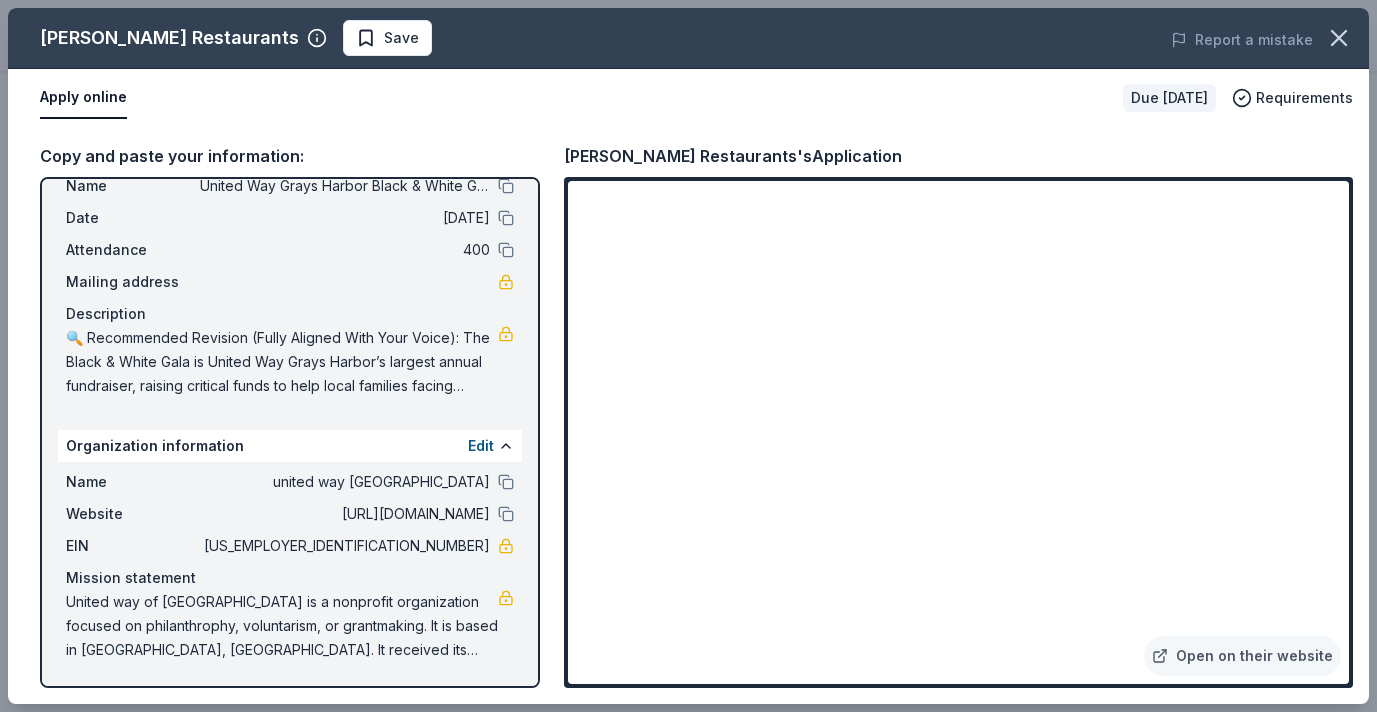 click on "Ethan Stowell Restaurants Save Report a mistake" at bounding box center (688, 38) 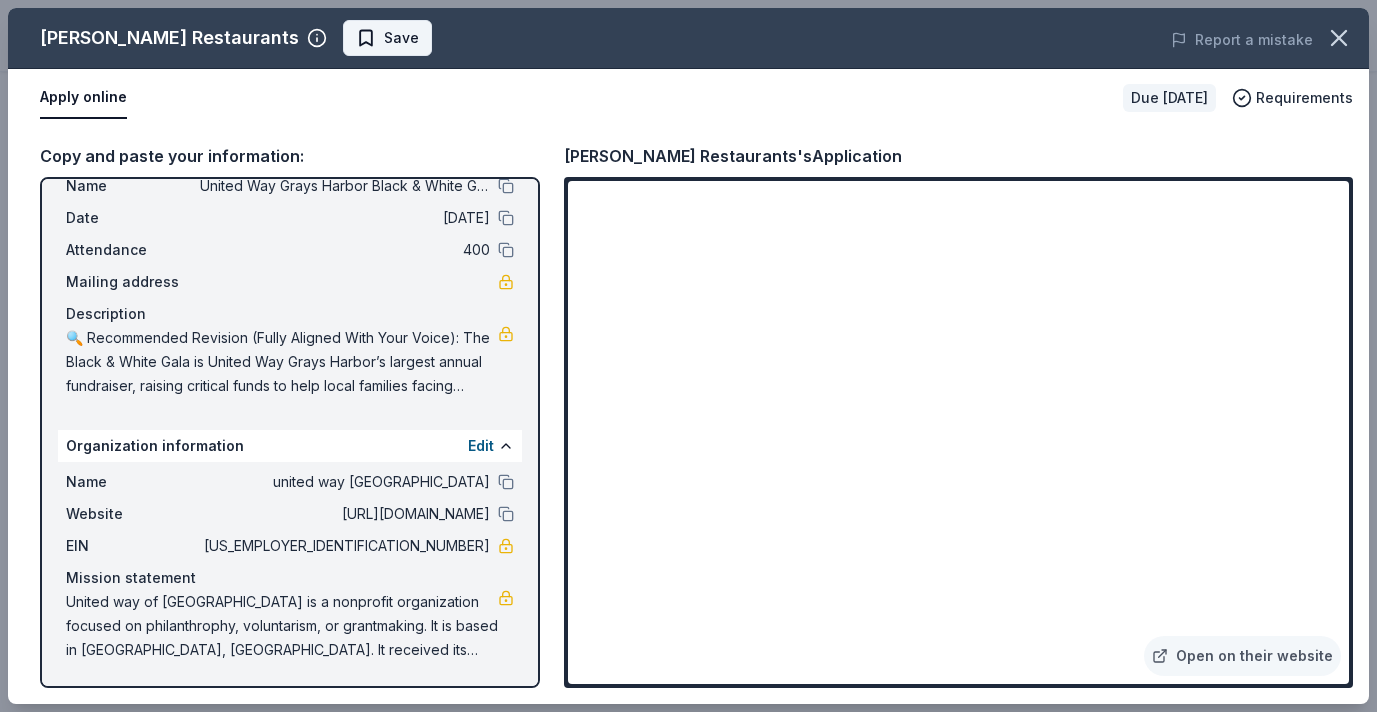 click on "Save" at bounding box center [401, 38] 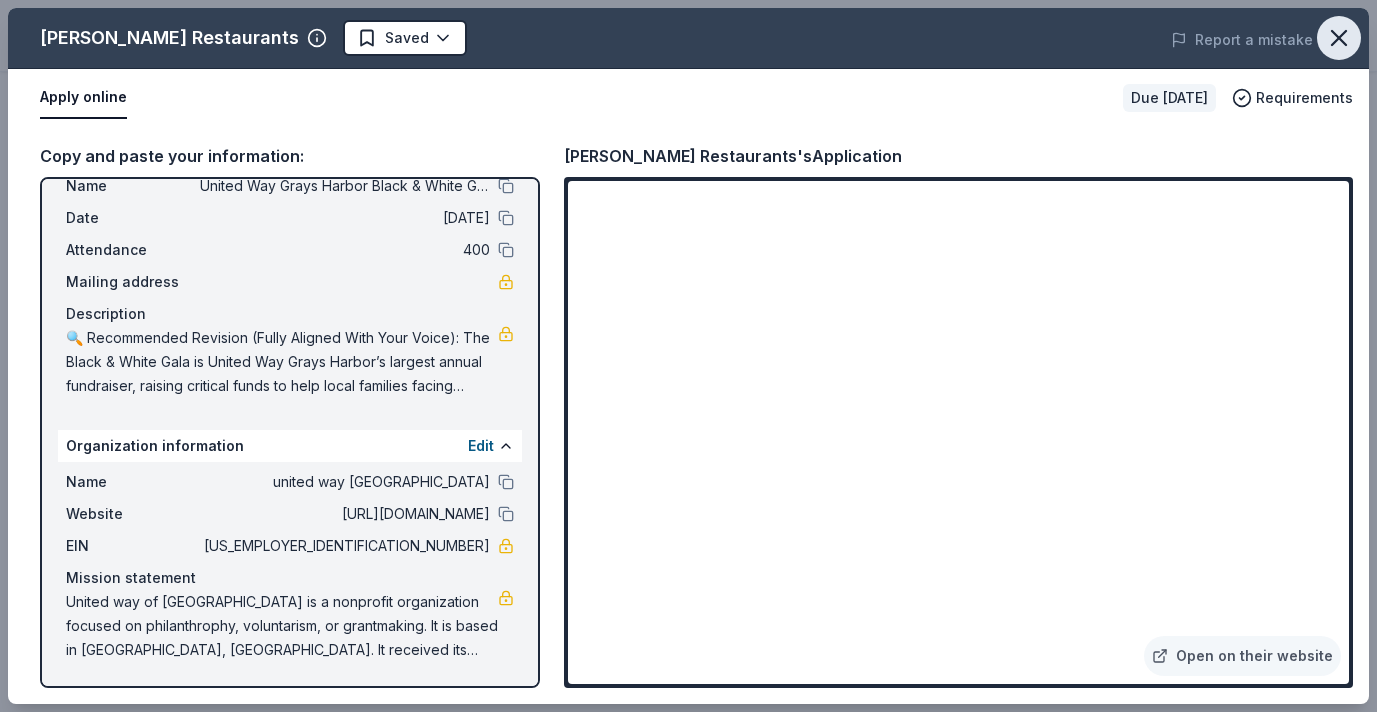 click 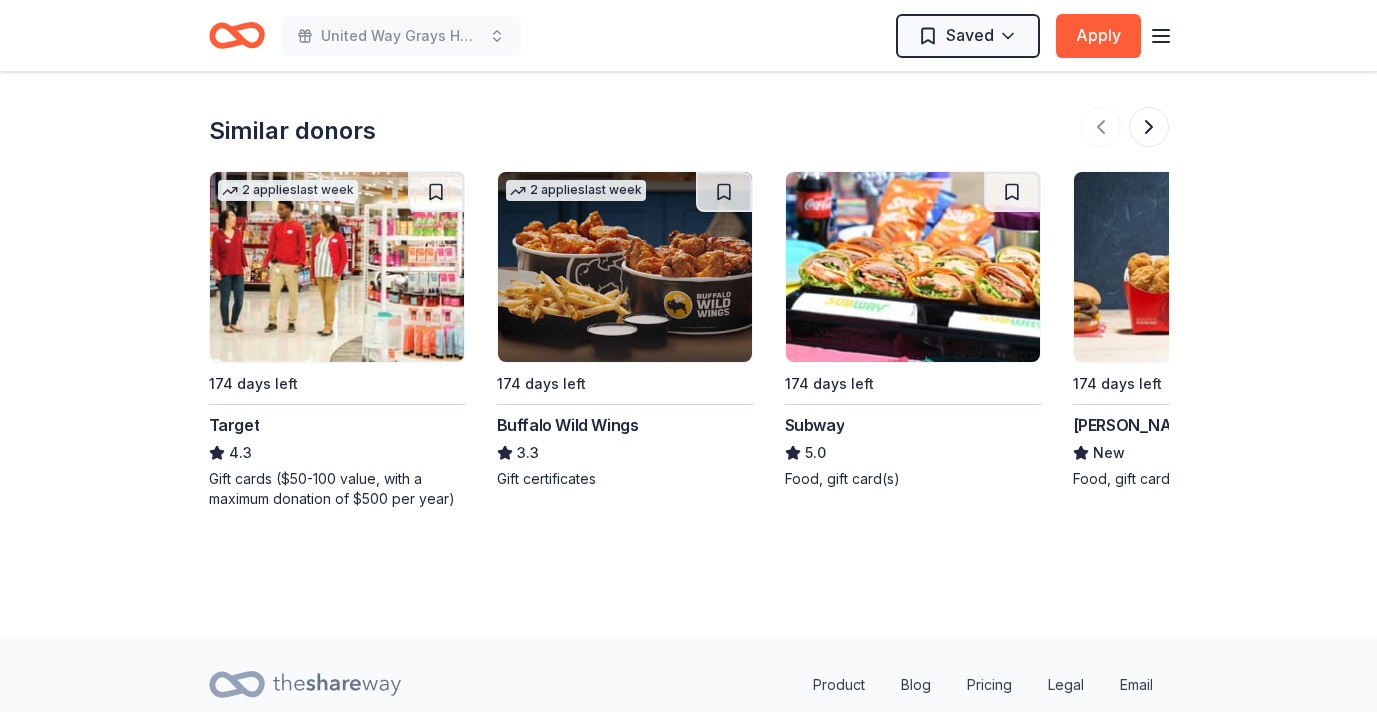 scroll, scrollTop: 1880, scrollLeft: 0, axis: vertical 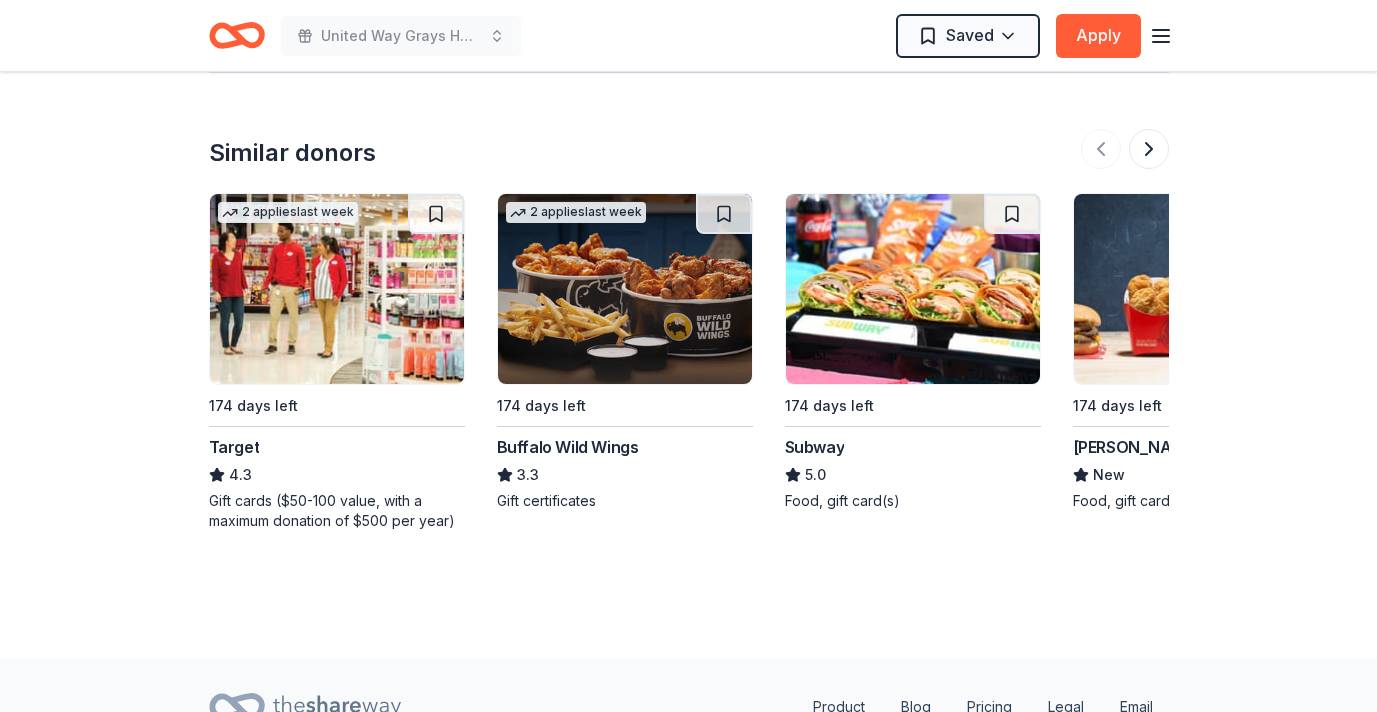 click at bounding box center (337, 289) 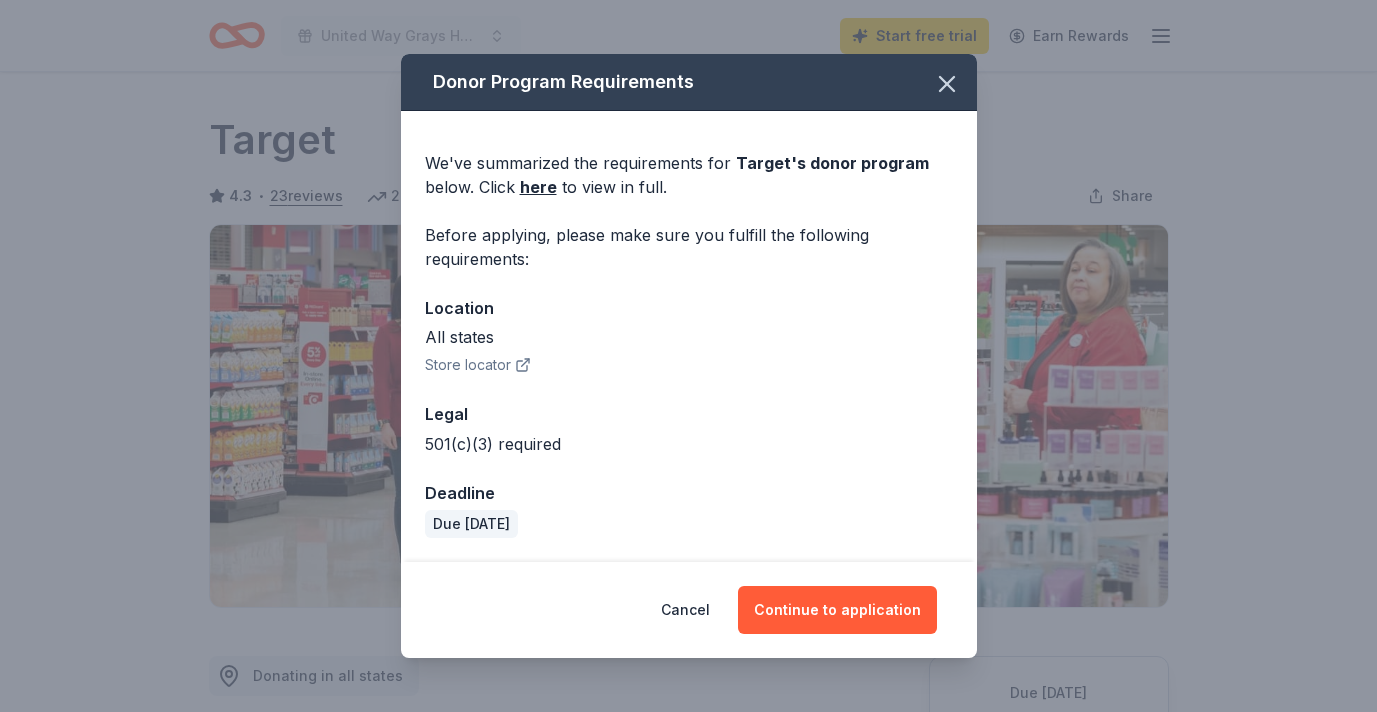 scroll, scrollTop: 355, scrollLeft: 0, axis: vertical 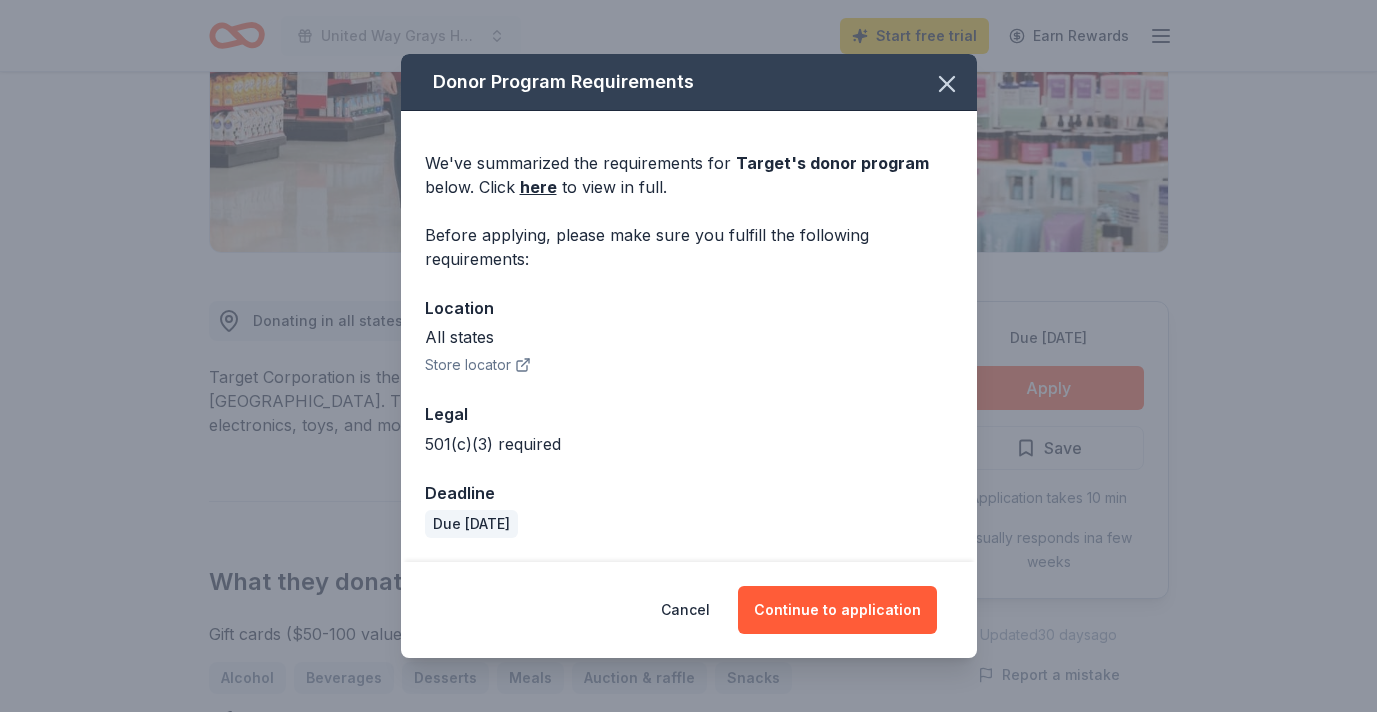 click on "Store locator" at bounding box center (478, 365) 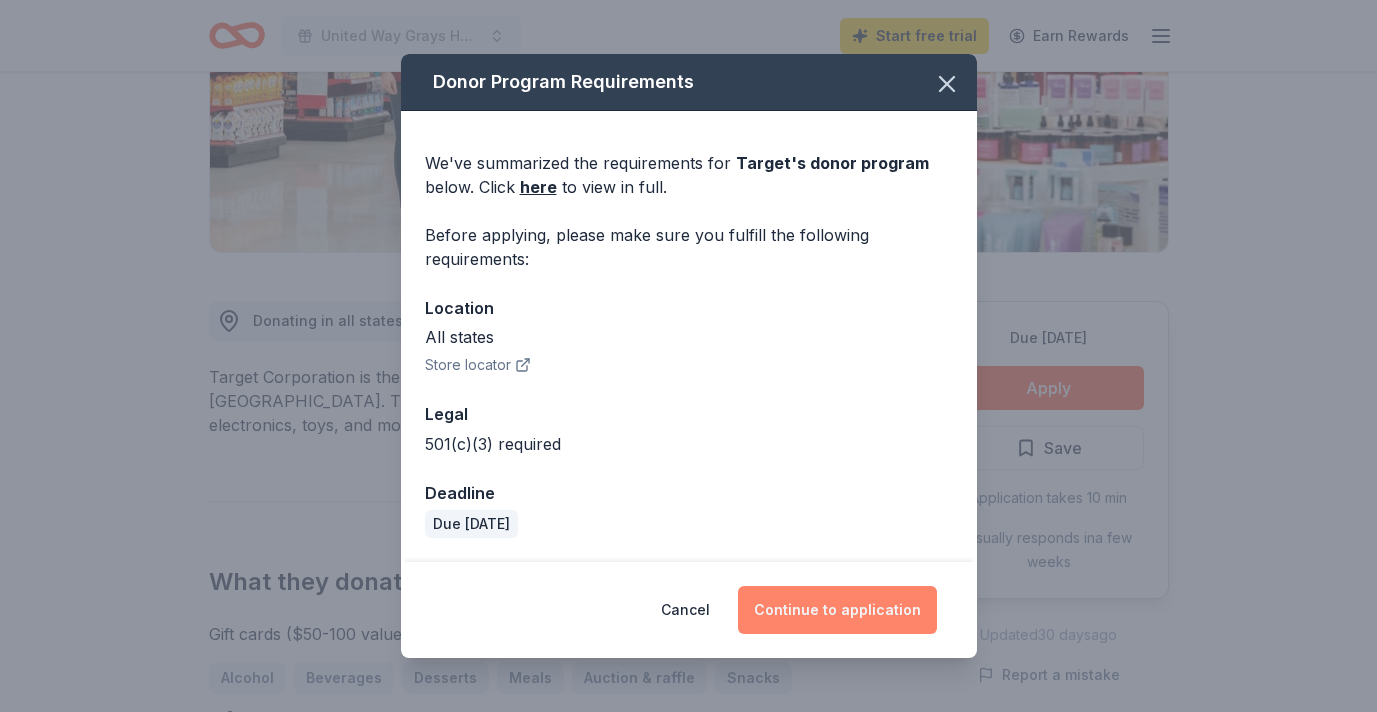 click on "Continue to application" at bounding box center [837, 610] 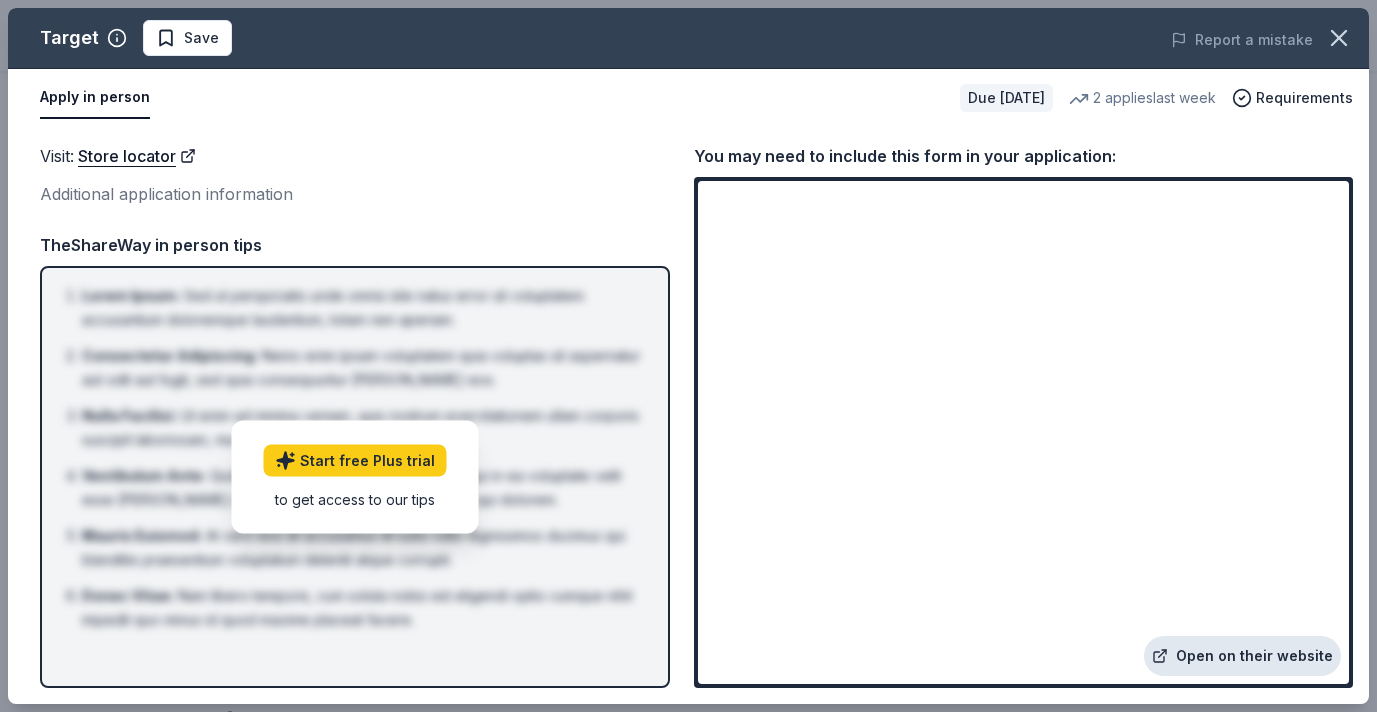 click on "Open on their website" at bounding box center (1242, 656) 